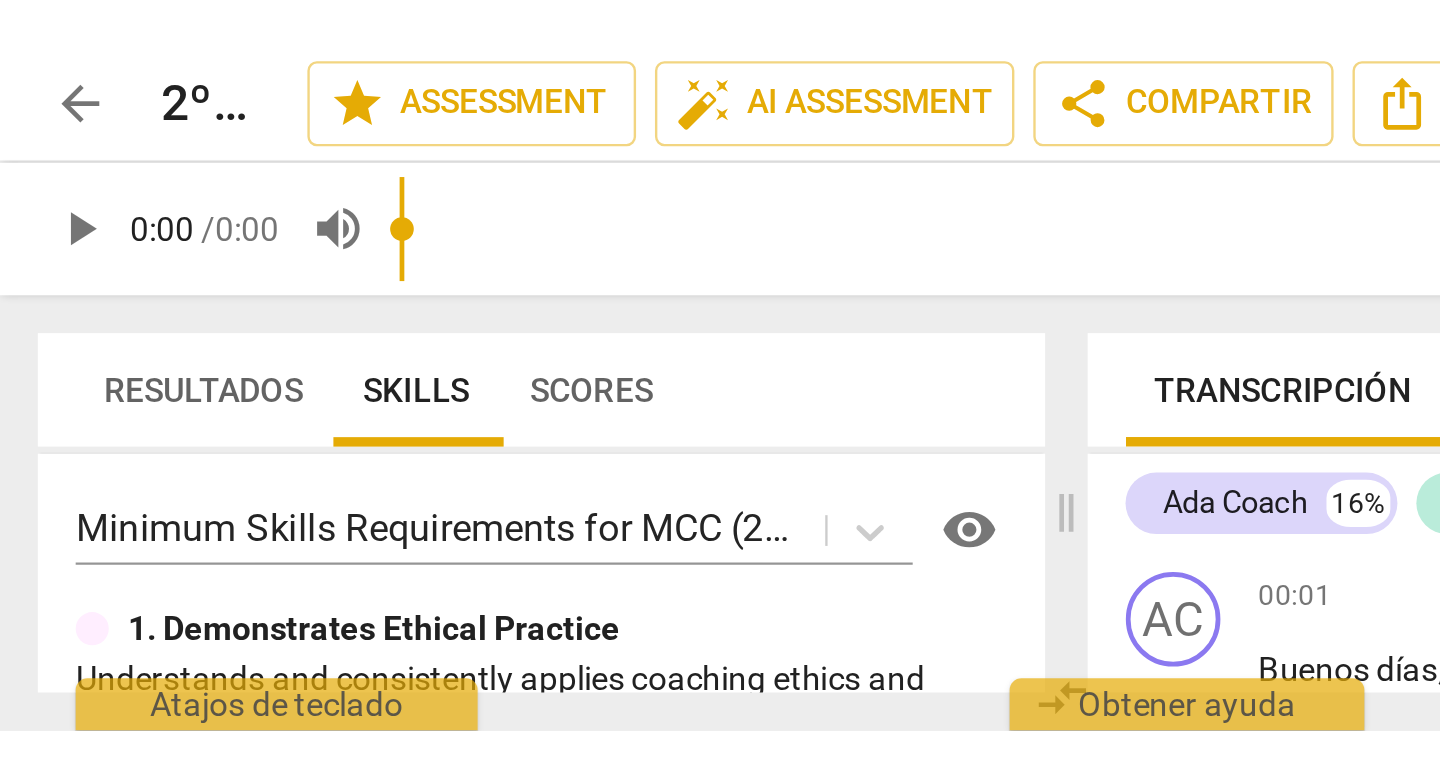 scroll, scrollTop: 0, scrollLeft: 0, axis: both 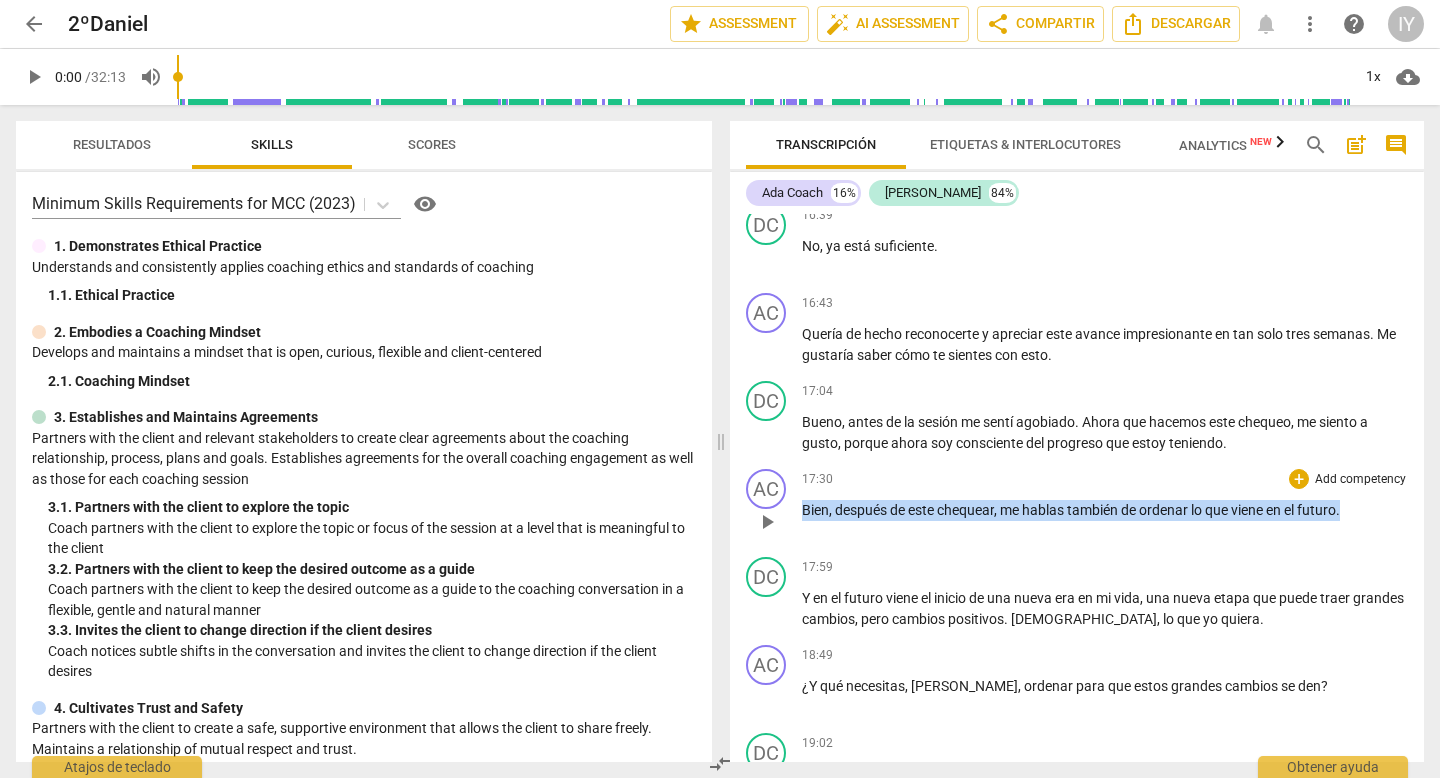 drag, startPoint x: 803, startPoint y: 488, endPoint x: 1391, endPoint y: 498, distance: 588.085 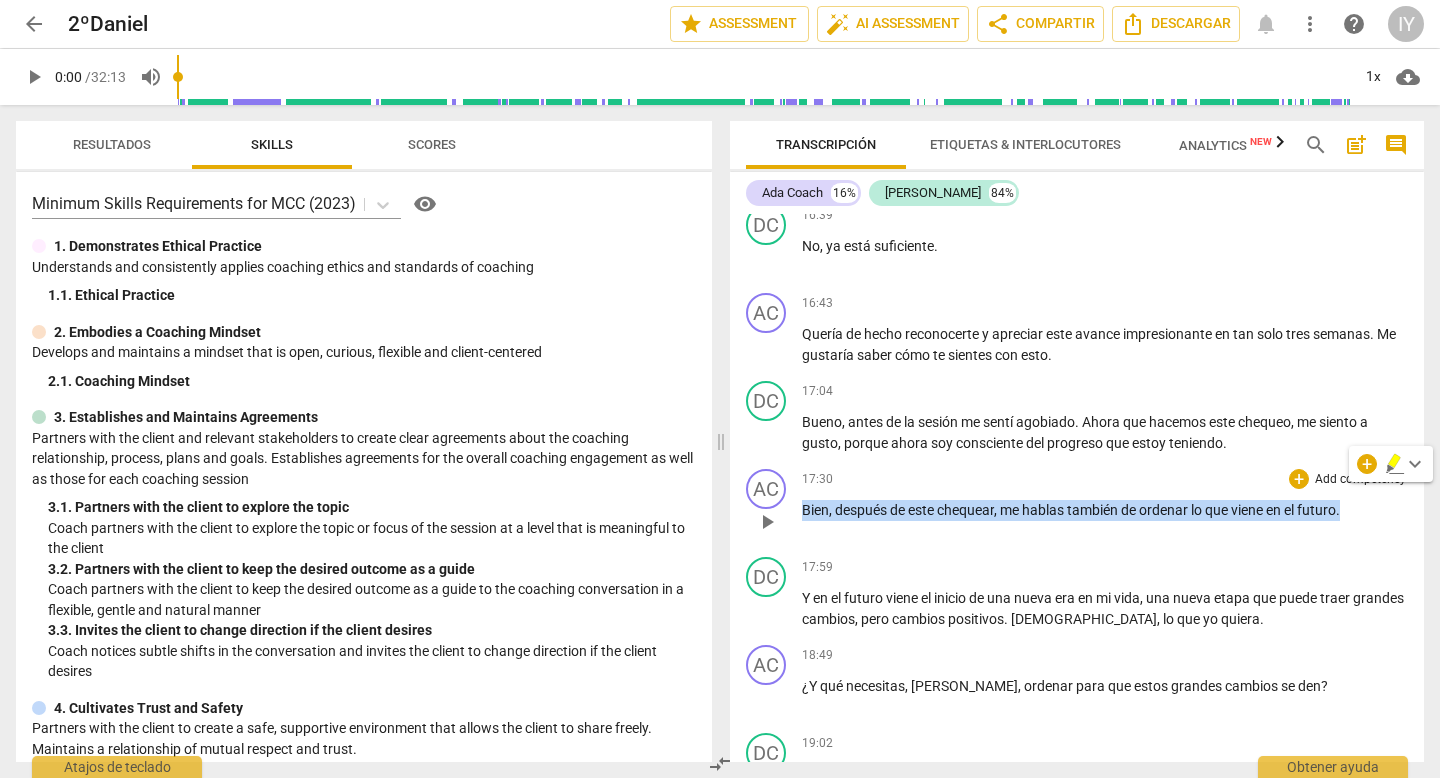 copy on "Bien ,   después   de   este   chequear ,   me   hablas   también   de   ordenar   lo   que   viene   en   el   futuro ." 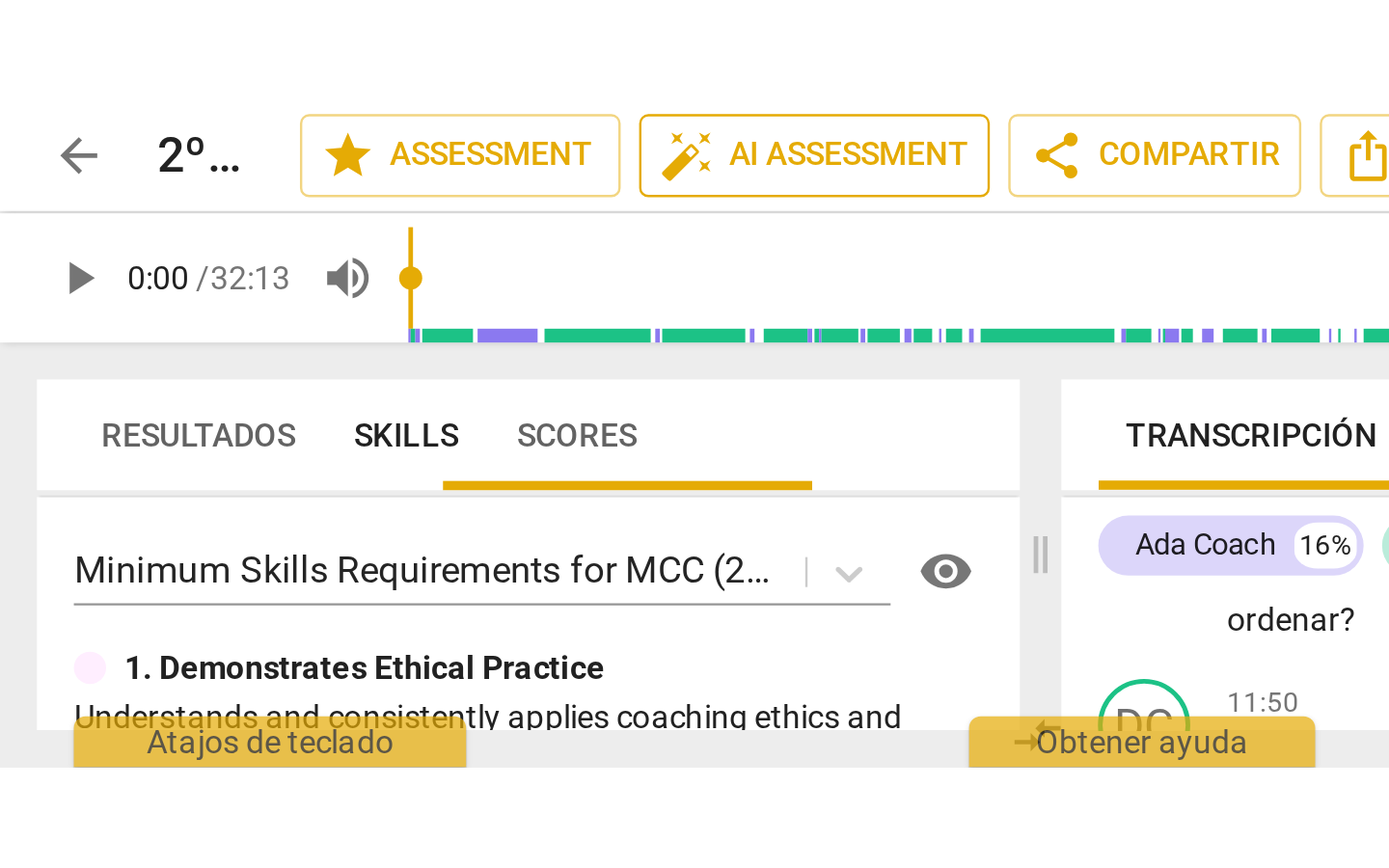 scroll, scrollTop: 3997, scrollLeft: 0, axis: vertical 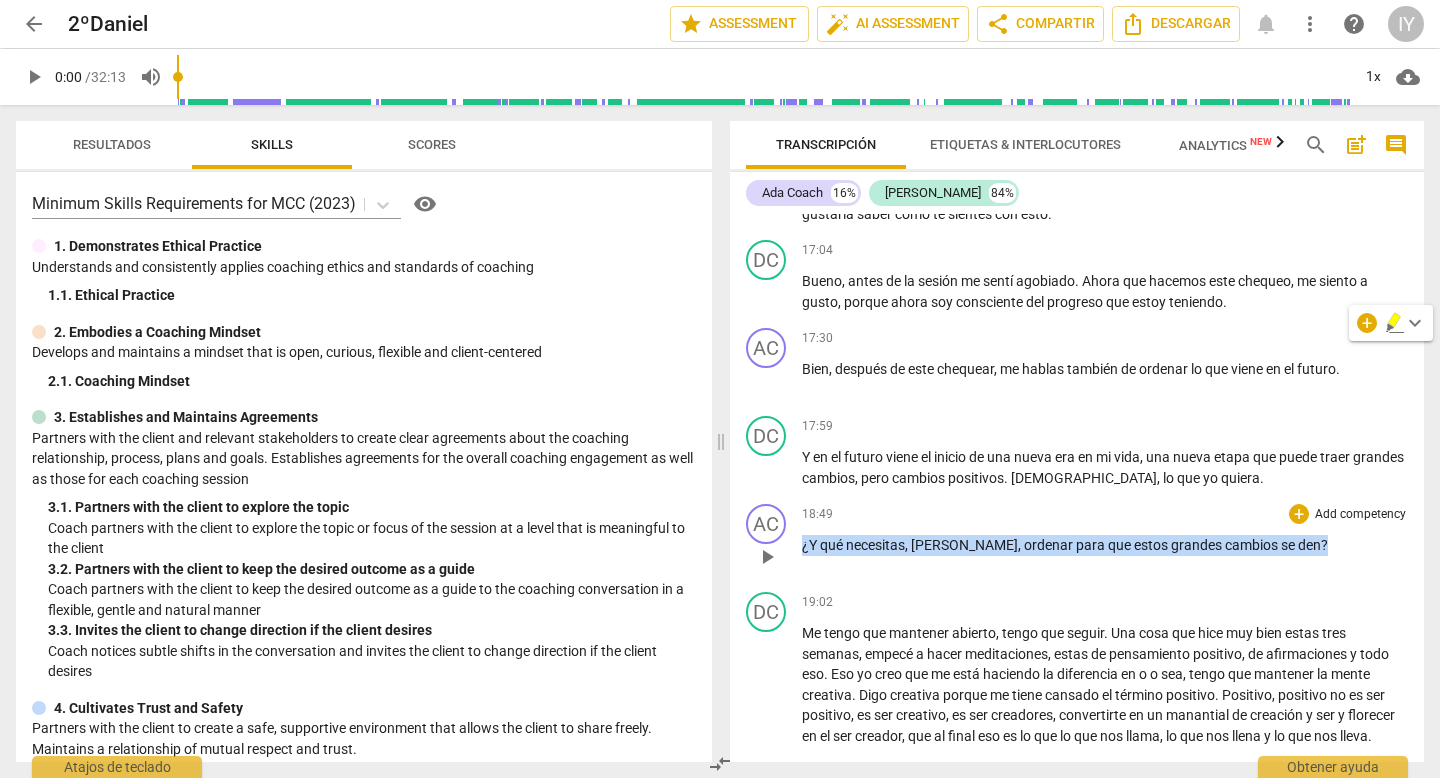 drag, startPoint x: 828, startPoint y: 523, endPoint x: 1298, endPoint y: 537, distance: 470.20847 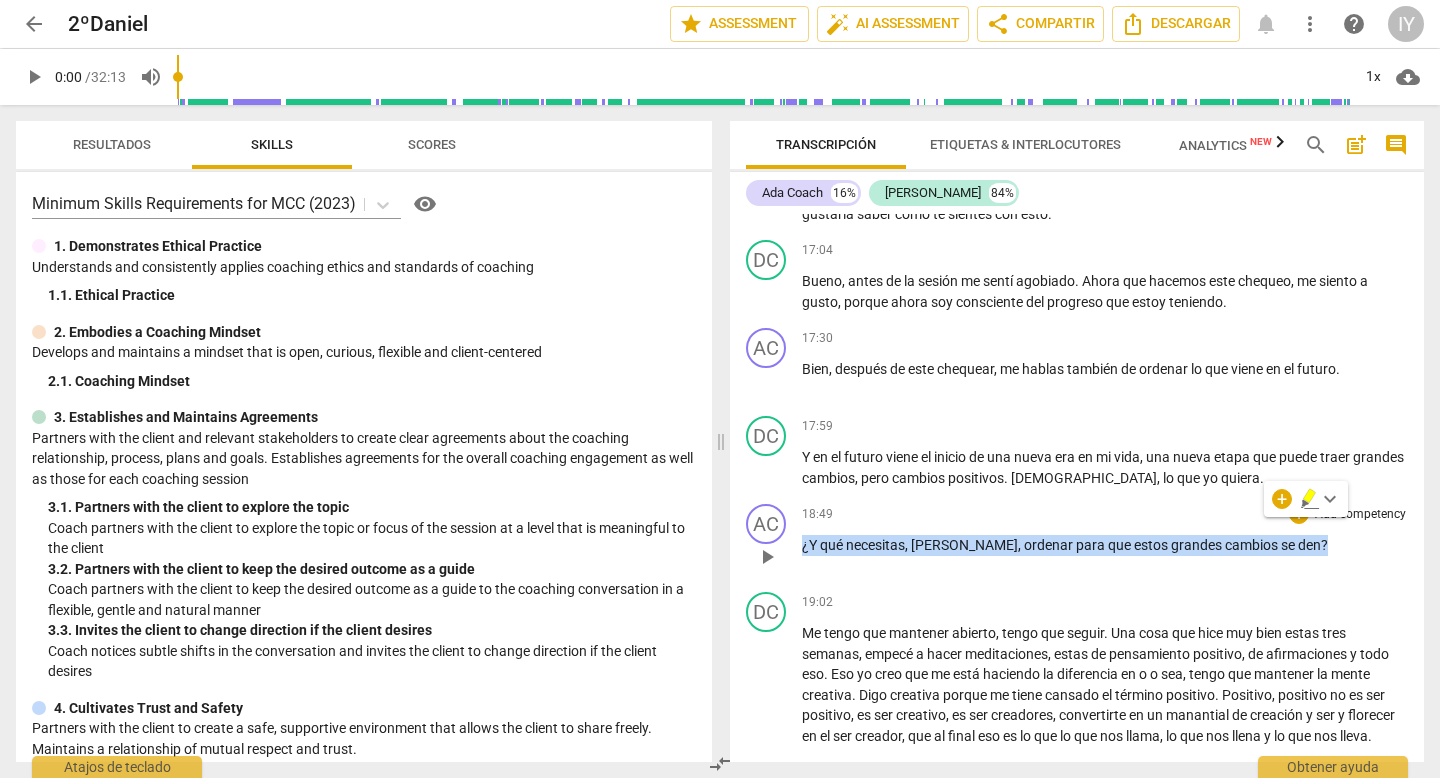 copy on "¿Y   qué   necesitas ,   [PERSON_NAME] ,   ordenar   para   que   estos   grandes   cambios   se   den ?" 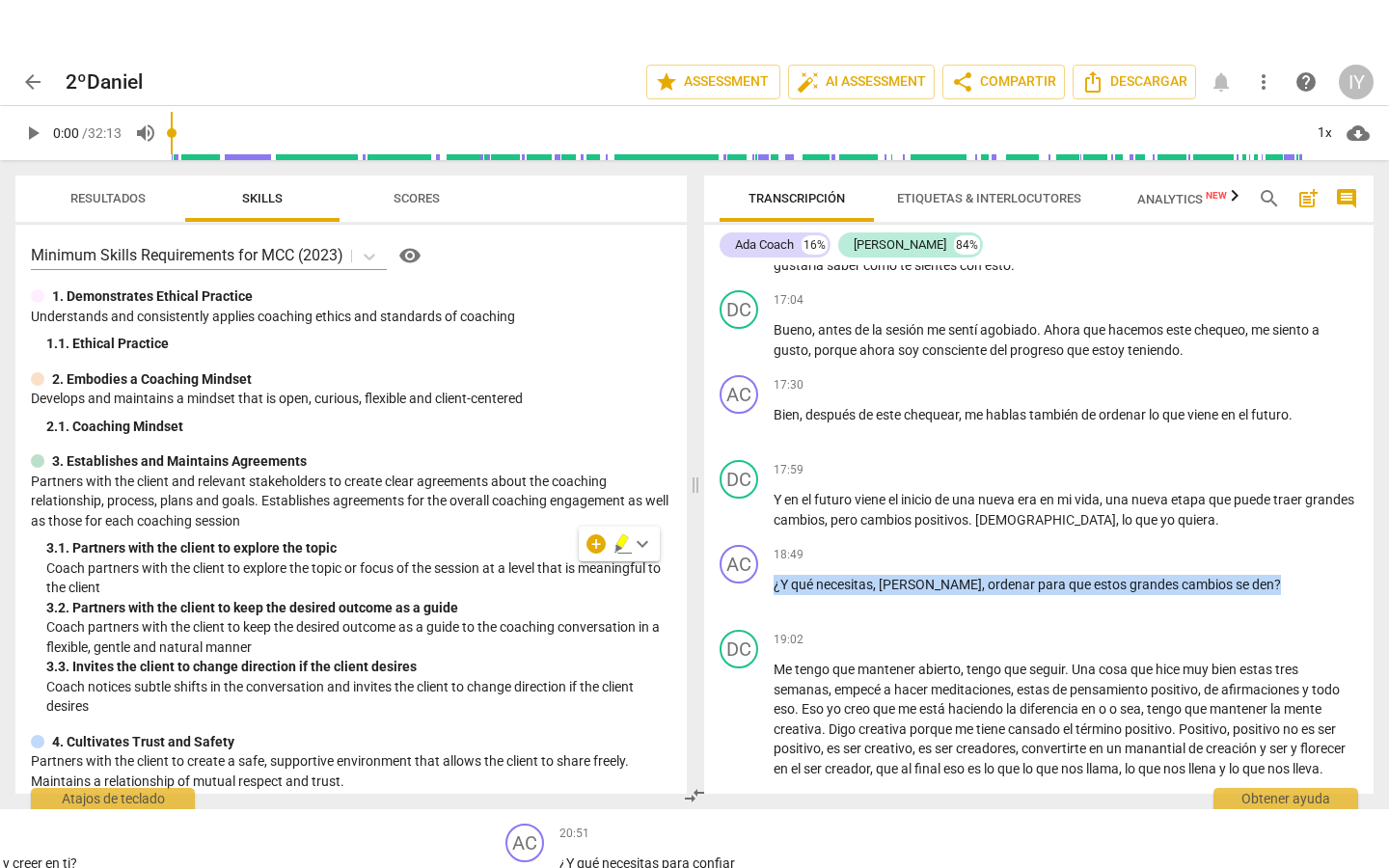 scroll, scrollTop: 4172, scrollLeft: 0, axis: vertical 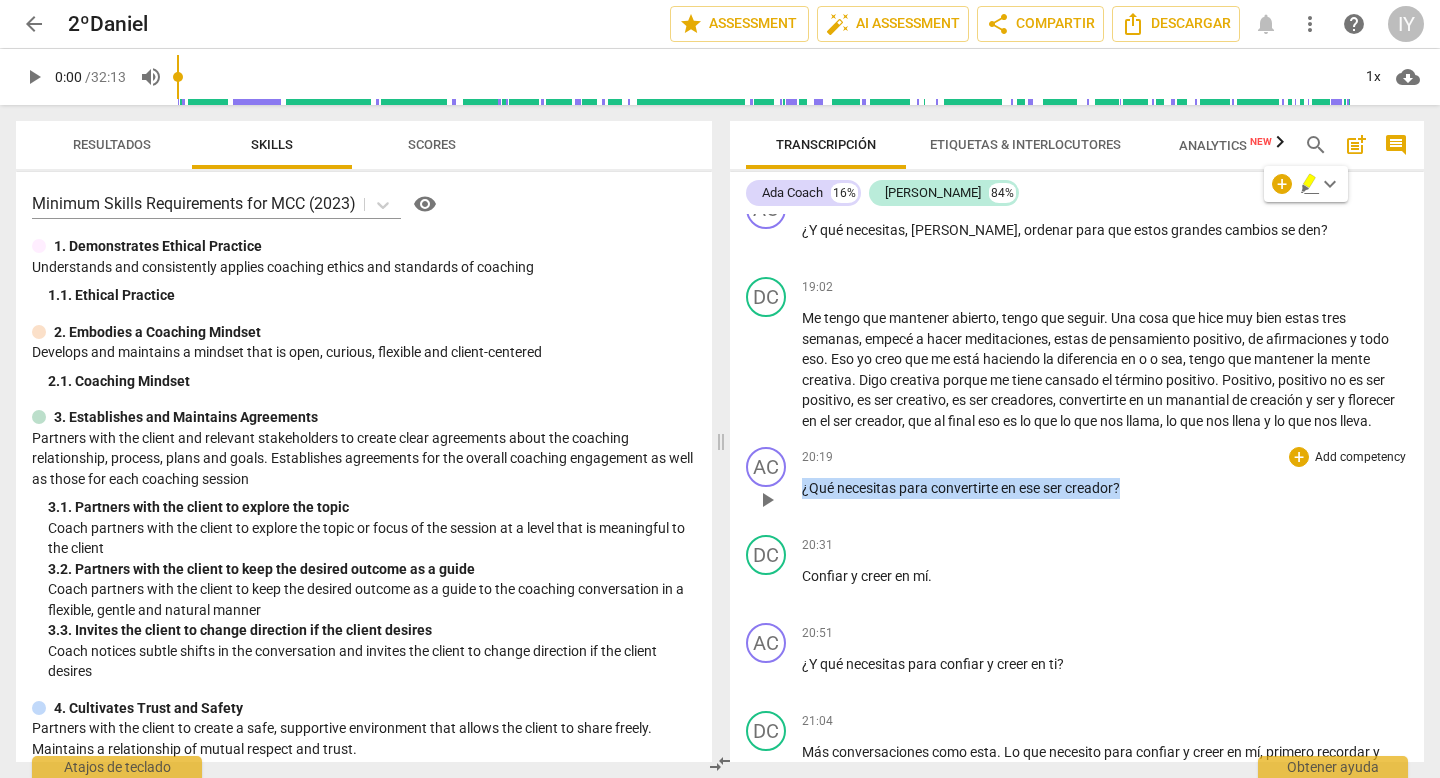 drag, startPoint x: 804, startPoint y: 489, endPoint x: 1217, endPoint y: 502, distance: 413.20456 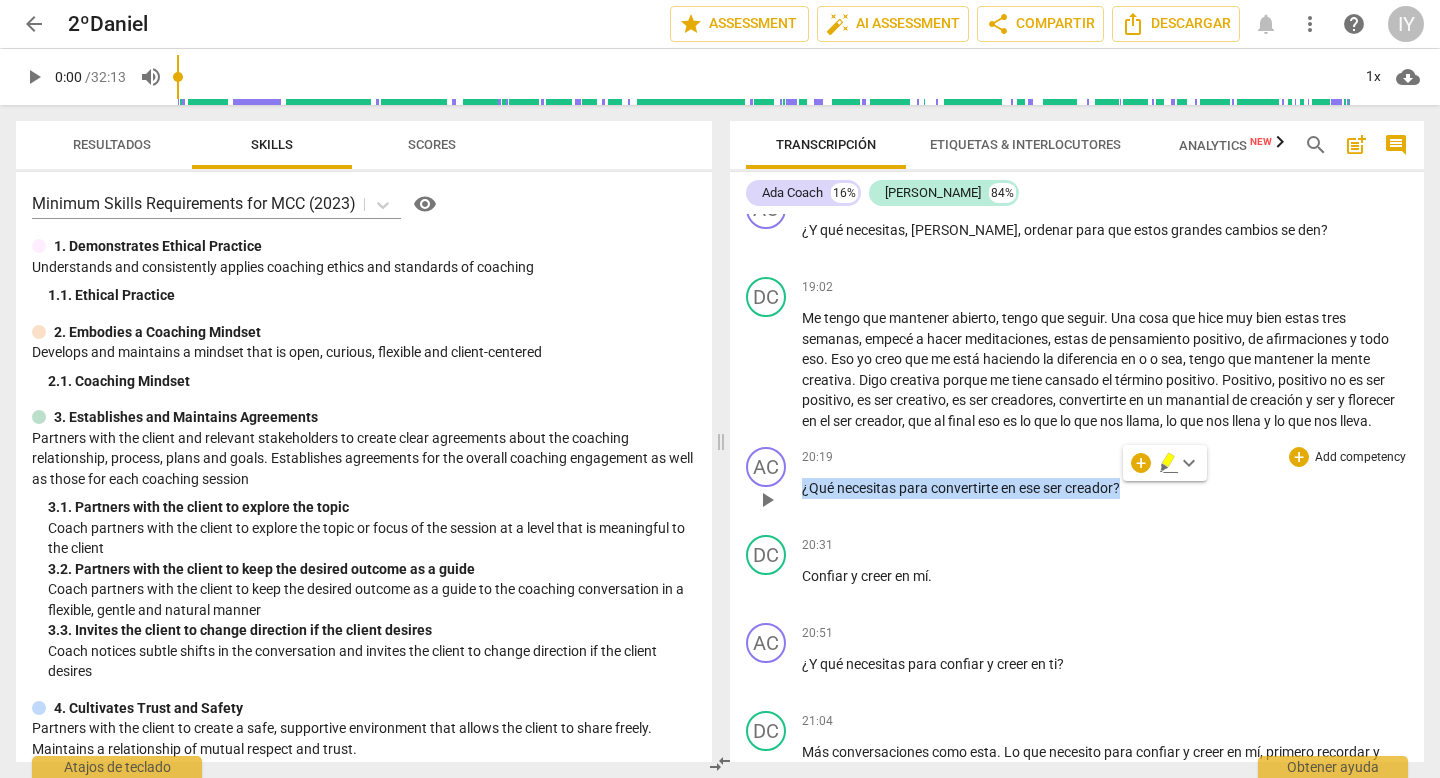 copy on "¿Qué   necesitas   para   convertirte   en   ese   ser   creador ?" 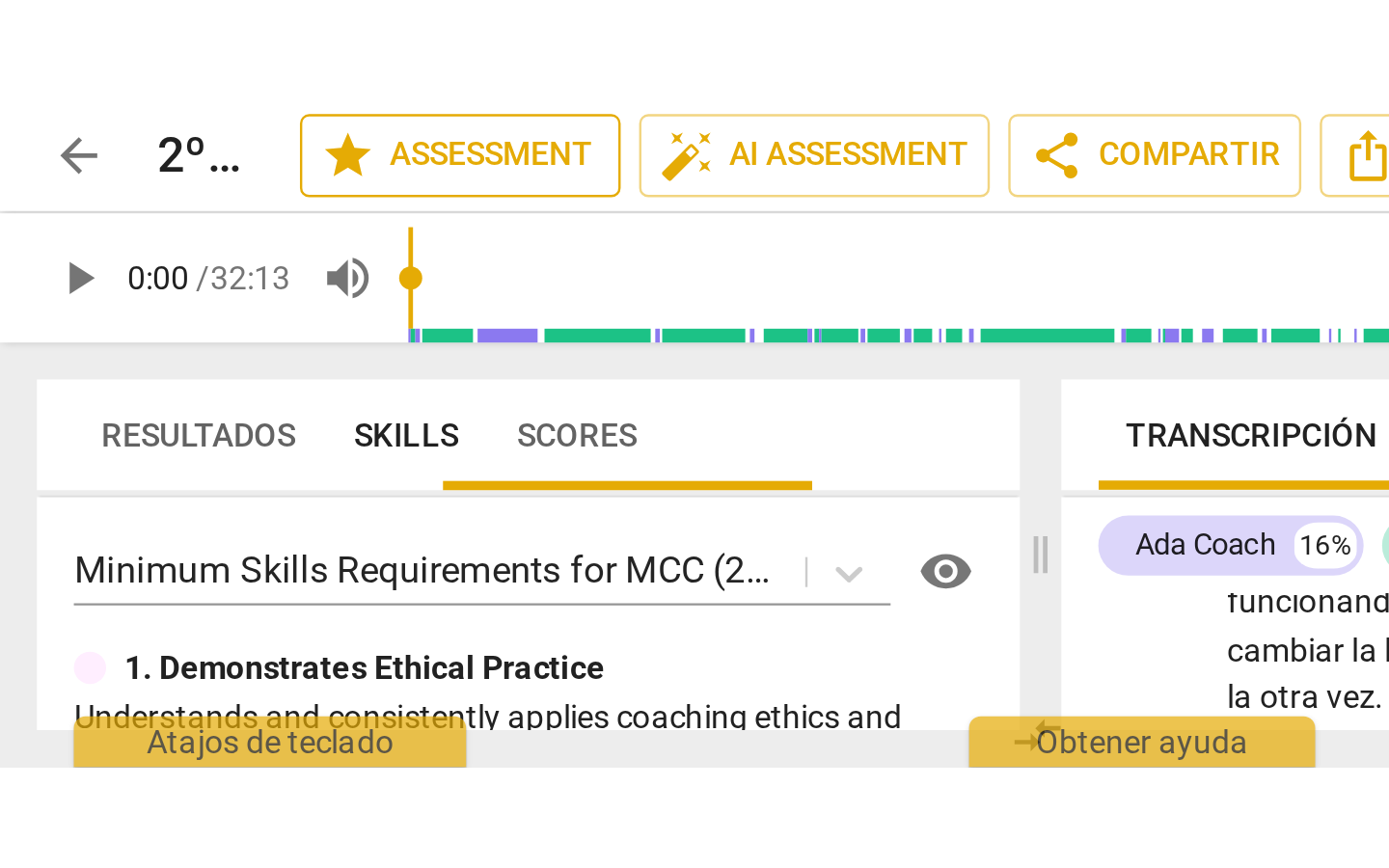 scroll, scrollTop: 4574, scrollLeft: 0, axis: vertical 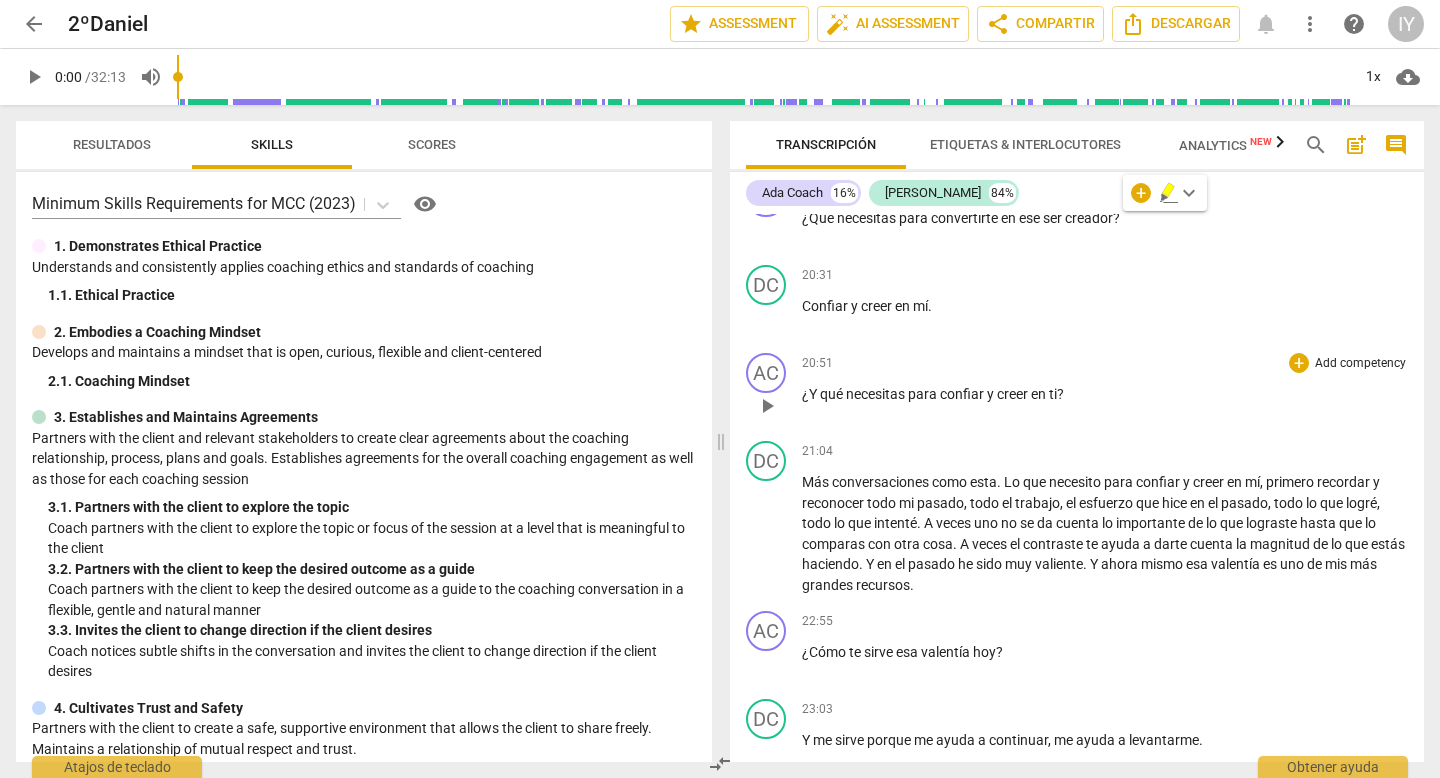 drag, startPoint x: 800, startPoint y: 397, endPoint x: 970, endPoint y: 399, distance: 170.01176 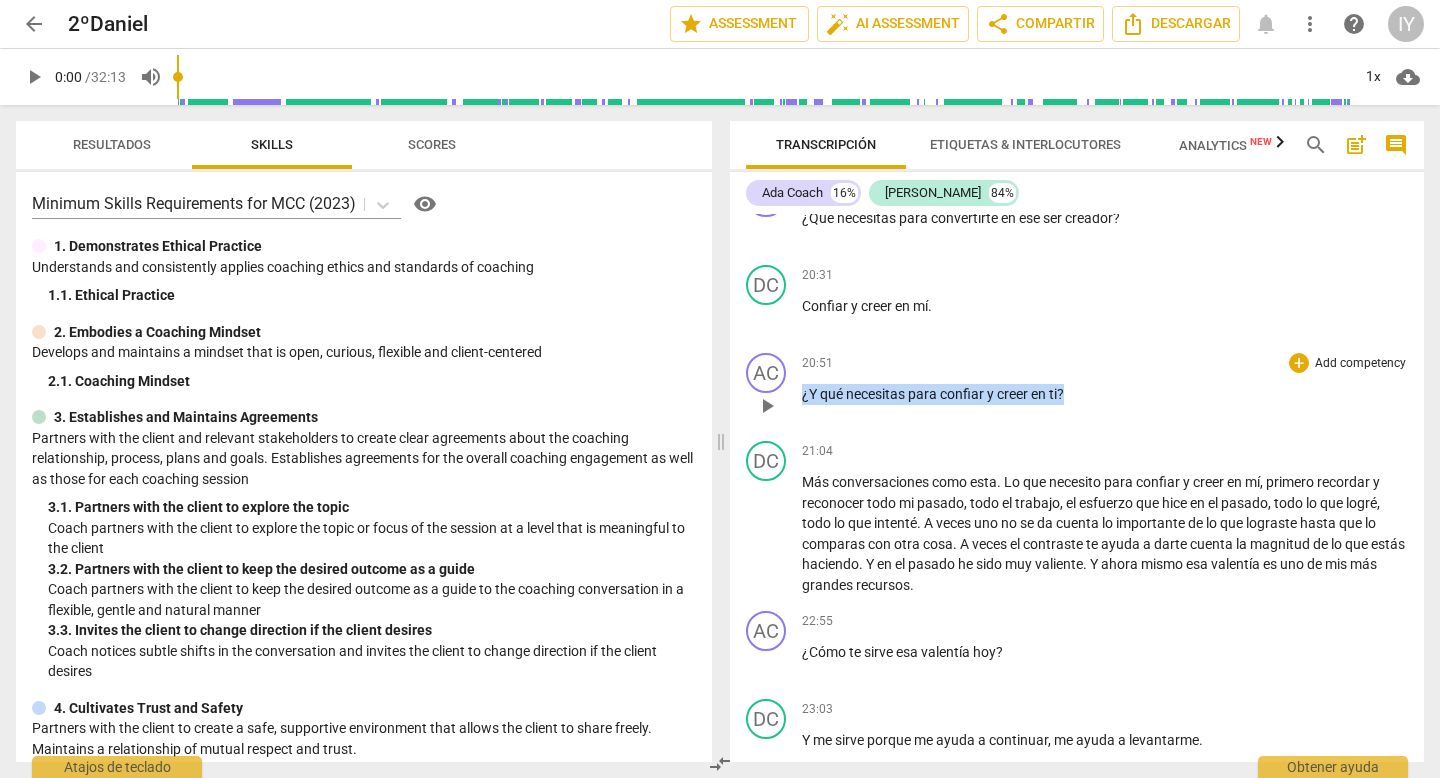 drag, startPoint x: 1071, startPoint y: 391, endPoint x: 792, endPoint y: 398, distance: 279.0878 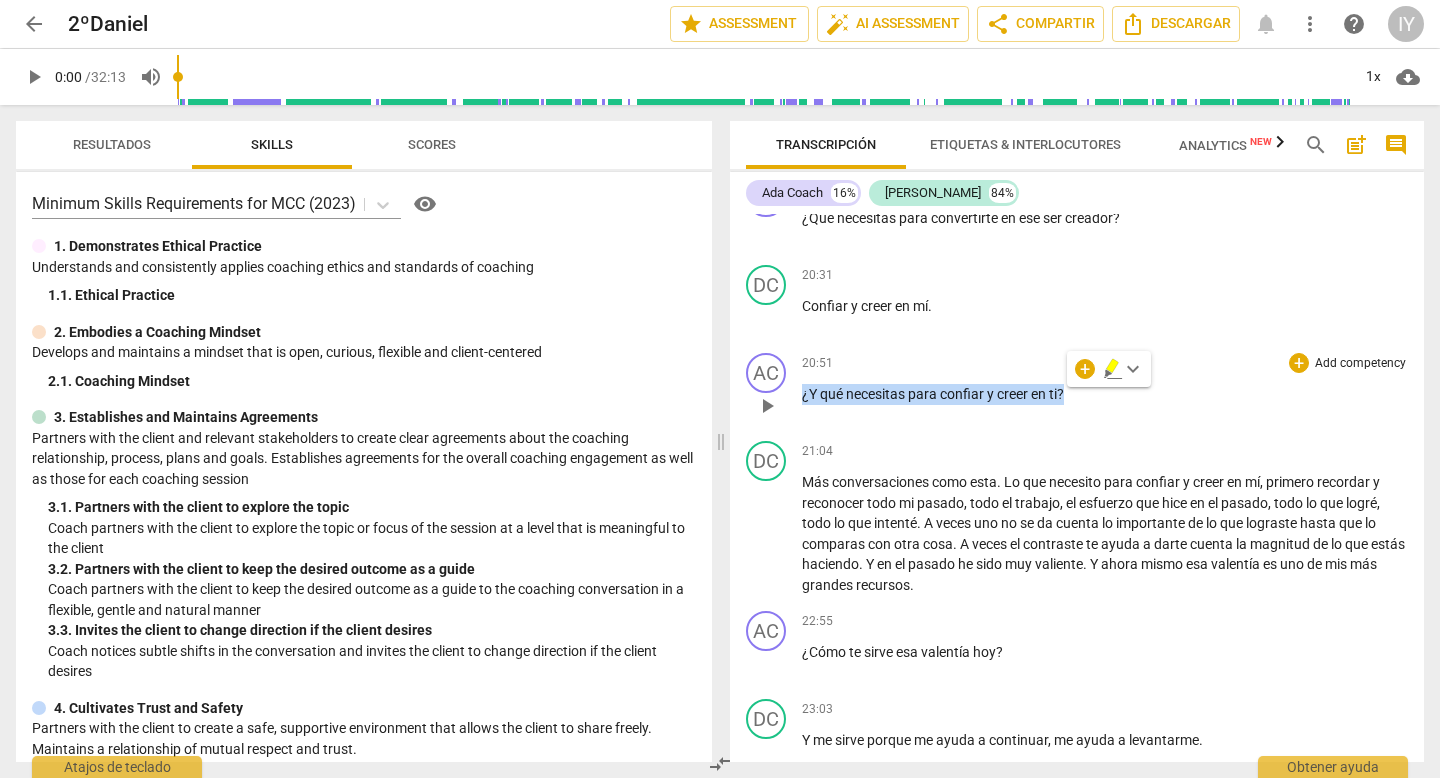 copy on "¿Y   qué   necesitas   para   confiar   y   creer   en   ti ?" 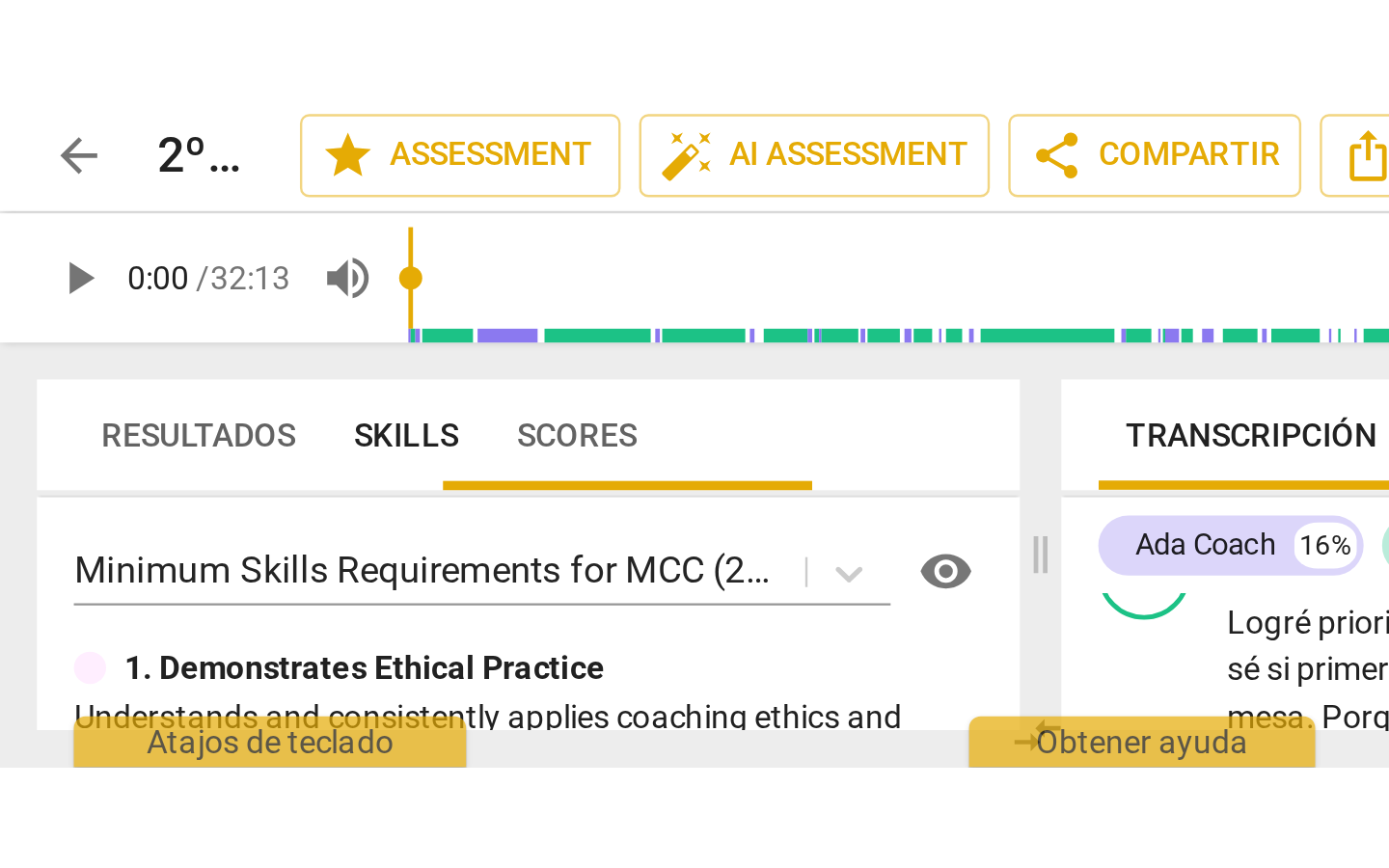 scroll, scrollTop: 4835, scrollLeft: 0, axis: vertical 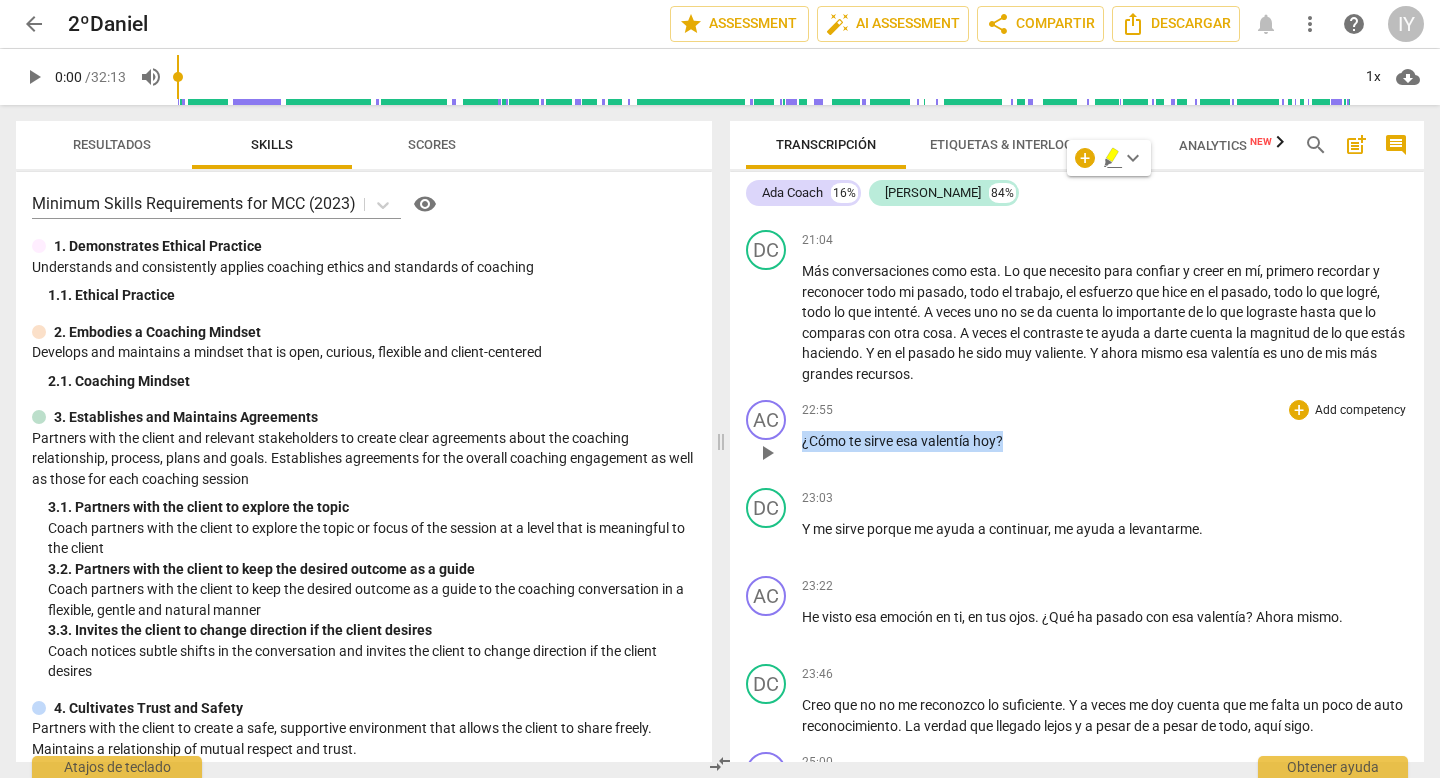 drag, startPoint x: 1006, startPoint y: 441, endPoint x: 798, endPoint y: 438, distance: 208.02164 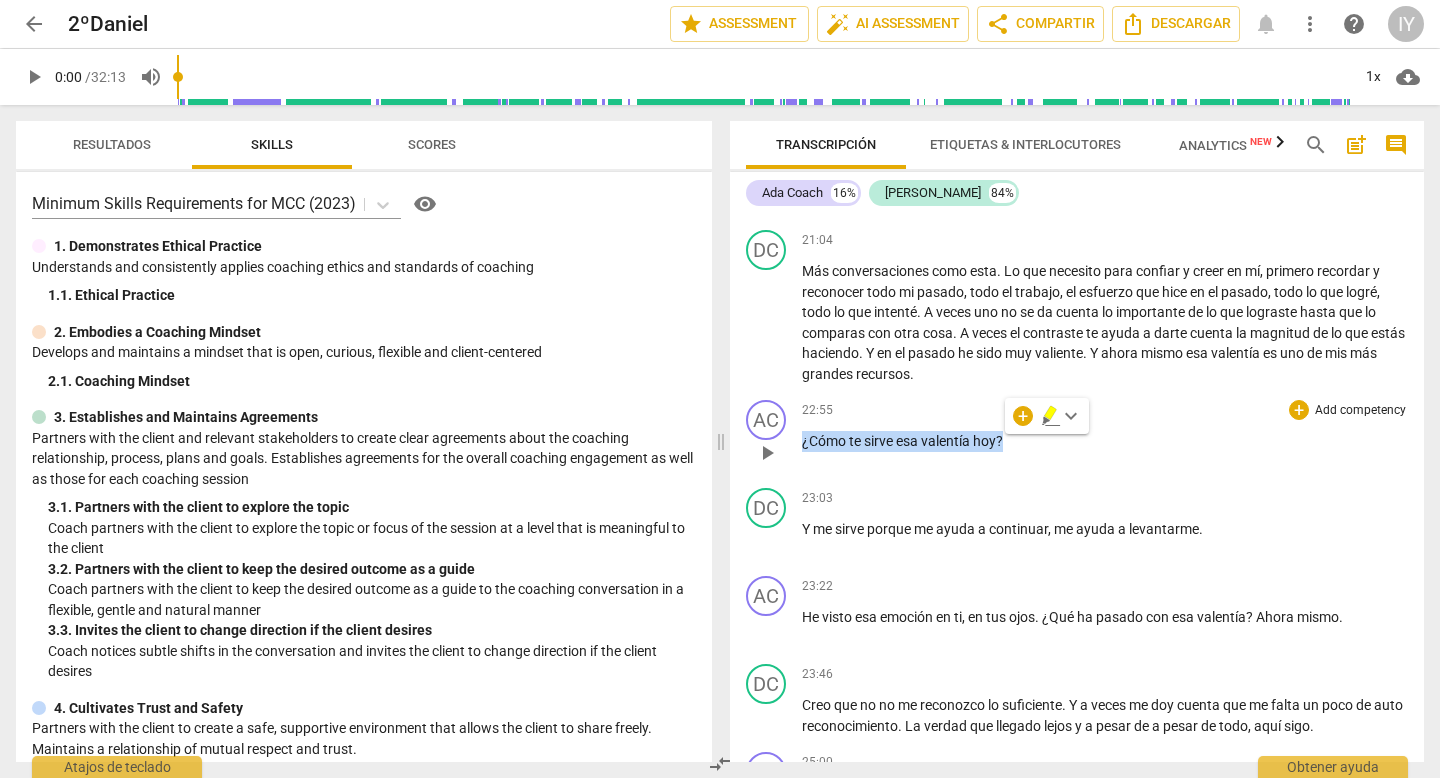 copy on "¿Cómo   te   sirve   esa   valentía   [DATE] ?" 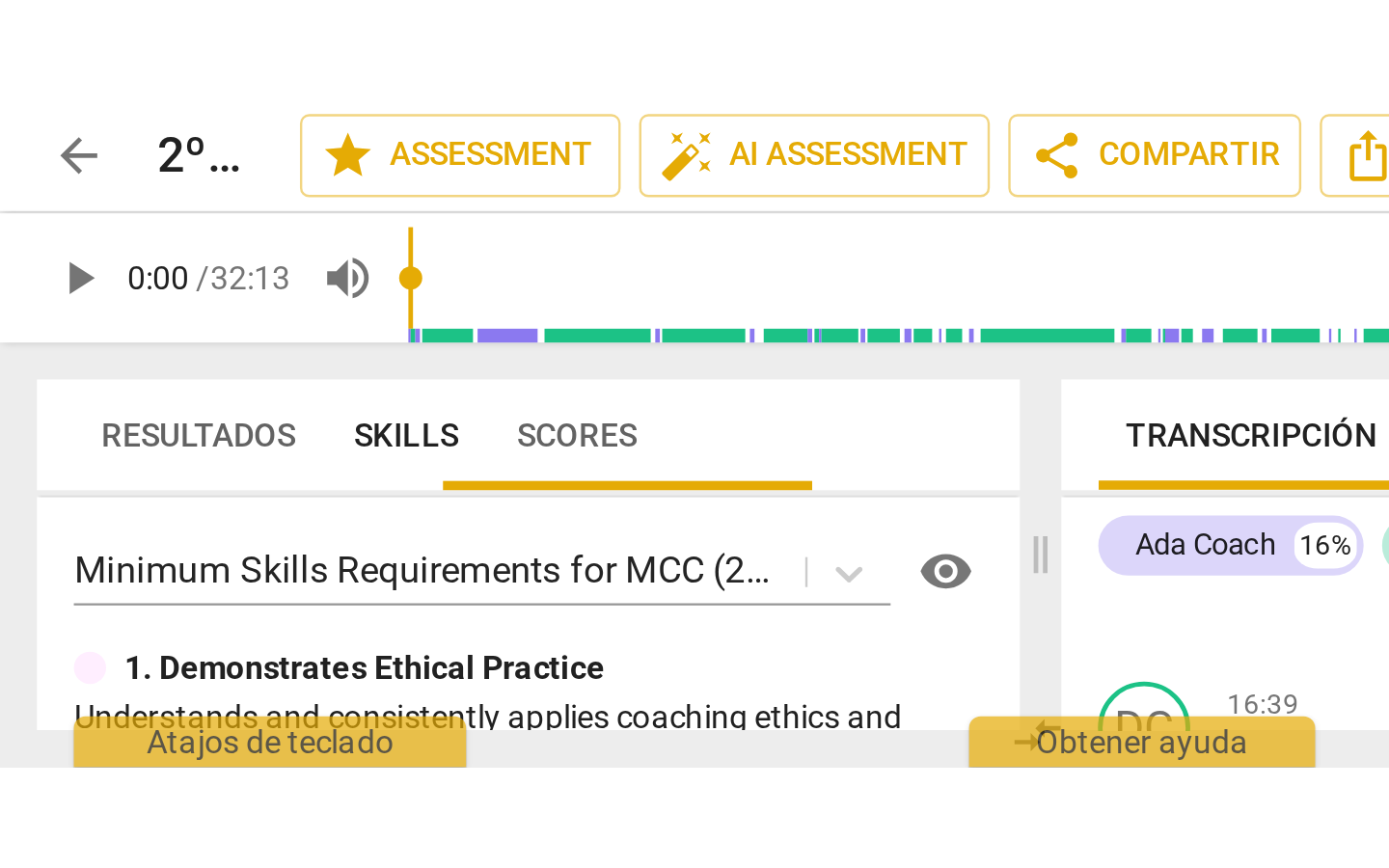 scroll, scrollTop: 5117, scrollLeft: 0, axis: vertical 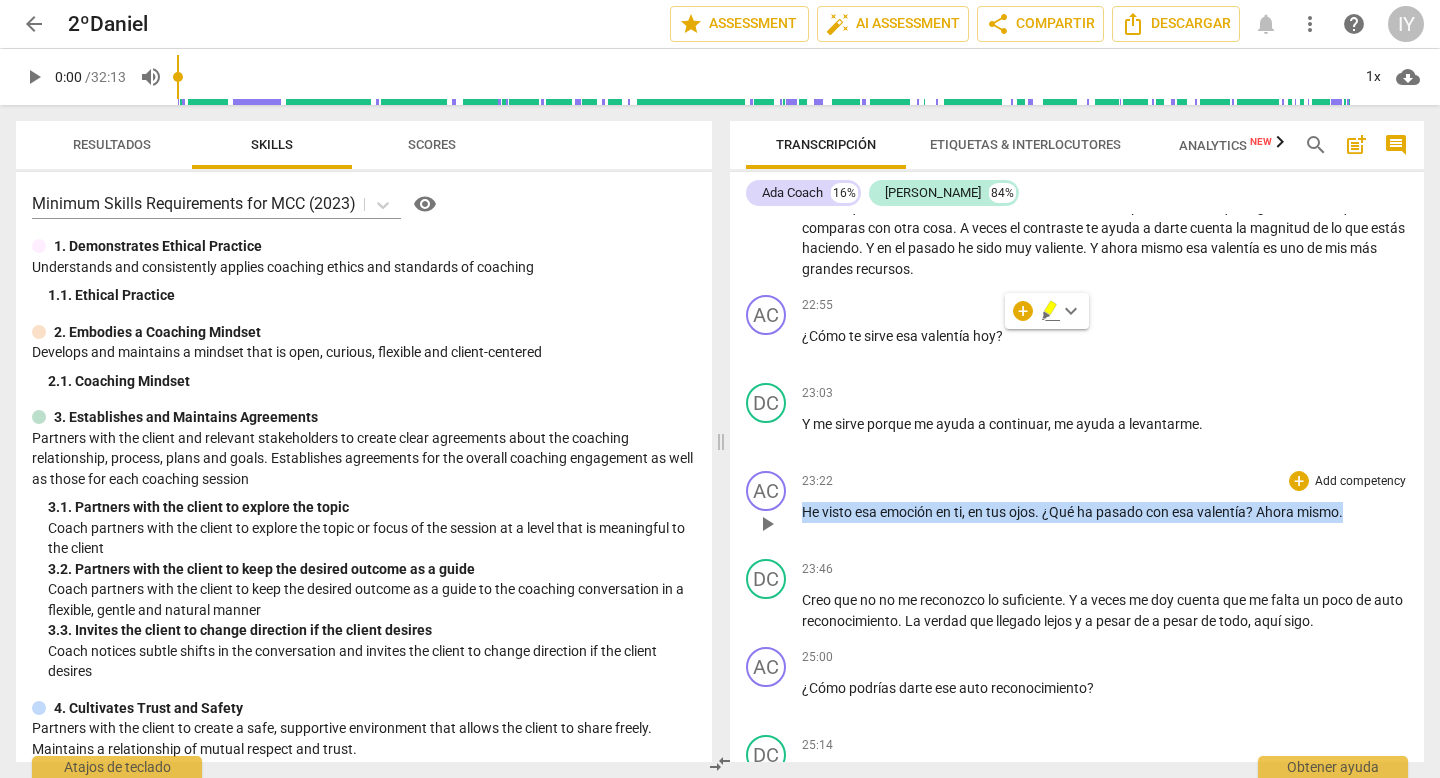 drag, startPoint x: 801, startPoint y: 511, endPoint x: 1390, endPoint y: 523, distance: 589.12225 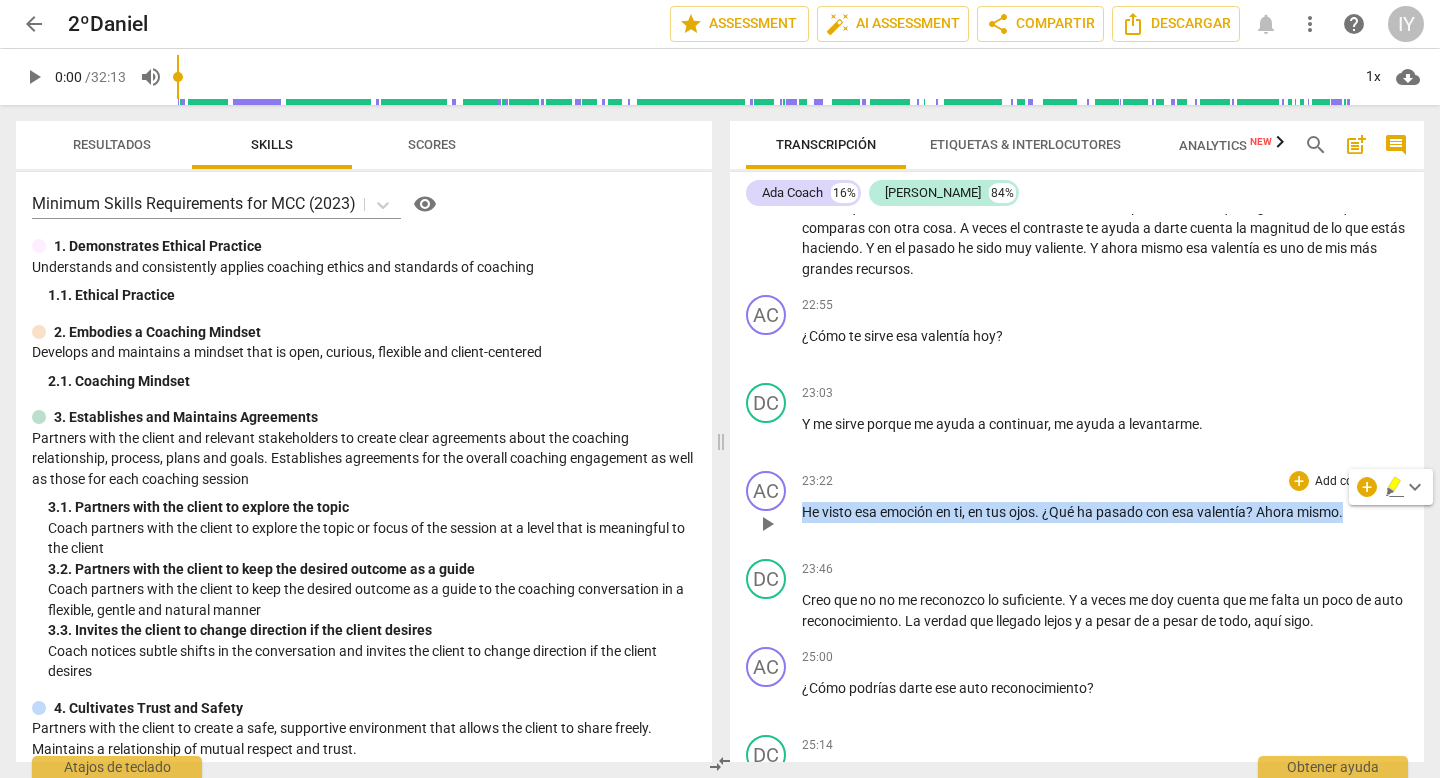copy on "He   visto   esa   emoción   en   ti ,   en   tus   ojos .   ¿Qué   ha   pasado   con   esa   valentía ?   Ahora   mismo ." 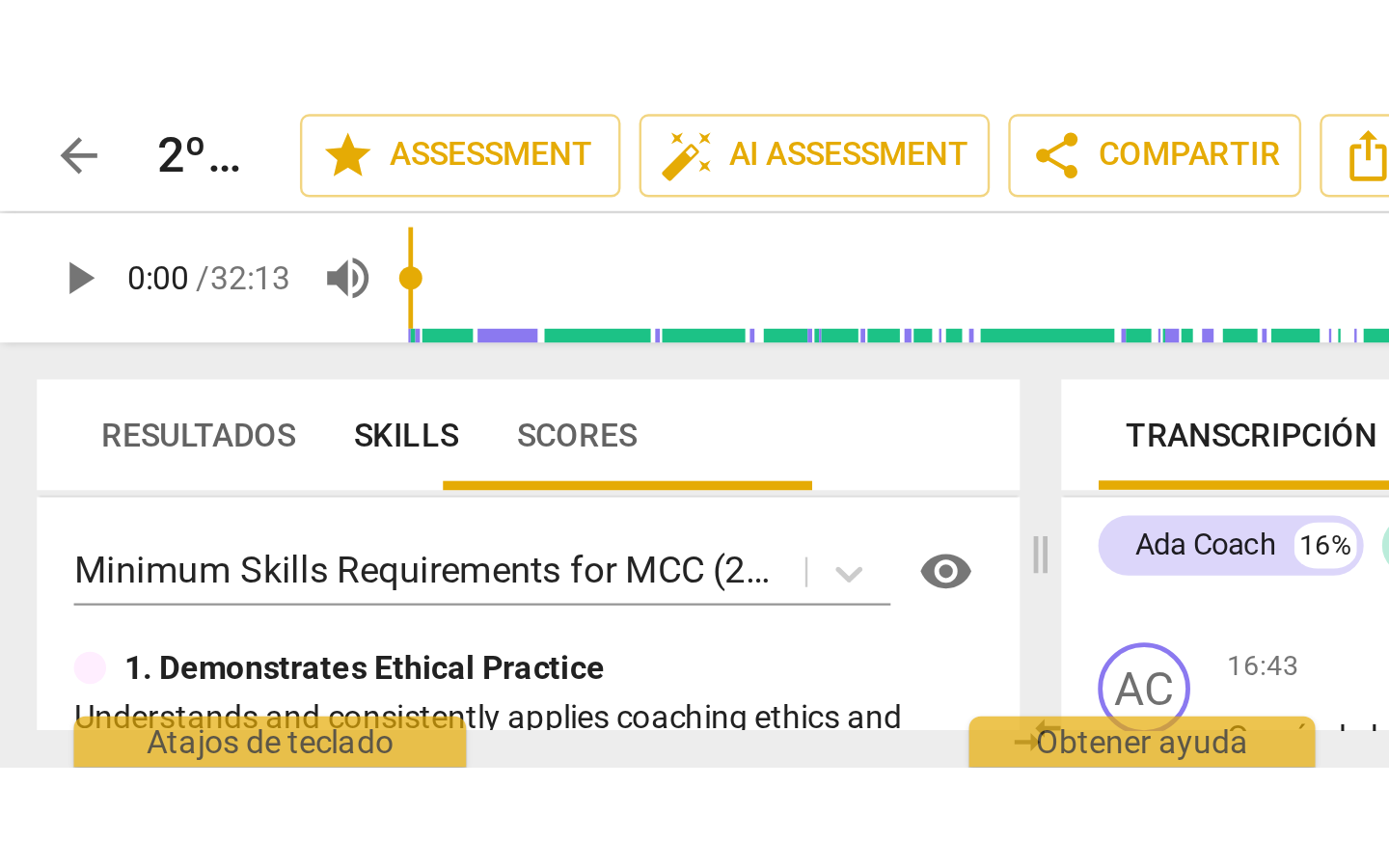 scroll, scrollTop: 5219, scrollLeft: 0, axis: vertical 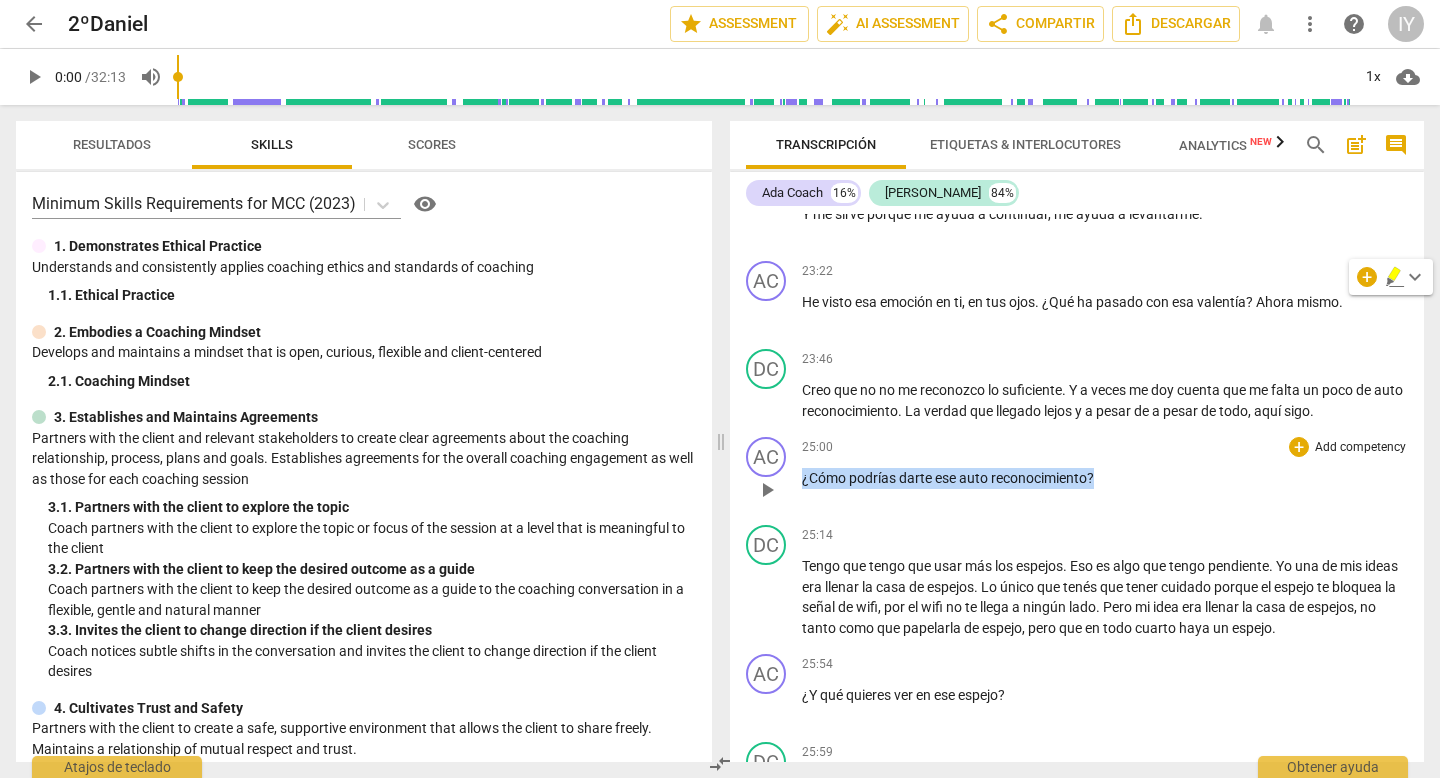 drag, startPoint x: 1100, startPoint y: 477, endPoint x: 789, endPoint y: 478, distance: 311.00162 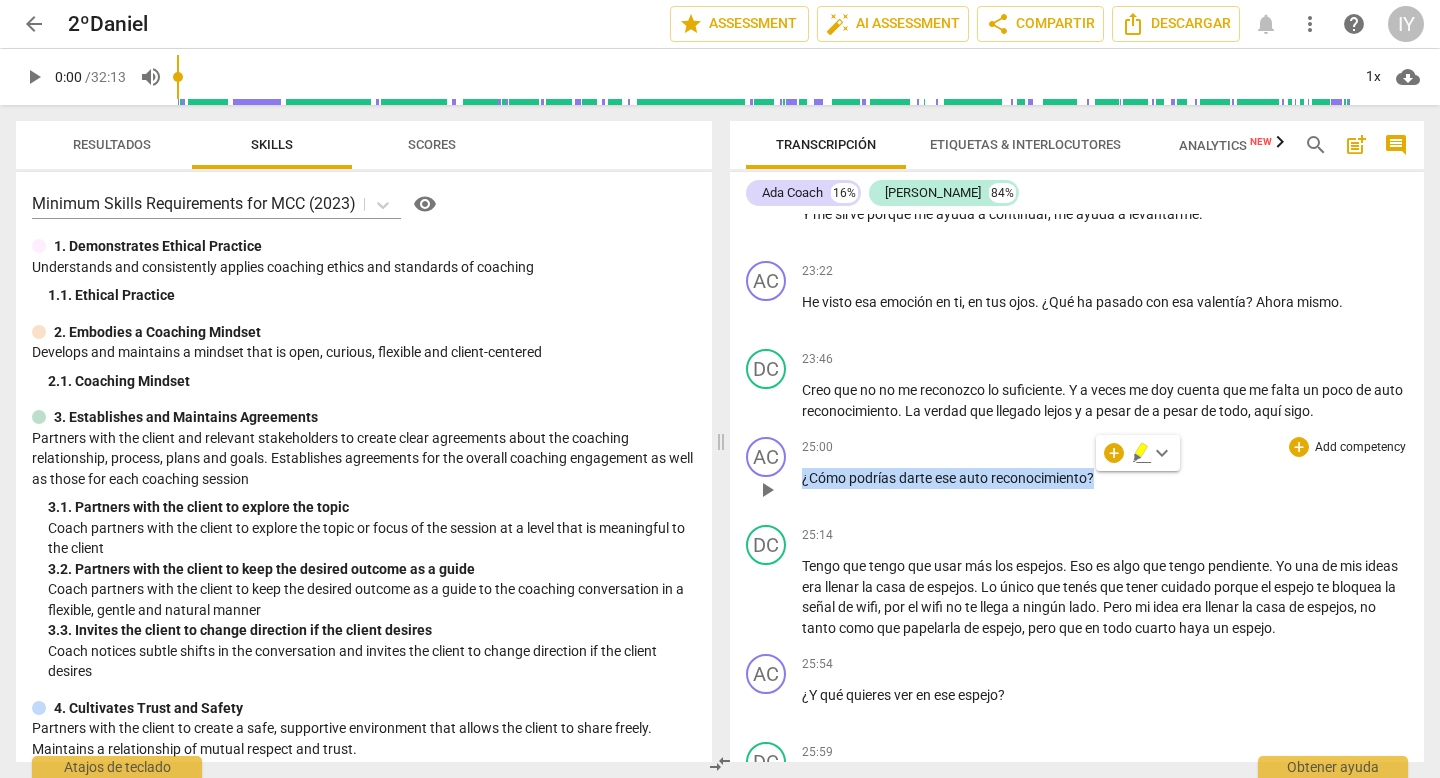 copy on "¿Cómo   podrías   darte   ese   auto   reconocimiento ?" 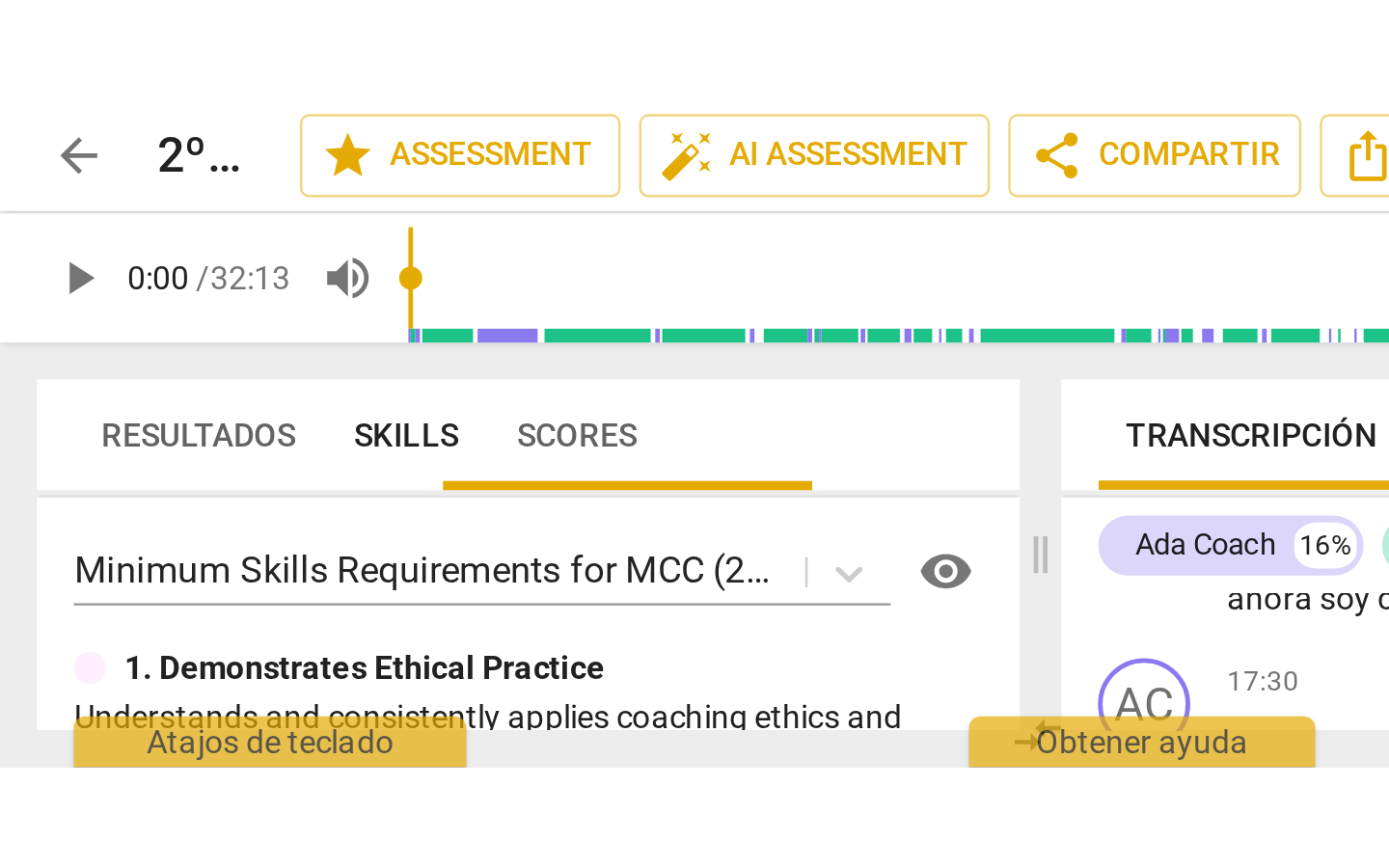 scroll, scrollTop: 5461, scrollLeft: 0, axis: vertical 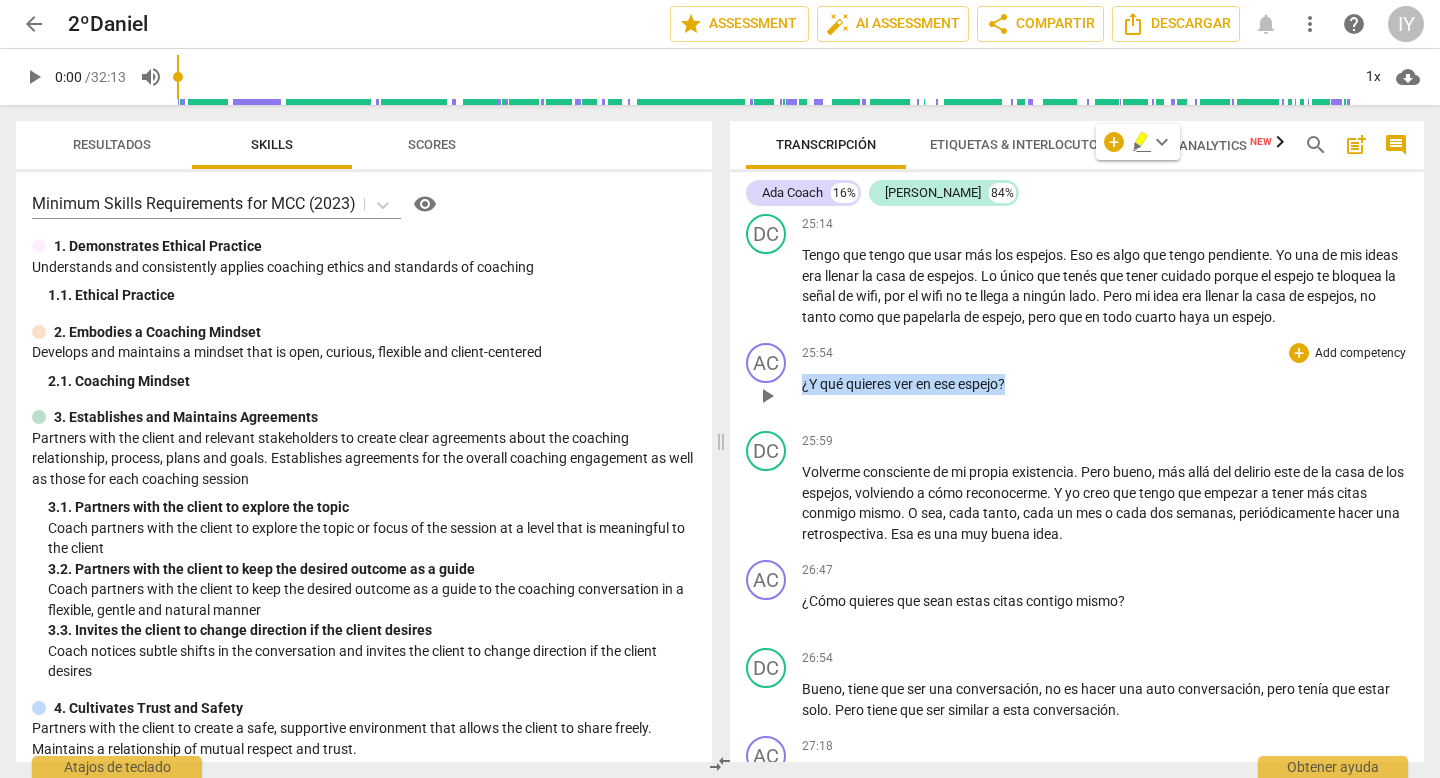 drag, startPoint x: 1026, startPoint y: 380, endPoint x: 787, endPoint y: 380, distance: 239 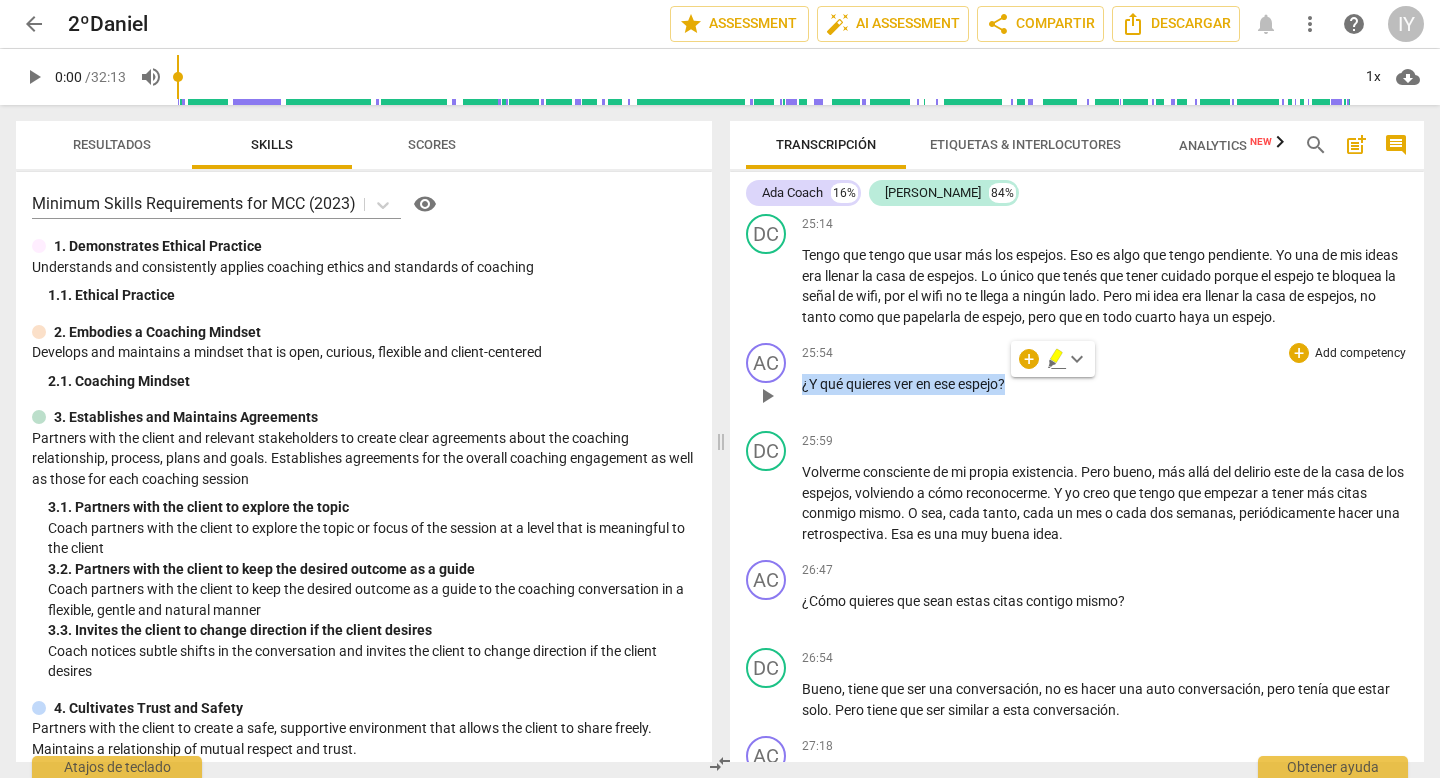 copy on "¿Y   qué   quieres   ver   en   ese   espejo ?" 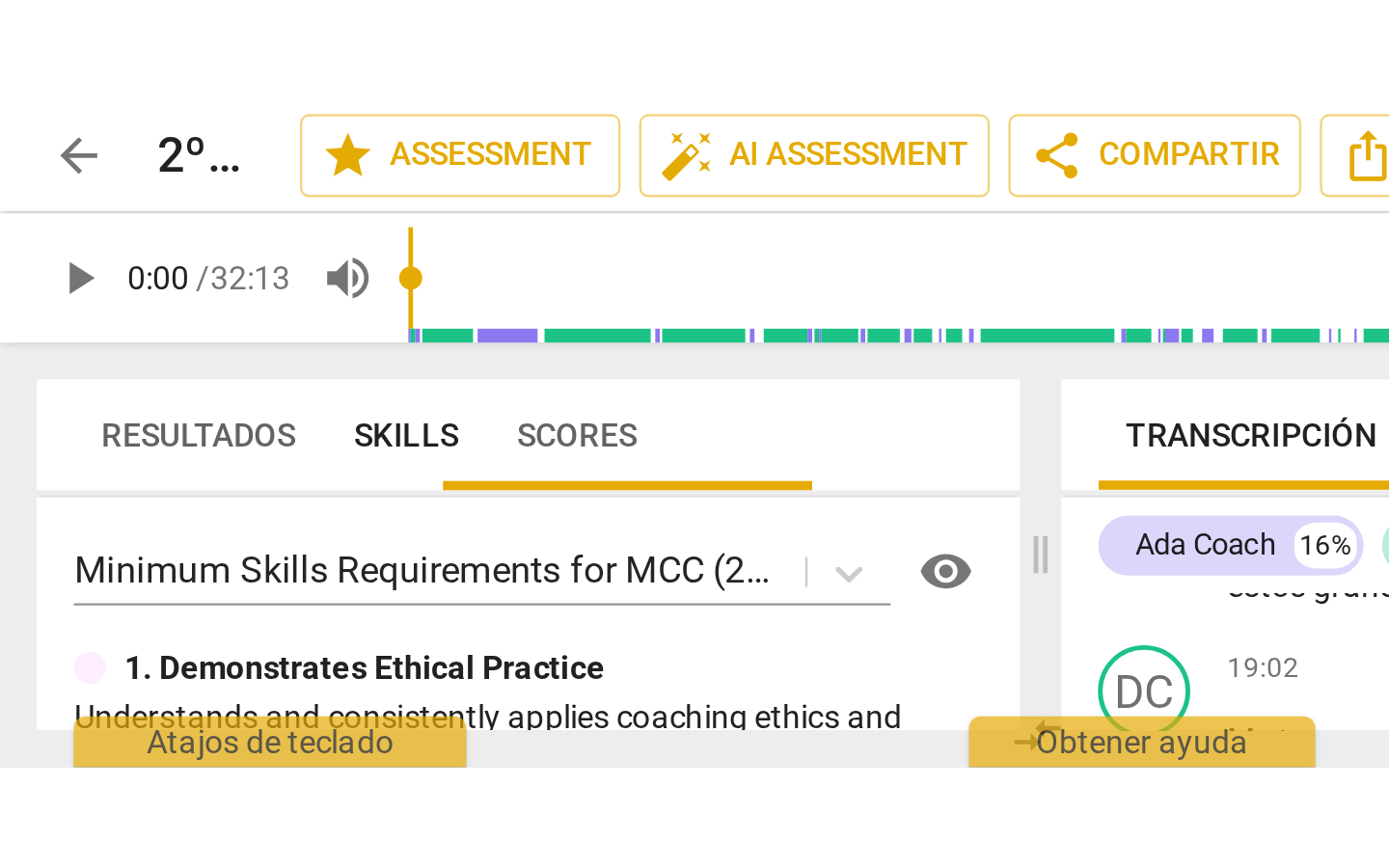 scroll, scrollTop: 5840, scrollLeft: 0, axis: vertical 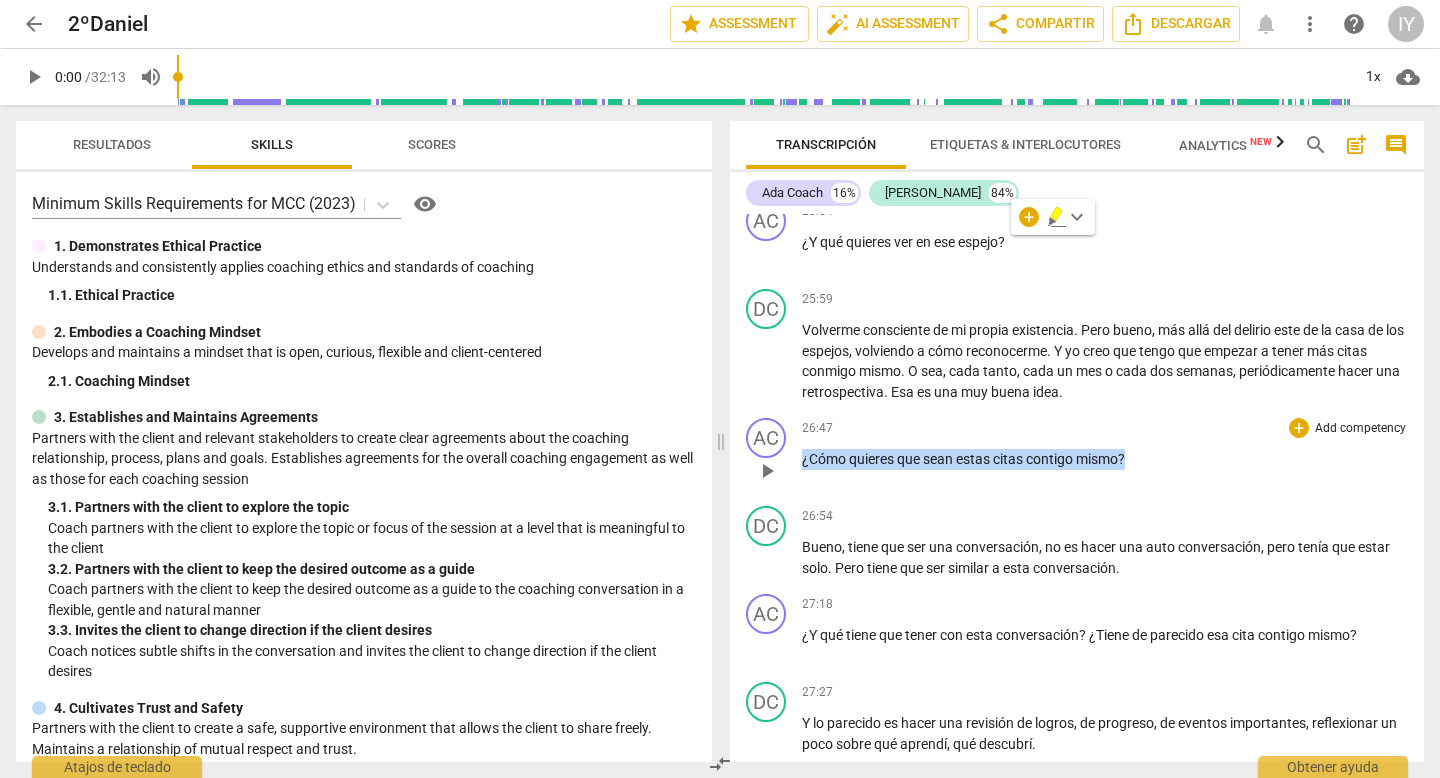 drag, startPoint x: 1136, startPoint y: 460, endPoint x: 797, endPoint y: 452, distance: 339.0944 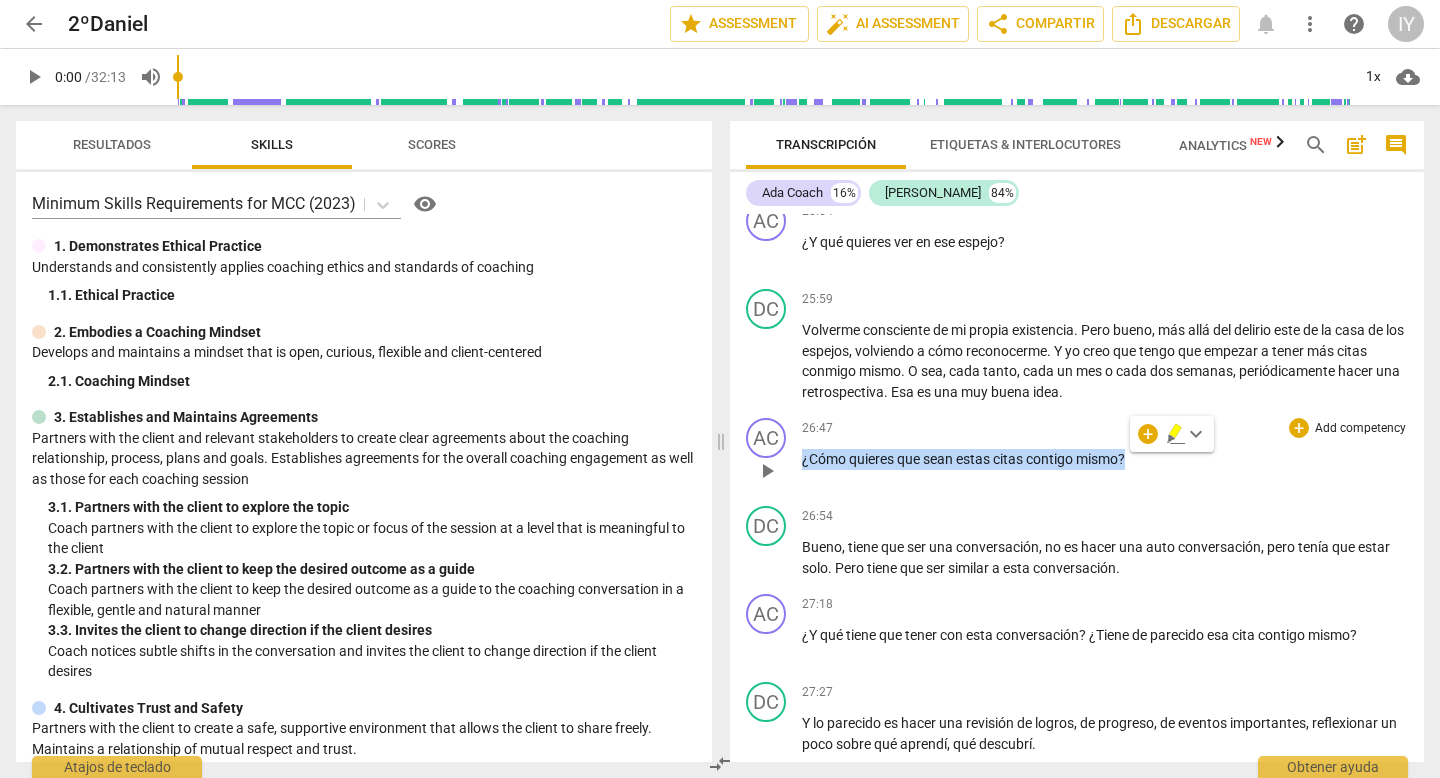 copy on "¿Cómo   quieres   que   sean   estas   citas   contigo   mismo ?" 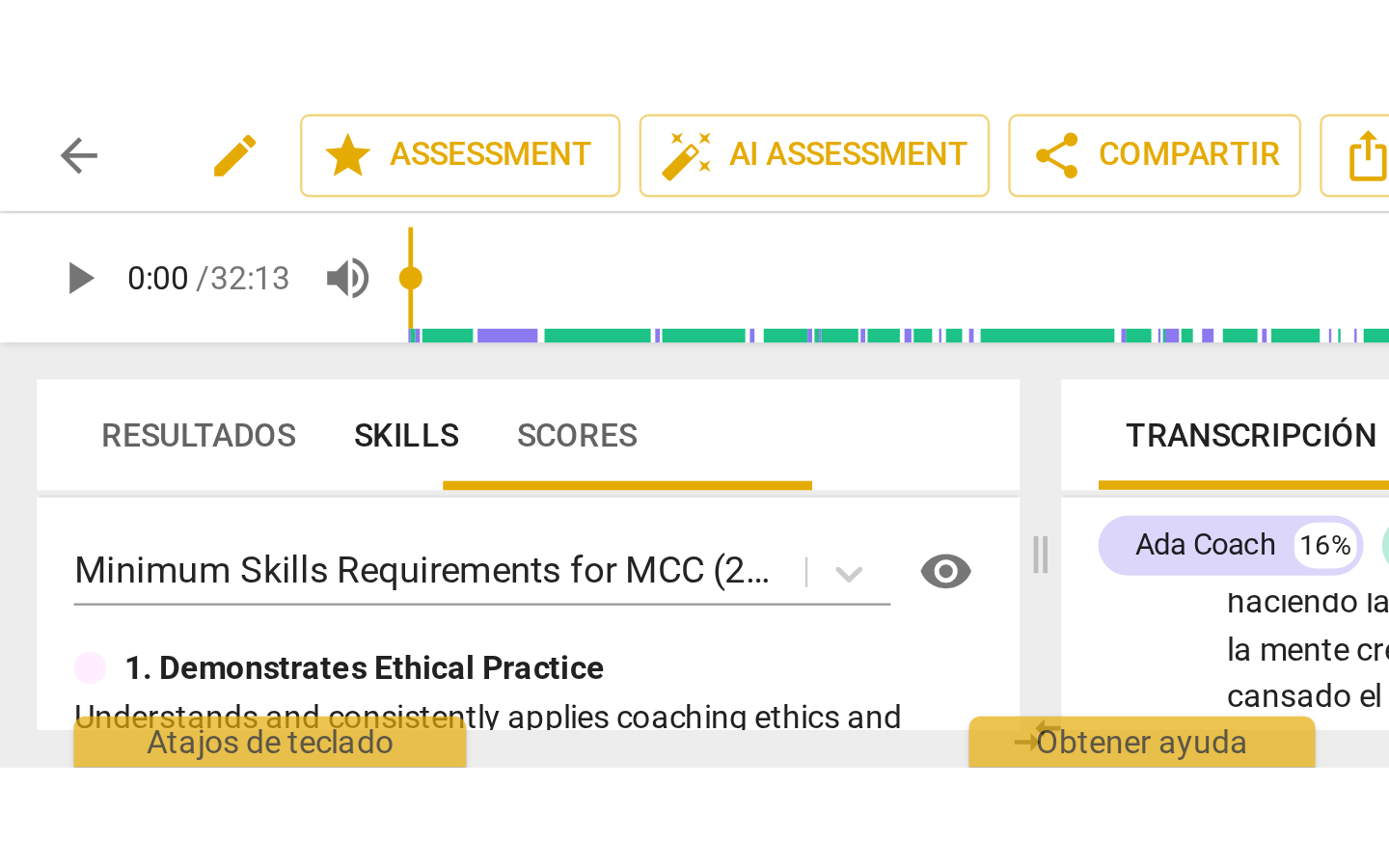 scroll, scrollTop: 6036, scrollLeft: 0, axis: vertical 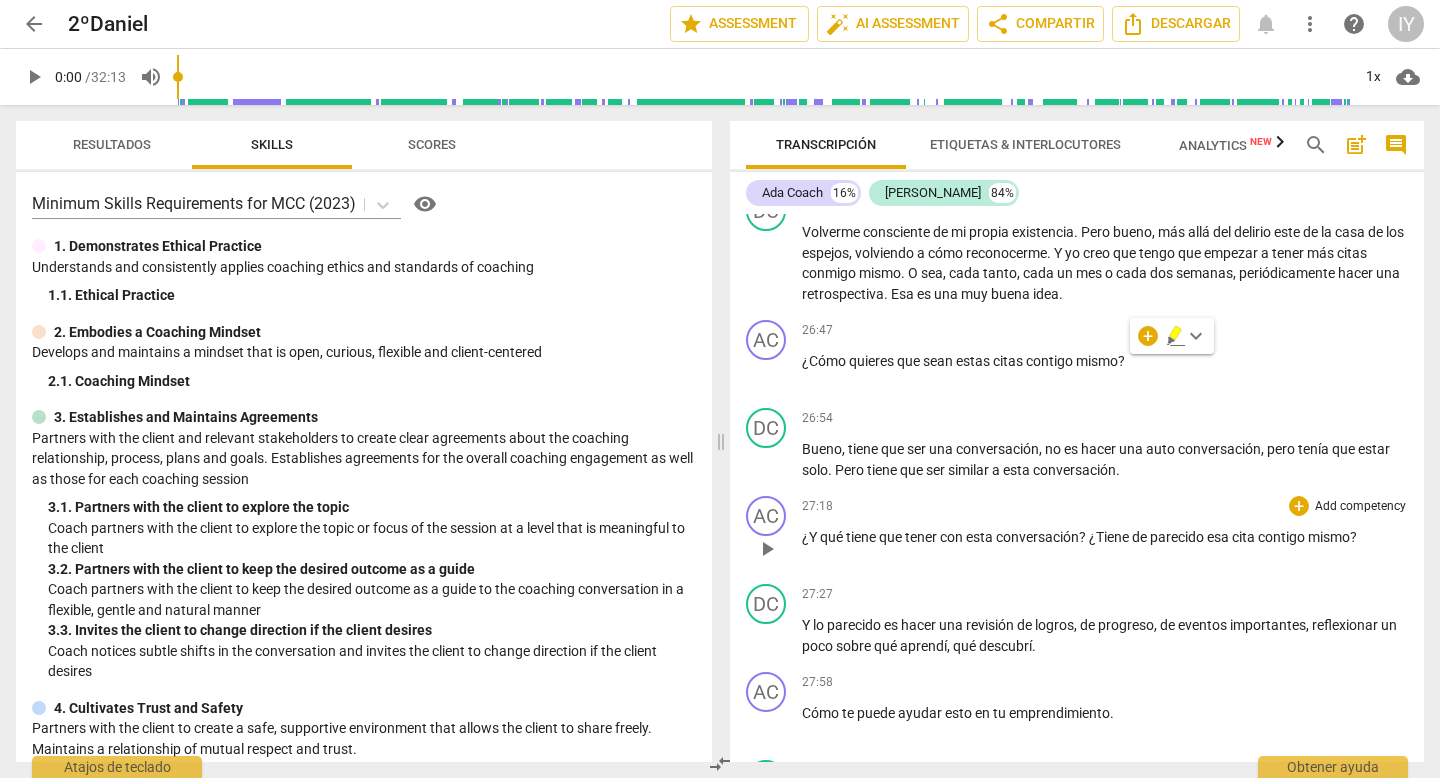 drag, startPoint x: 799, startPoint y: 535, endPoint x: 1279, endPoint y: 561, distance: 480.70364 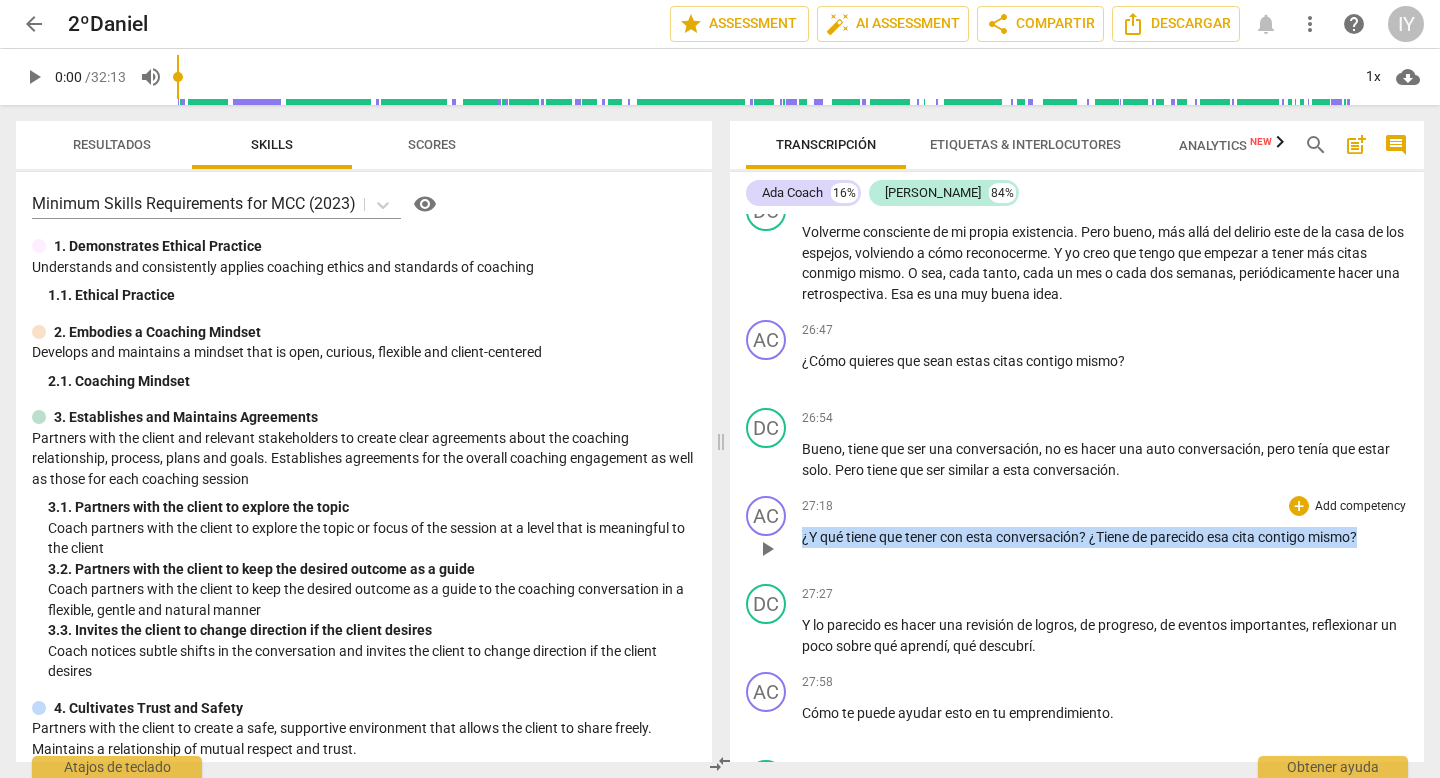 drag, startPoint x: 1375, startPoint y: 535, endPoint x: 783, endPoint y: 528, distance: 592.0414 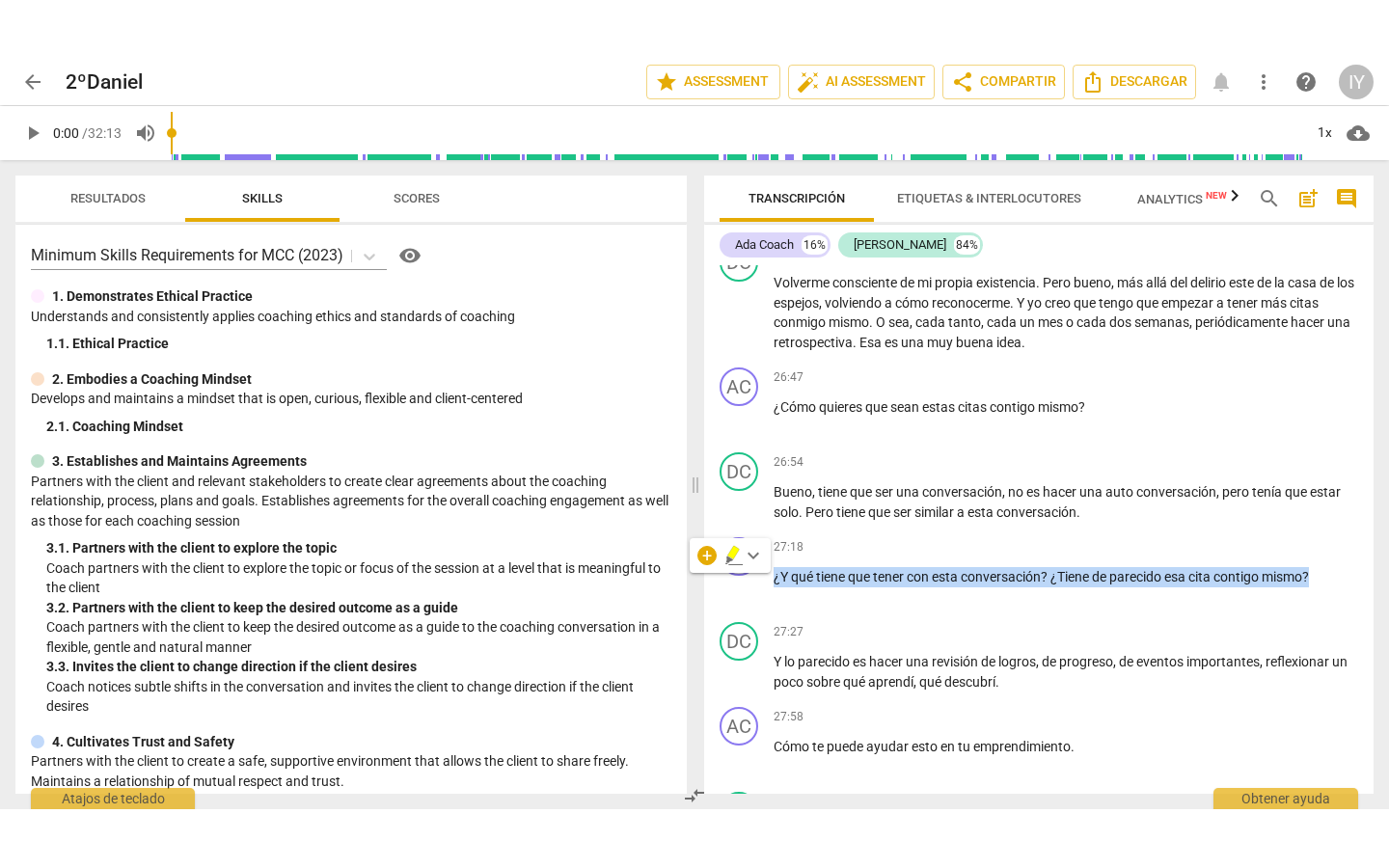 scroll, scrollTop: 6150, scrollLeft: 0, axis: vertical 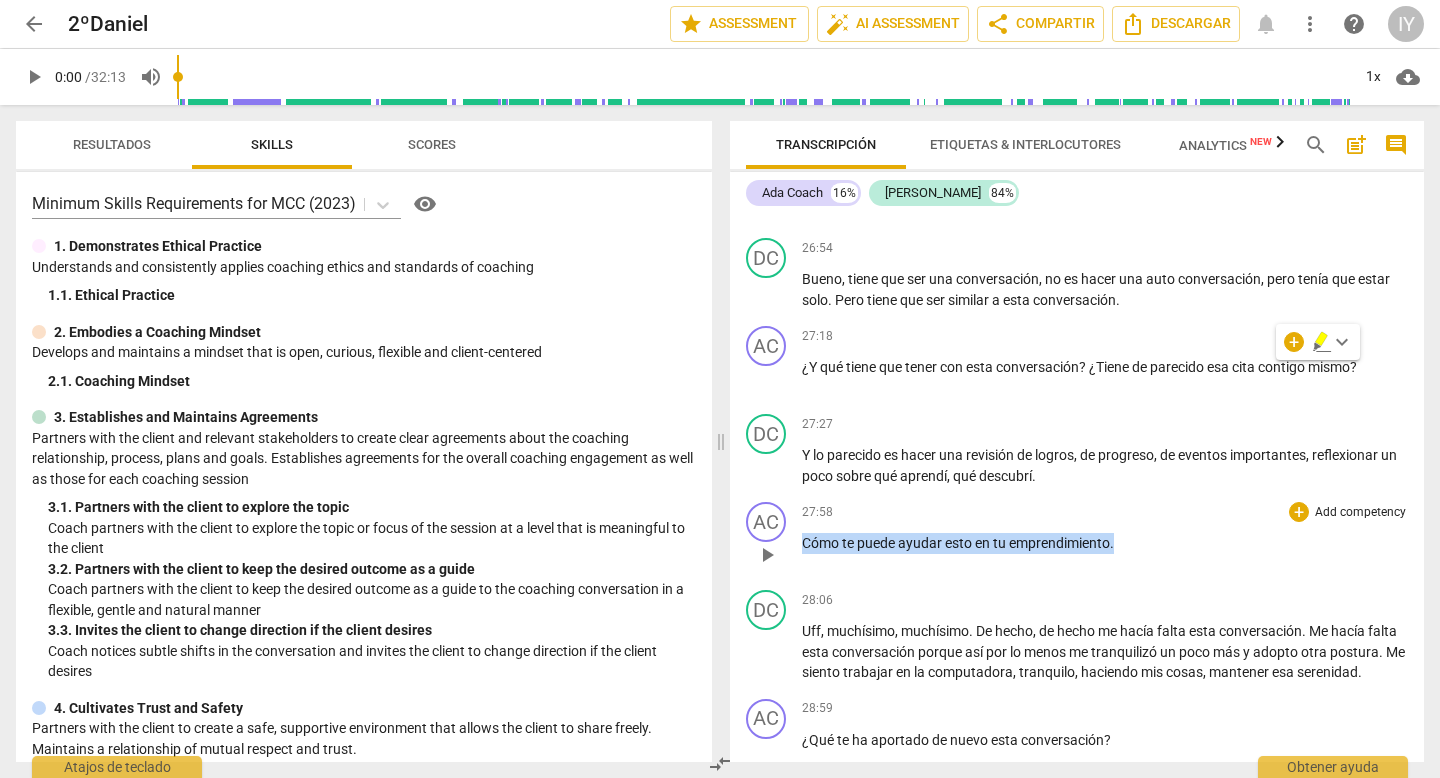 drag, startPoint x: 804, startPoint y: 543, endPoint x: 1138, endPoint y: 541, distance: 334.00598 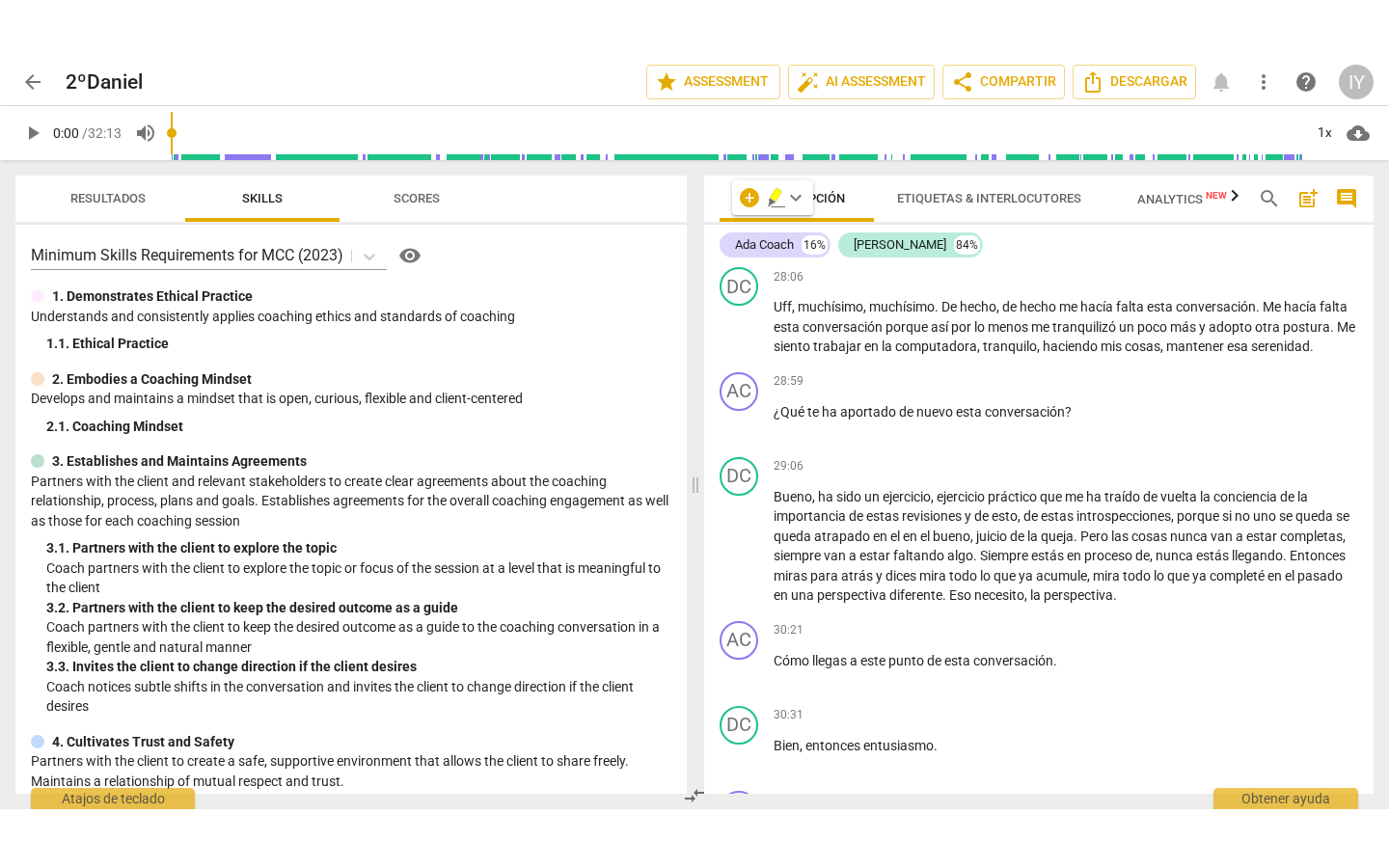 scroll, scrollTop: 6695, scrollLeft: 0, axis: vertical 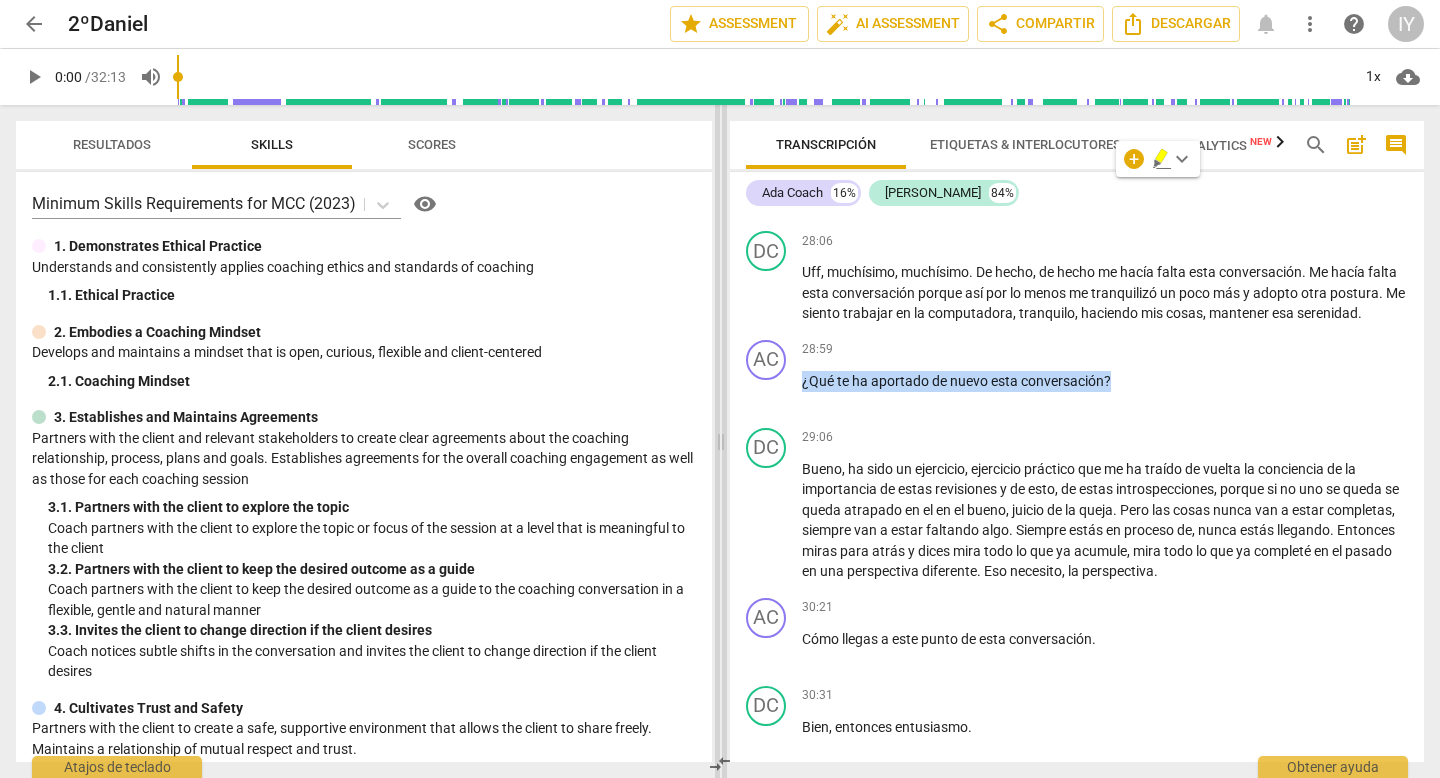 drag, startPoint x: 1120, startPoint y: 399, endPoint x: 718, endPoint y: 401, distance: 402.00497 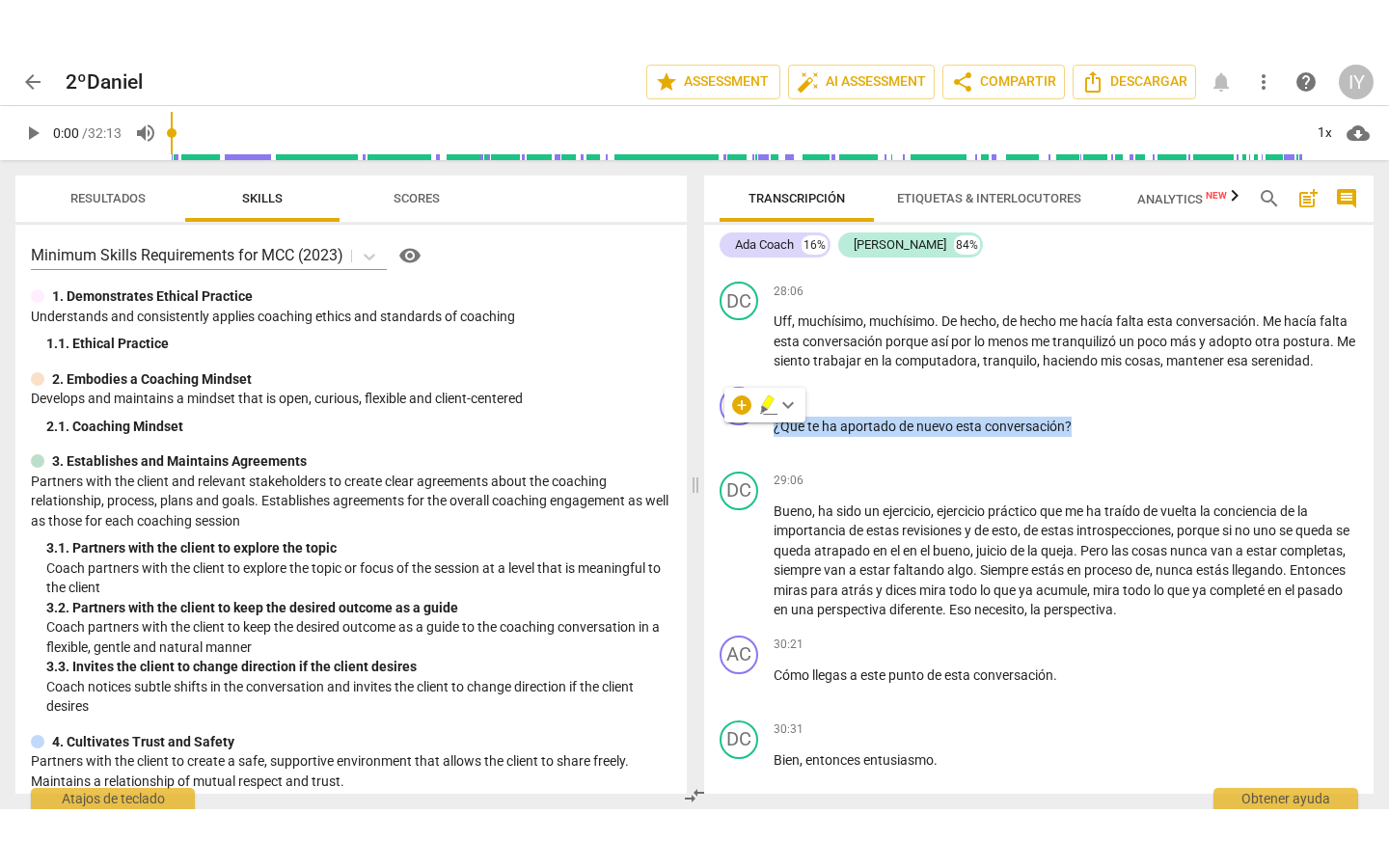 scroll, scrollTop: 6720, scrollLeft: 0, axis: vertical 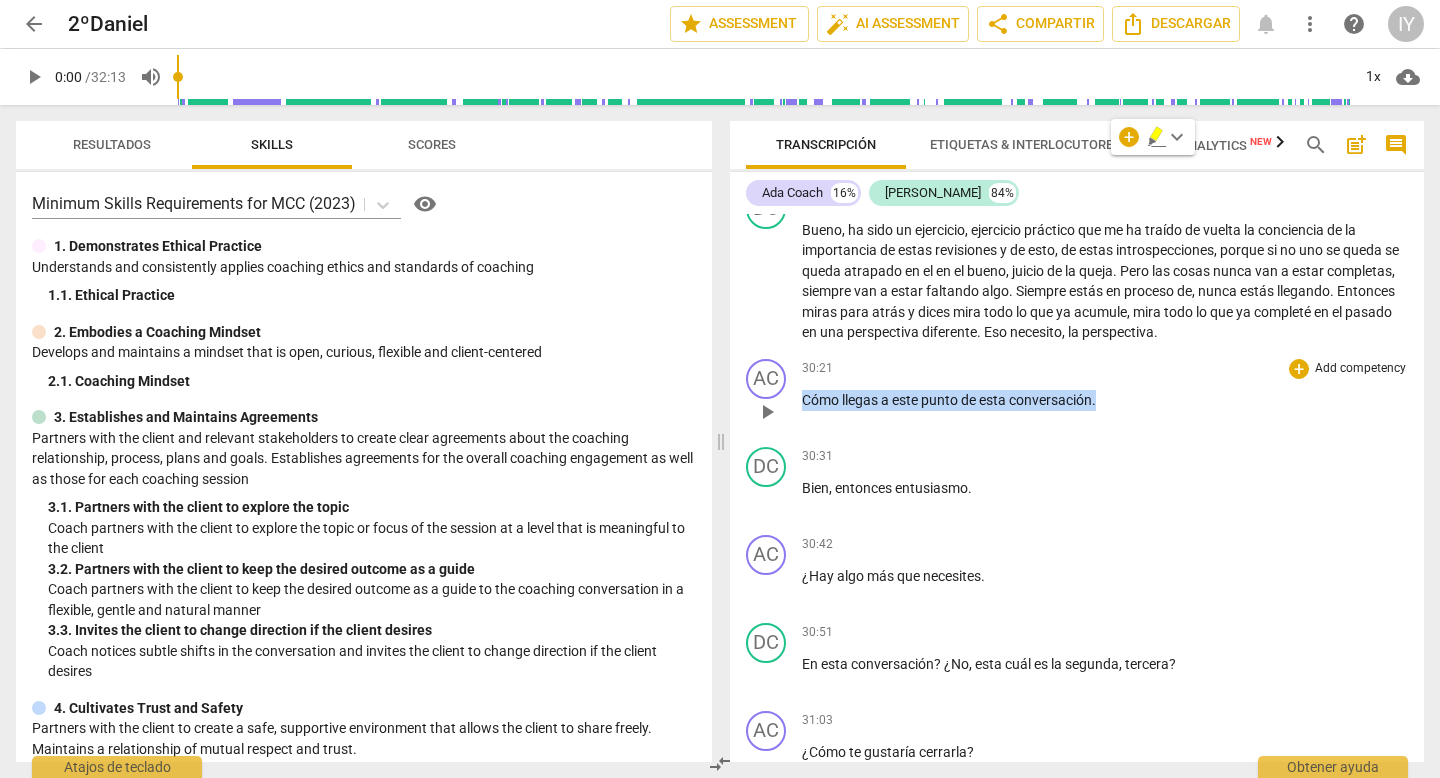 drag, startPoint x: 801, startPoint y: 419, endPoint x: 1138, endPoint y: 413, distance: 337.0534 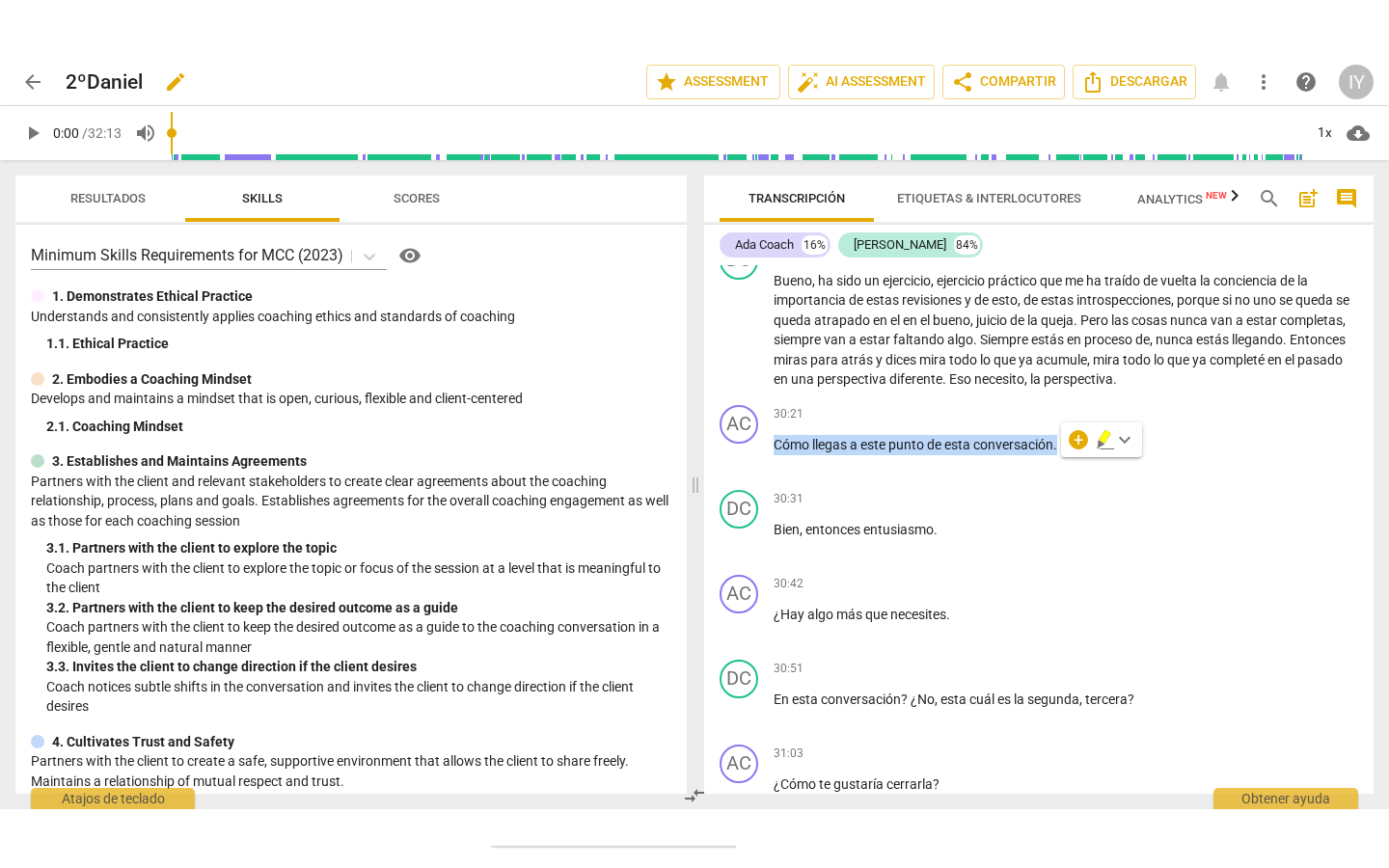 scroll, scrollTop: 7049, scrollLeft: 0, axis: vertical 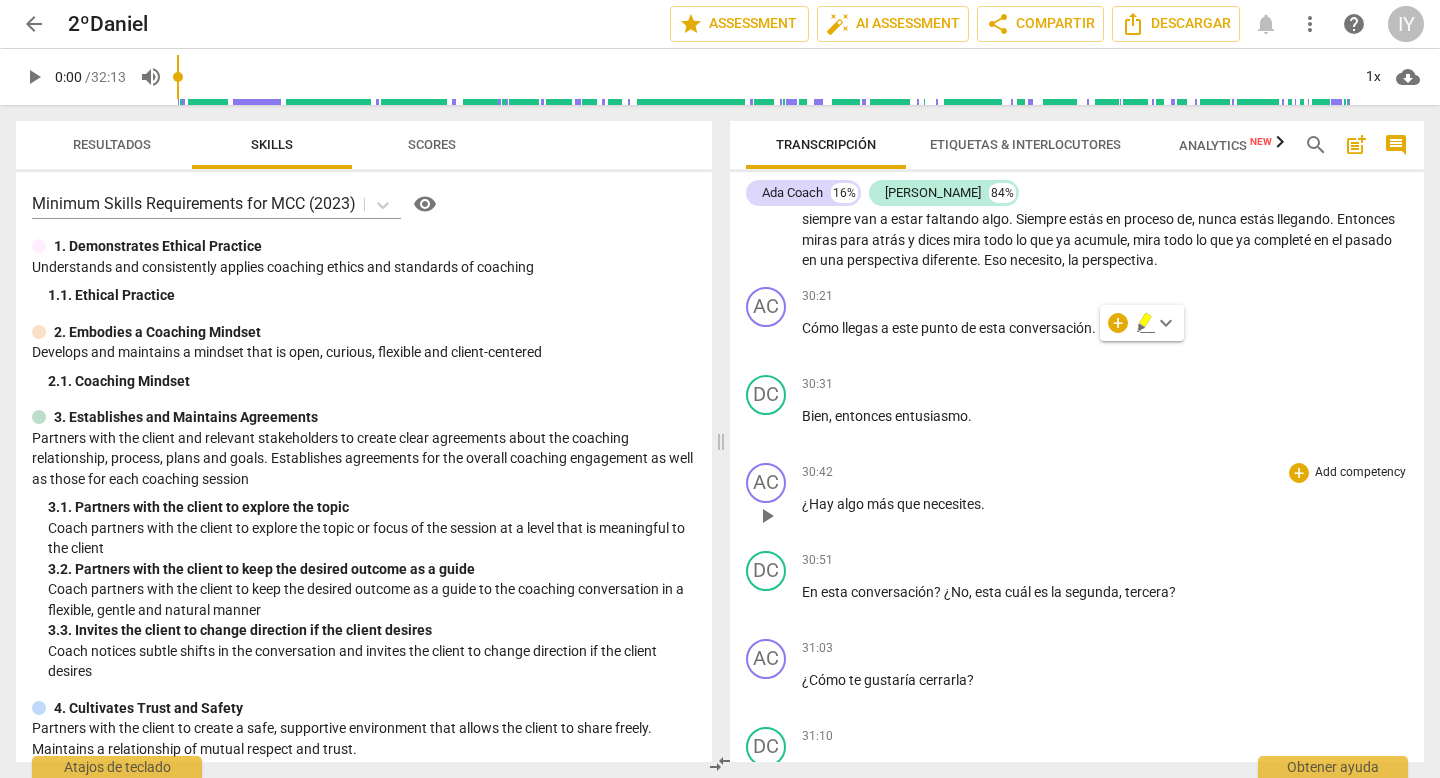 drag, startPoint x: 998, startPoint y: 512, endPoint x: 817, endPoint y: 513, distance: 181.00276 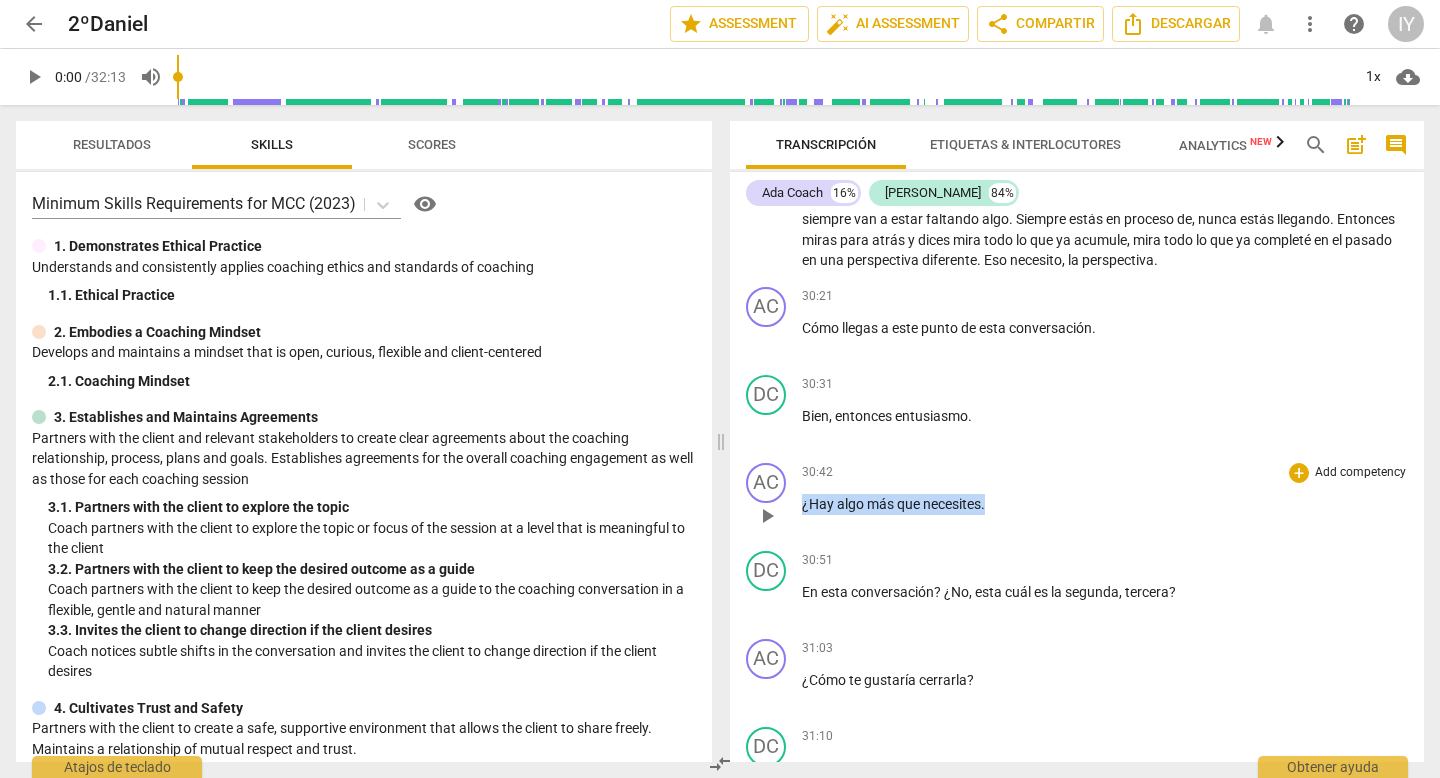drag, startPoint x: 987, startPoint y: 522, endPoint x: 787, endPoint y: 522, distance: 200 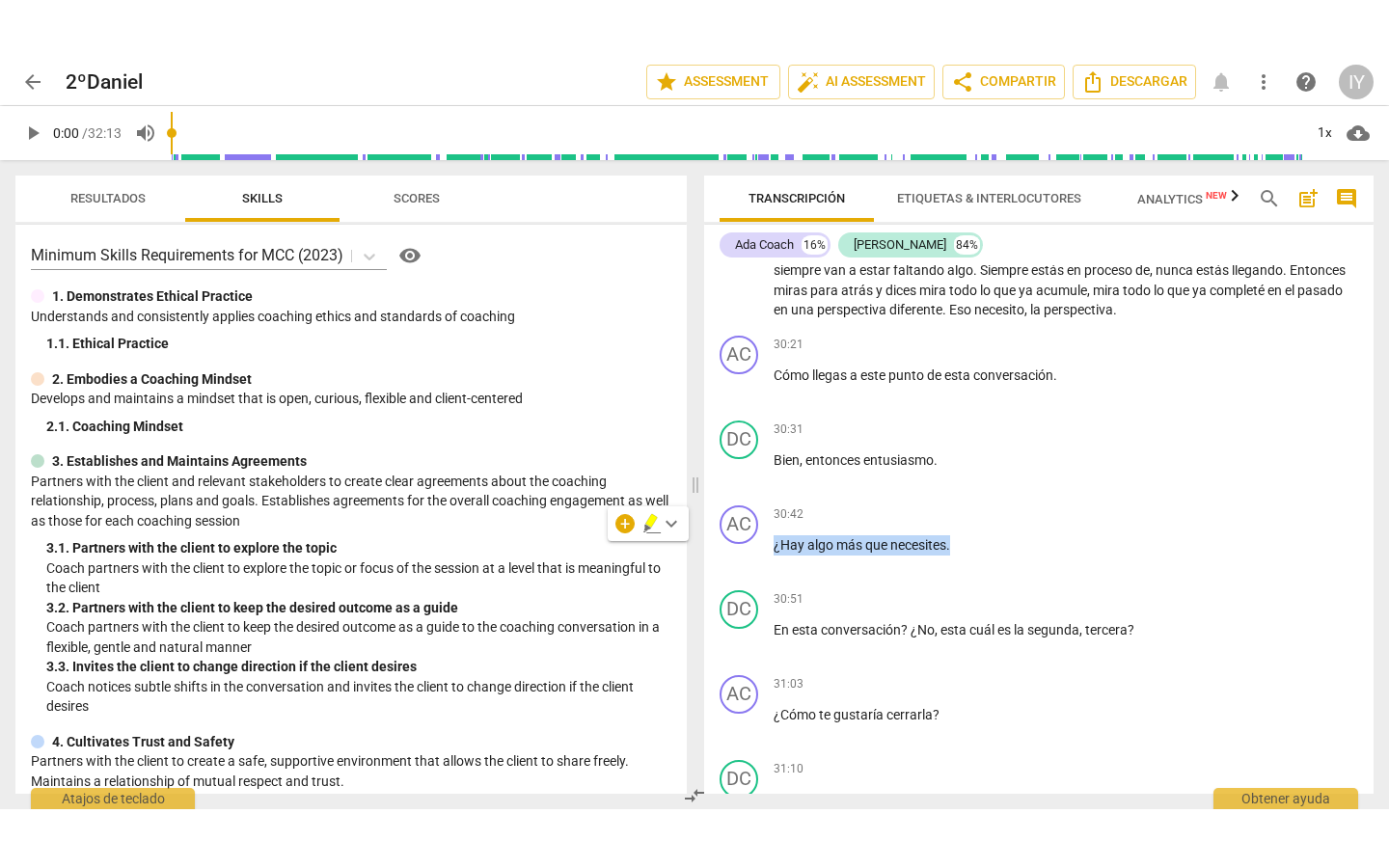 scroll, scrollTop: 7119, scrollLeft: 0, axis: vertical 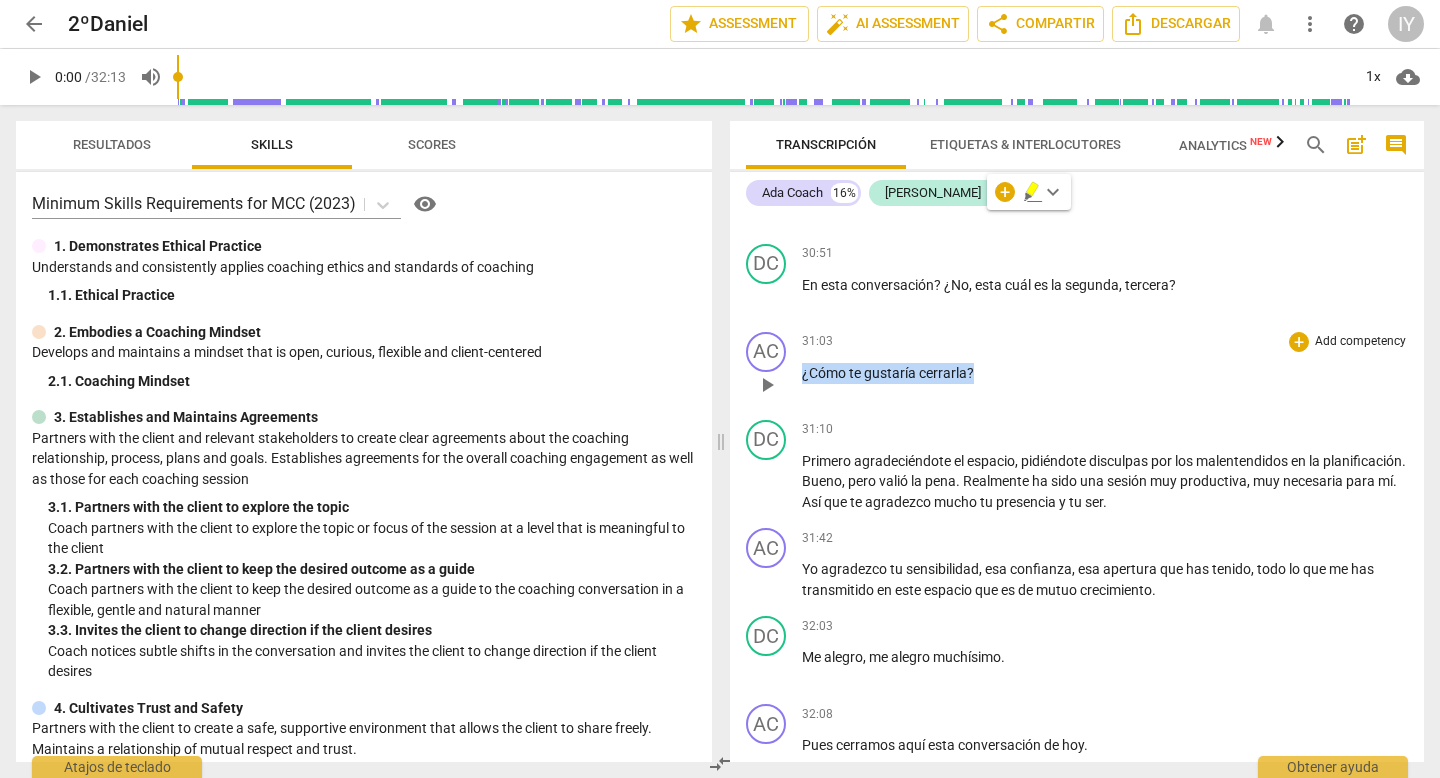 drag, startPoint x: 980, startPoint y: 389, endPoint x: 802, endPoint y: 389, distance: 178 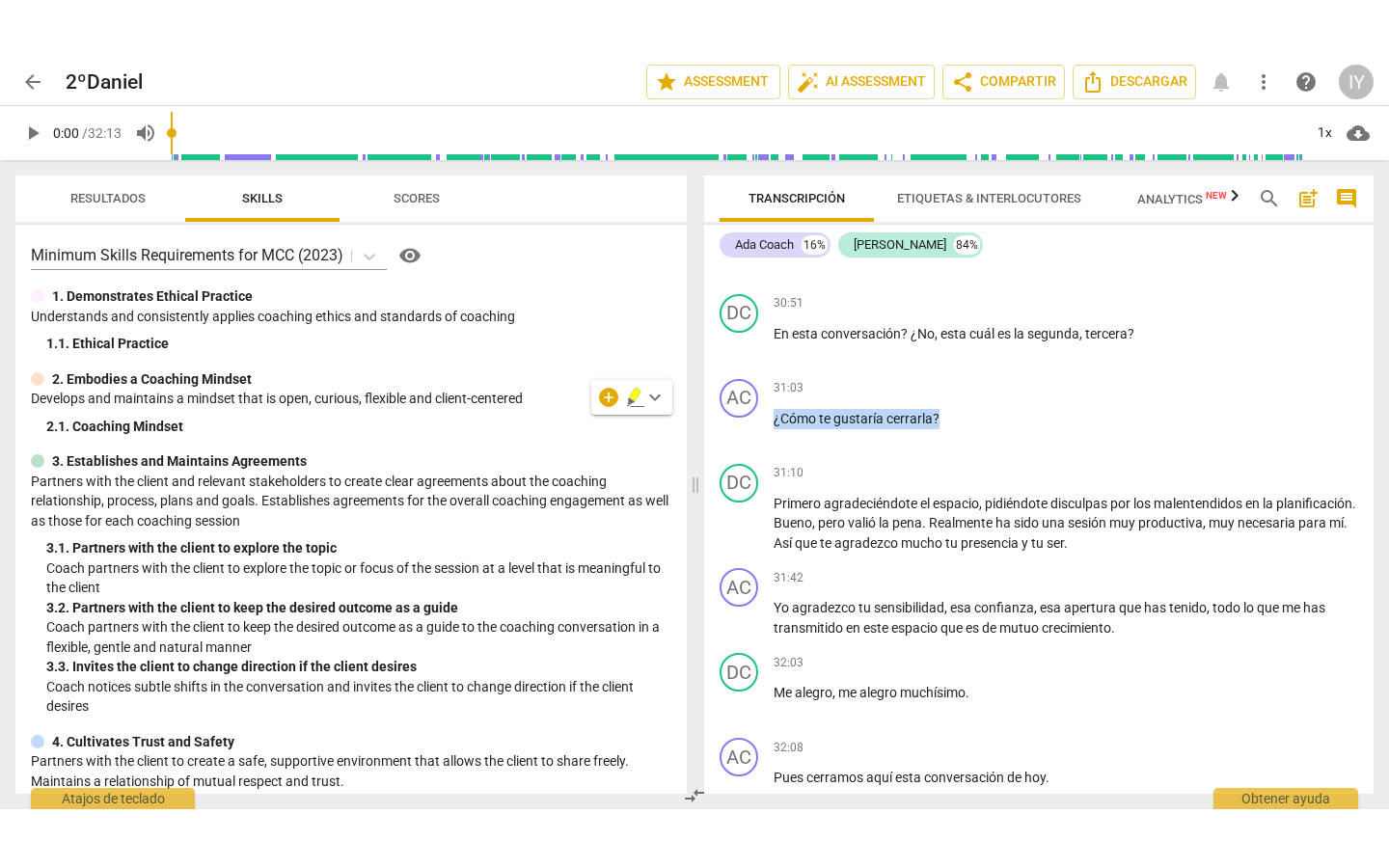 scroll, scrollTop: 7415, scrollLeft: 0, axis: vertical 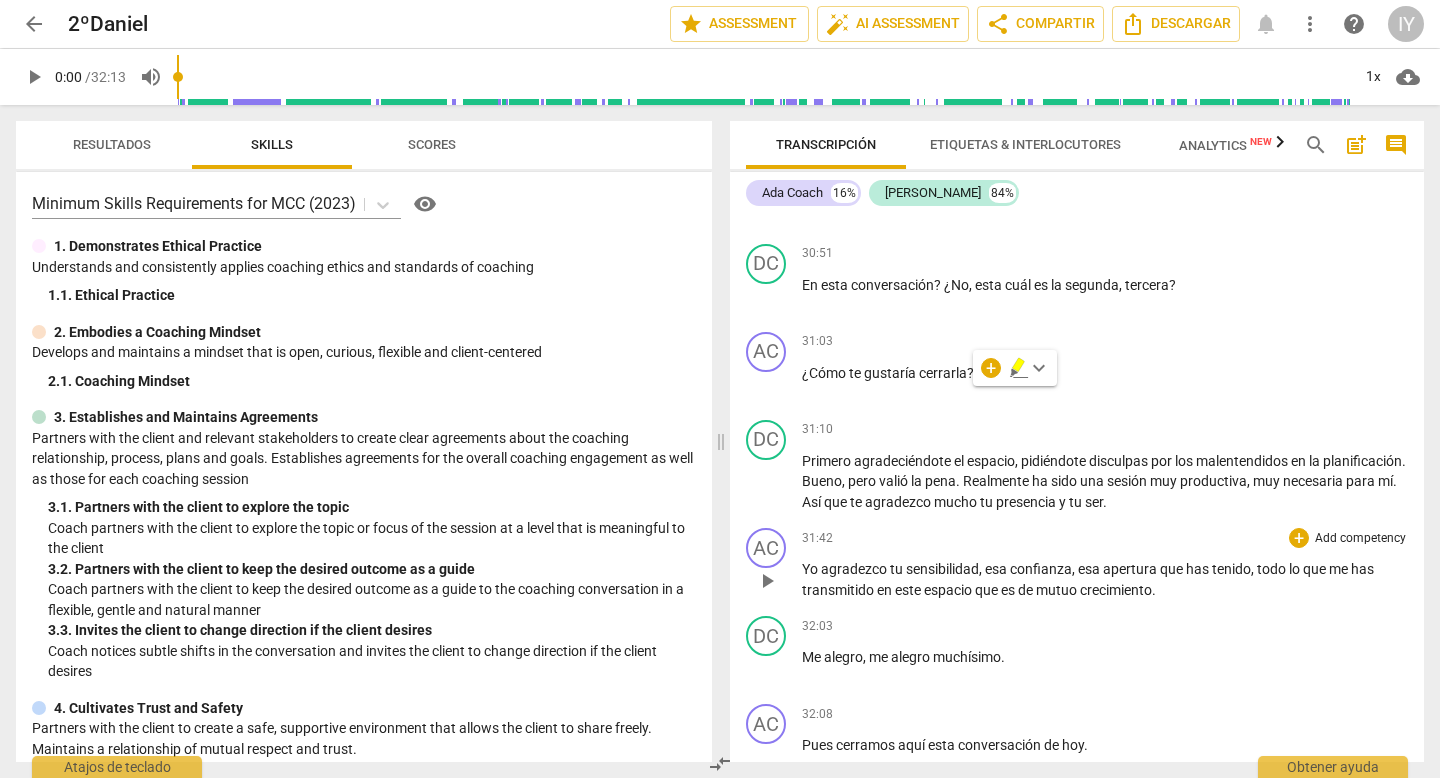 drag, startPoint x: 801, startPoint y: 585, endPoint x: 1198, endPoint y: 627, distance: 399.21548 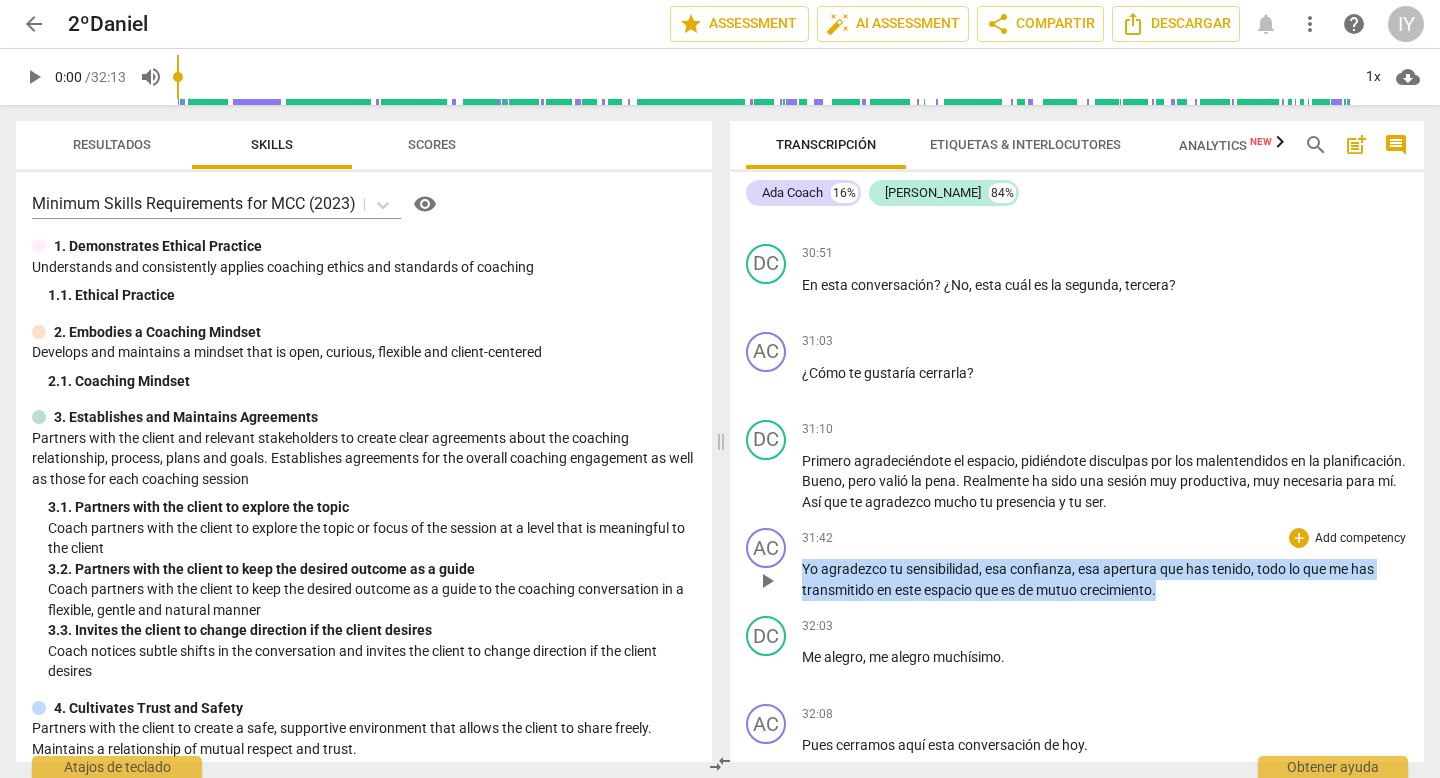drag, startPoint x: 1175, startPoint y: 613, endPoint x: 781, endPoint y: 546, distance: 399.6561 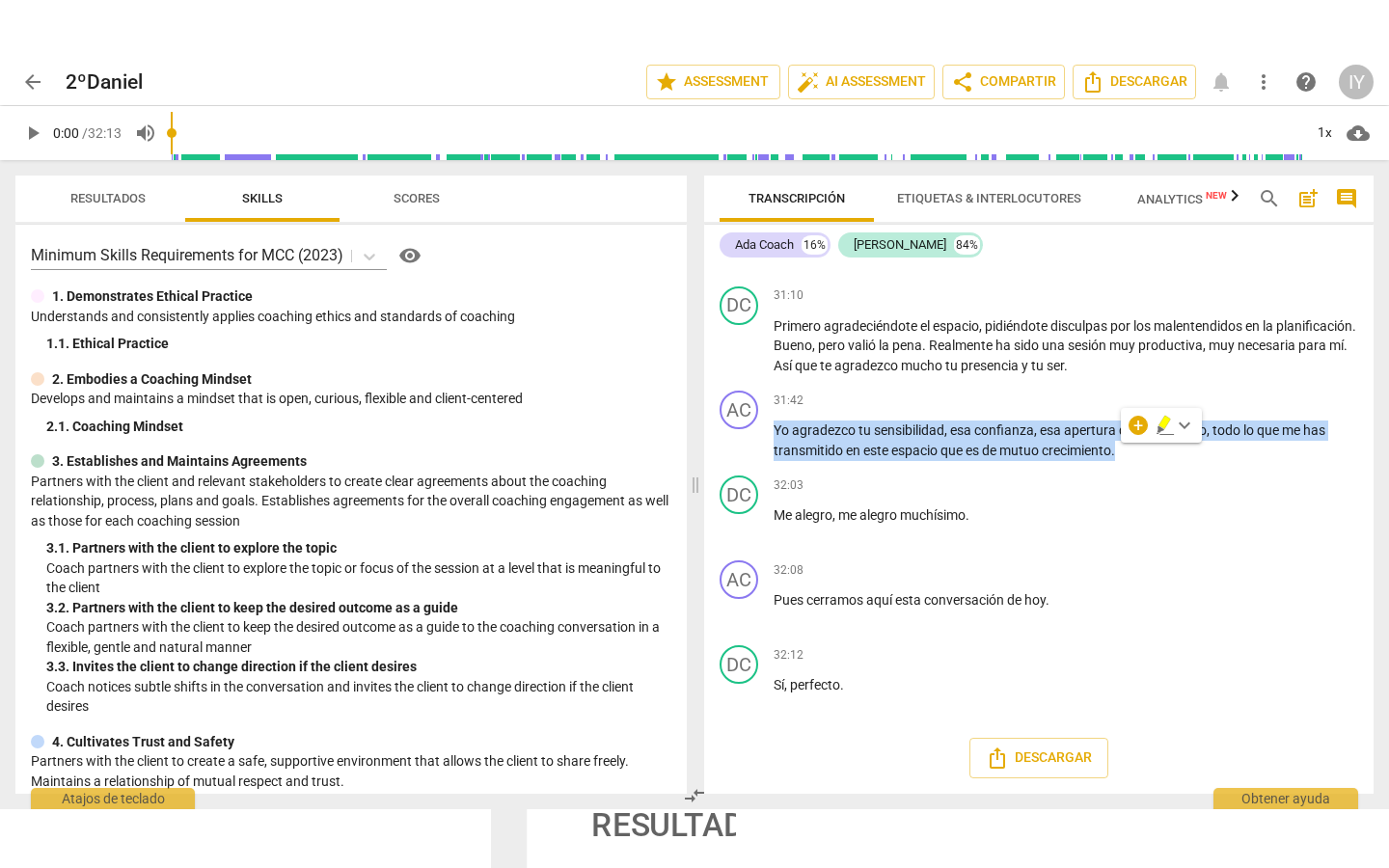 scroll, scrollTop: 7652, scrollLeft: 0, axis: vertical 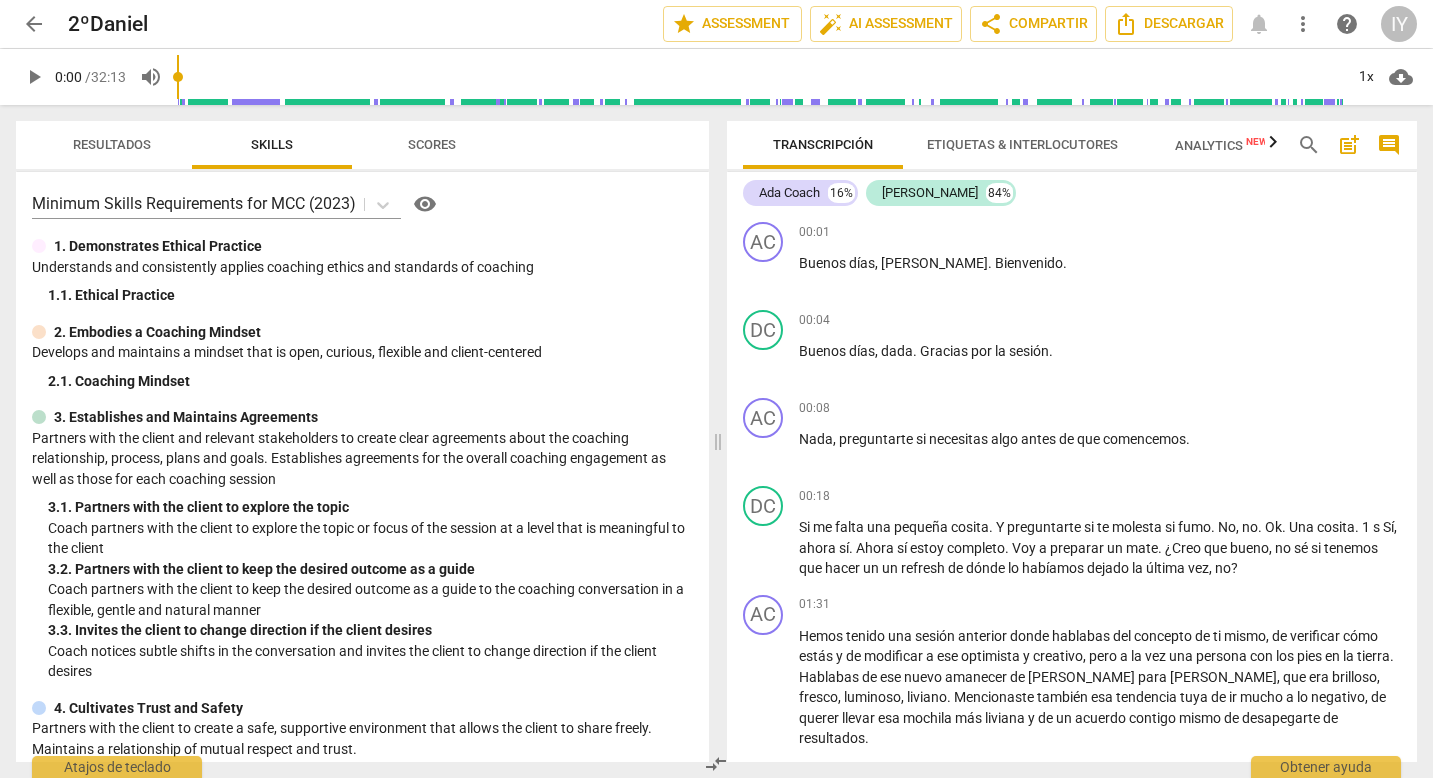 click on "arrow_back" at bounding box center [34, 24] 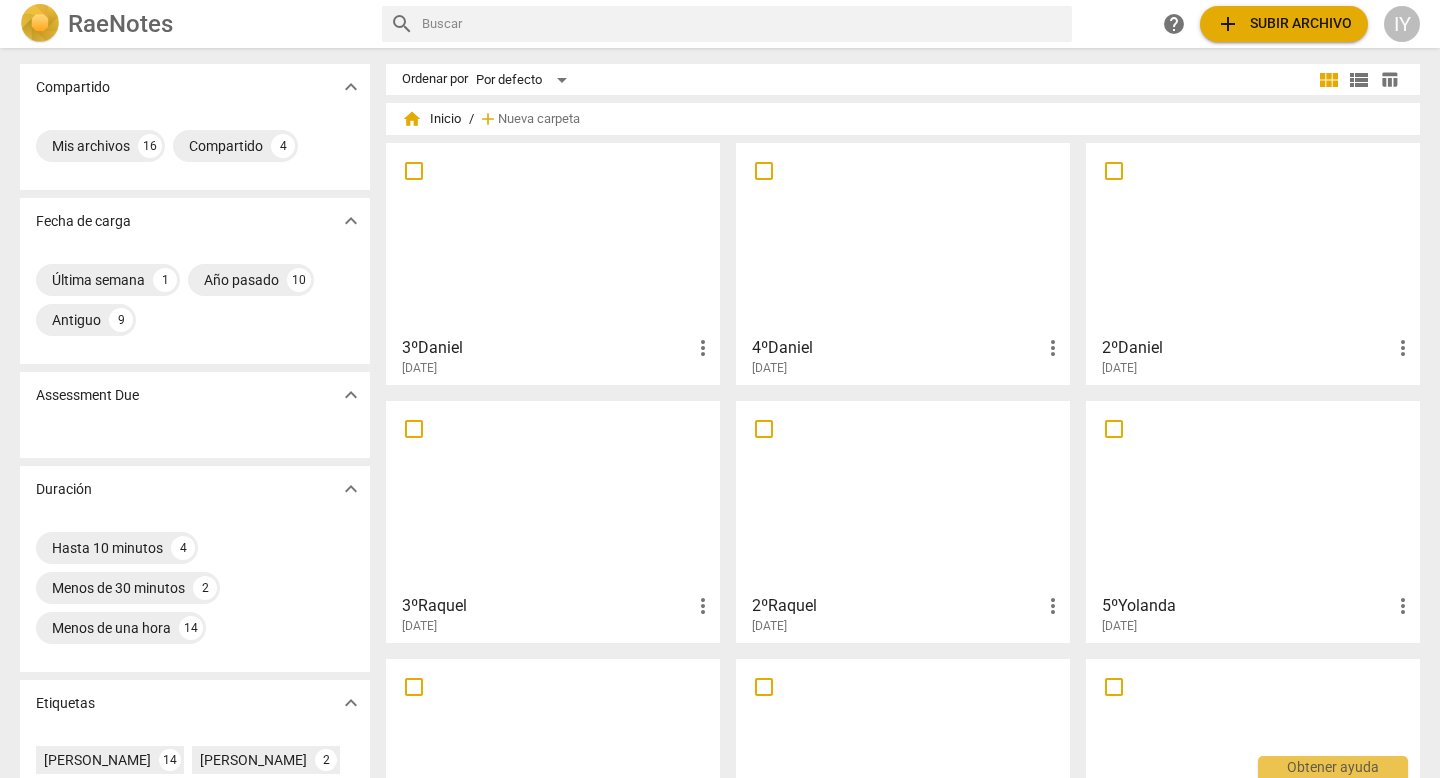 click at bounding box center [903, 238] 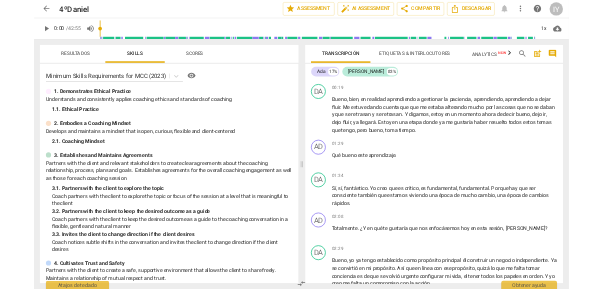 scroll, scrollTop: 251, scrollLeft: 0, axis: vertical 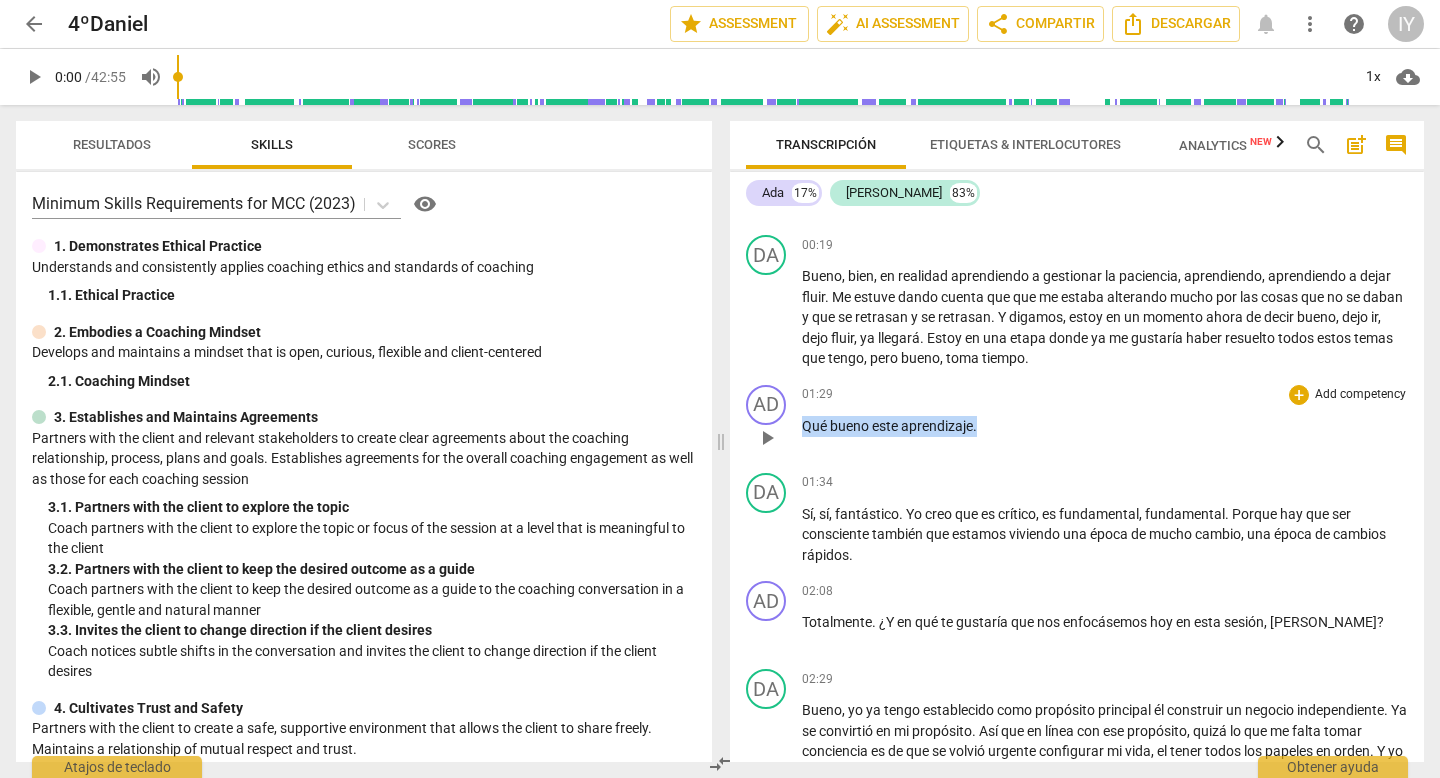 drag, startPoint x: 988, startPoint y: 425, endPoint x: 833, endPoint y: 400, distance: 157.00319 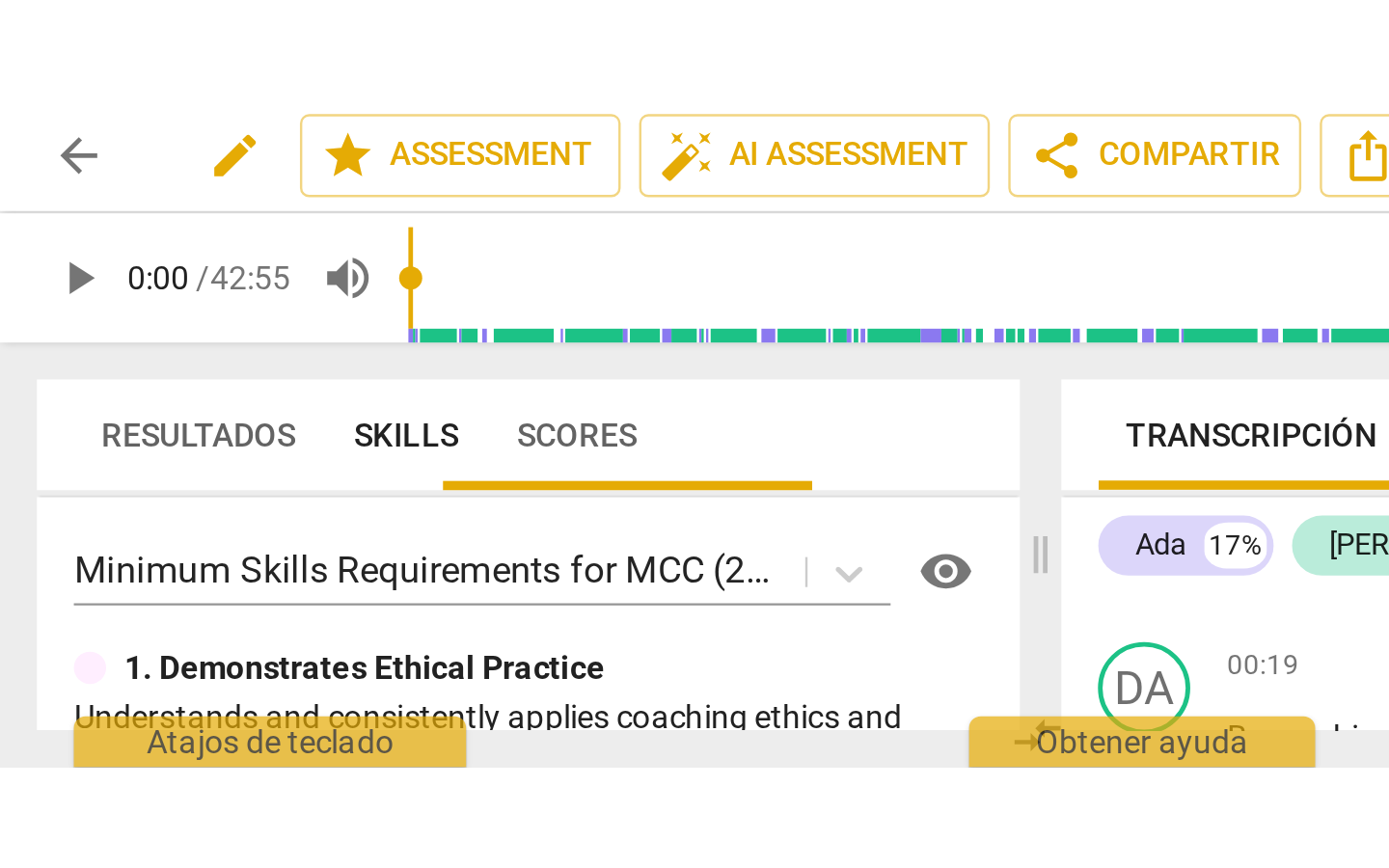 scroll, scrollTop: 321, scrollLeft: 0, axis: vertical 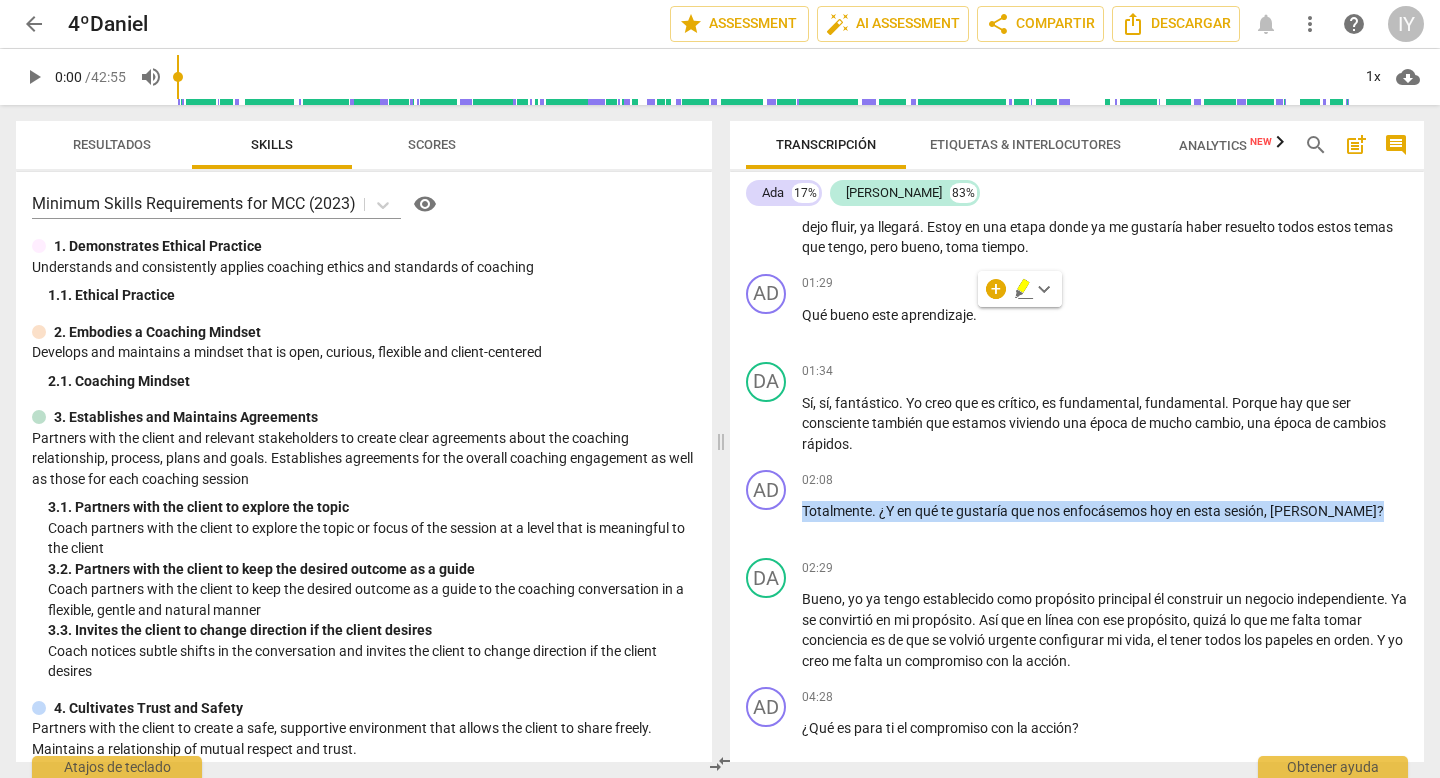 drag, startPoint x: 804, startPoint y: 513, endPoint x: 1438, endPoint y: 551, distance: 635.13776 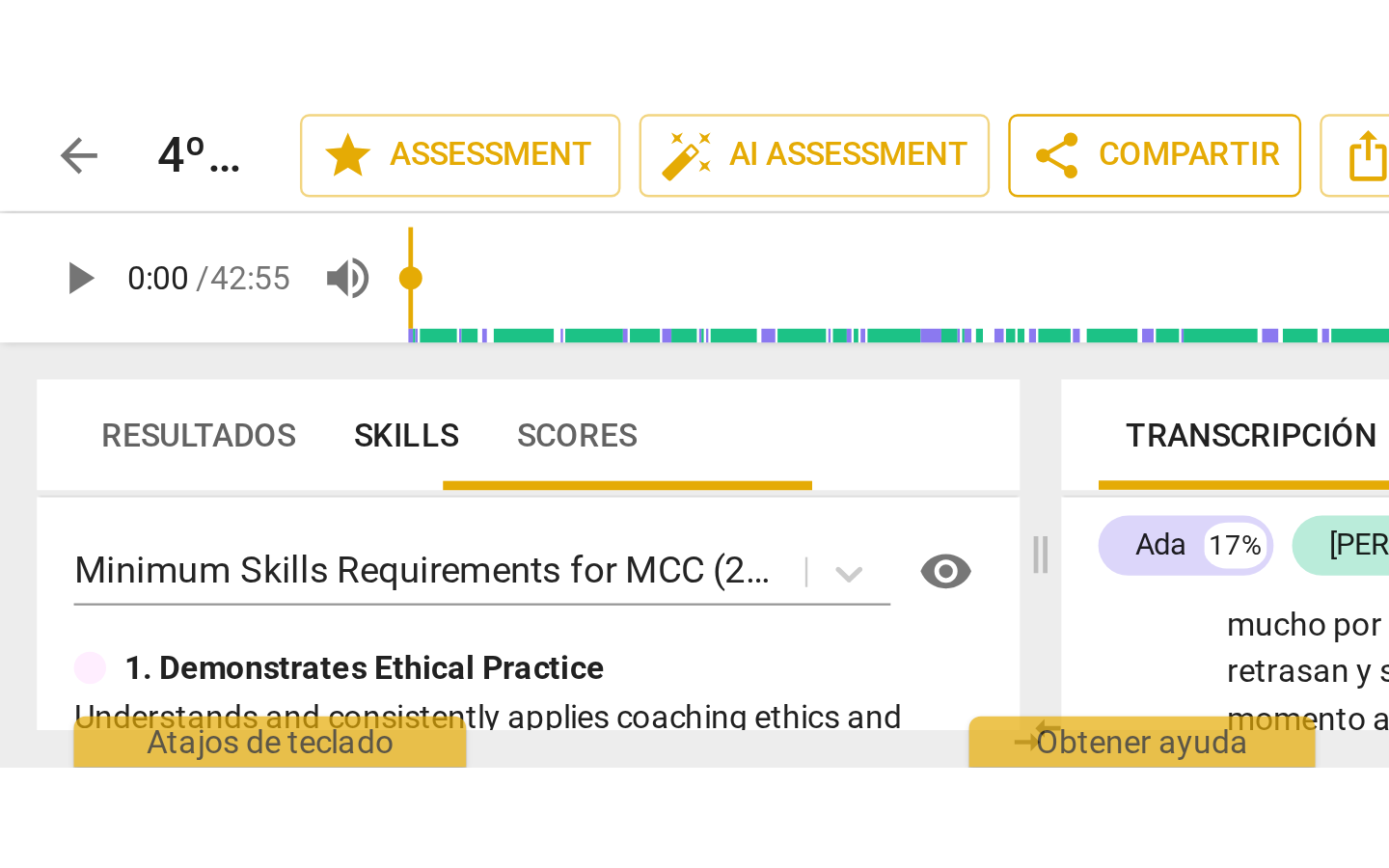 scroll, scrollTop: 468, scrollLeft: 0, axis: vertical 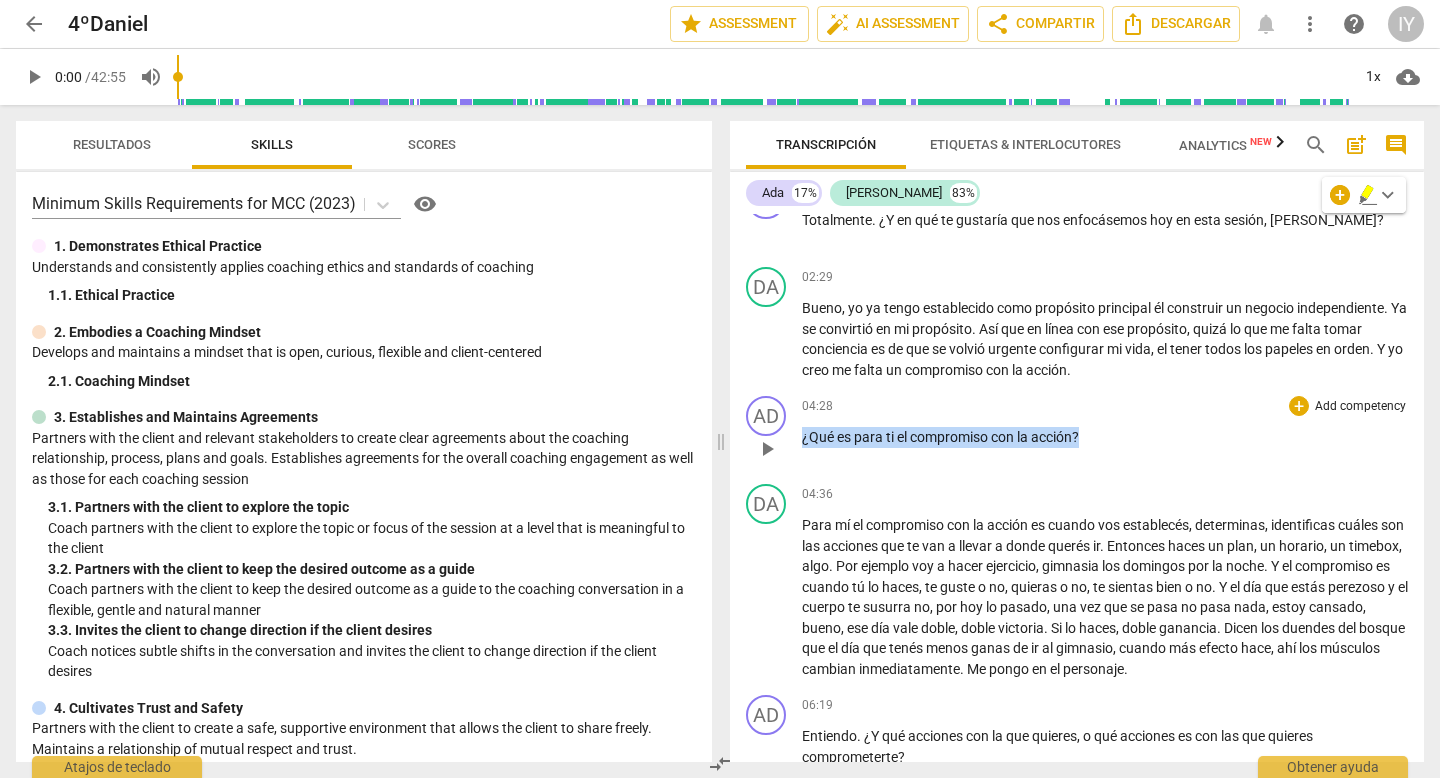 drag, startPoint x: 803, startPoint y: 436, endPoint x: 1113, endPoint y: 436, distance: 310 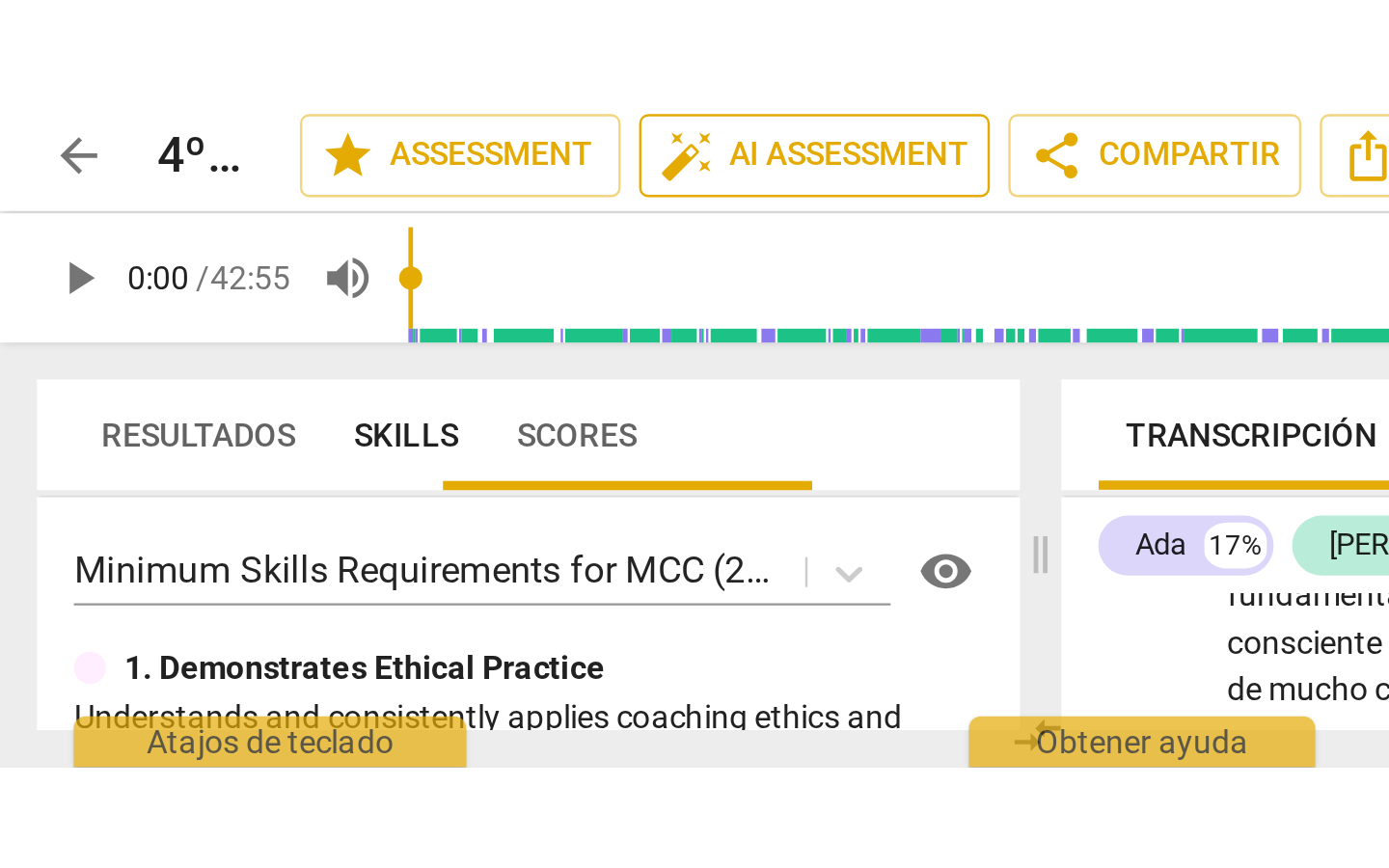 scroll, scrollTop: 807, scrollLeft: 0, axis: vertical 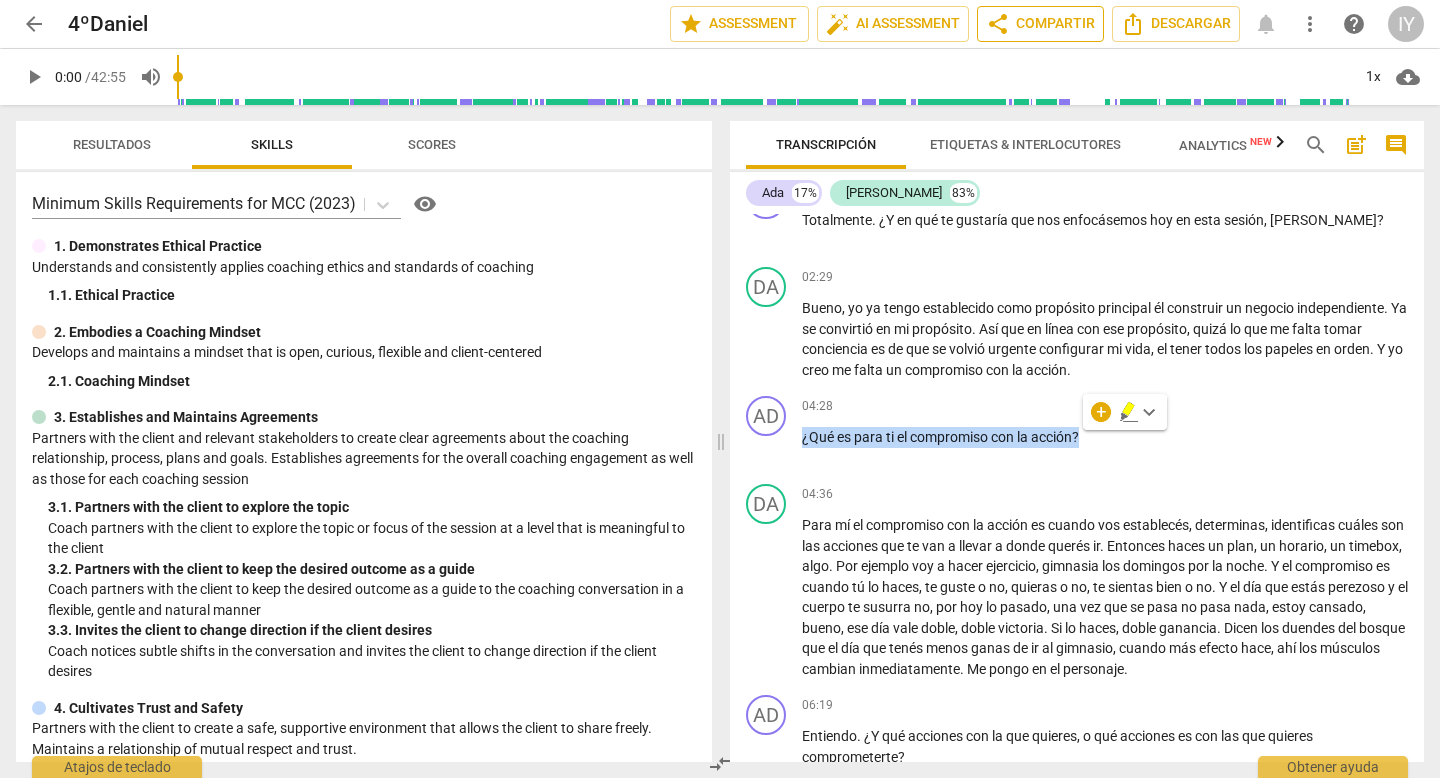 click on "share    Compartir" at bounding box center (1040, 24) 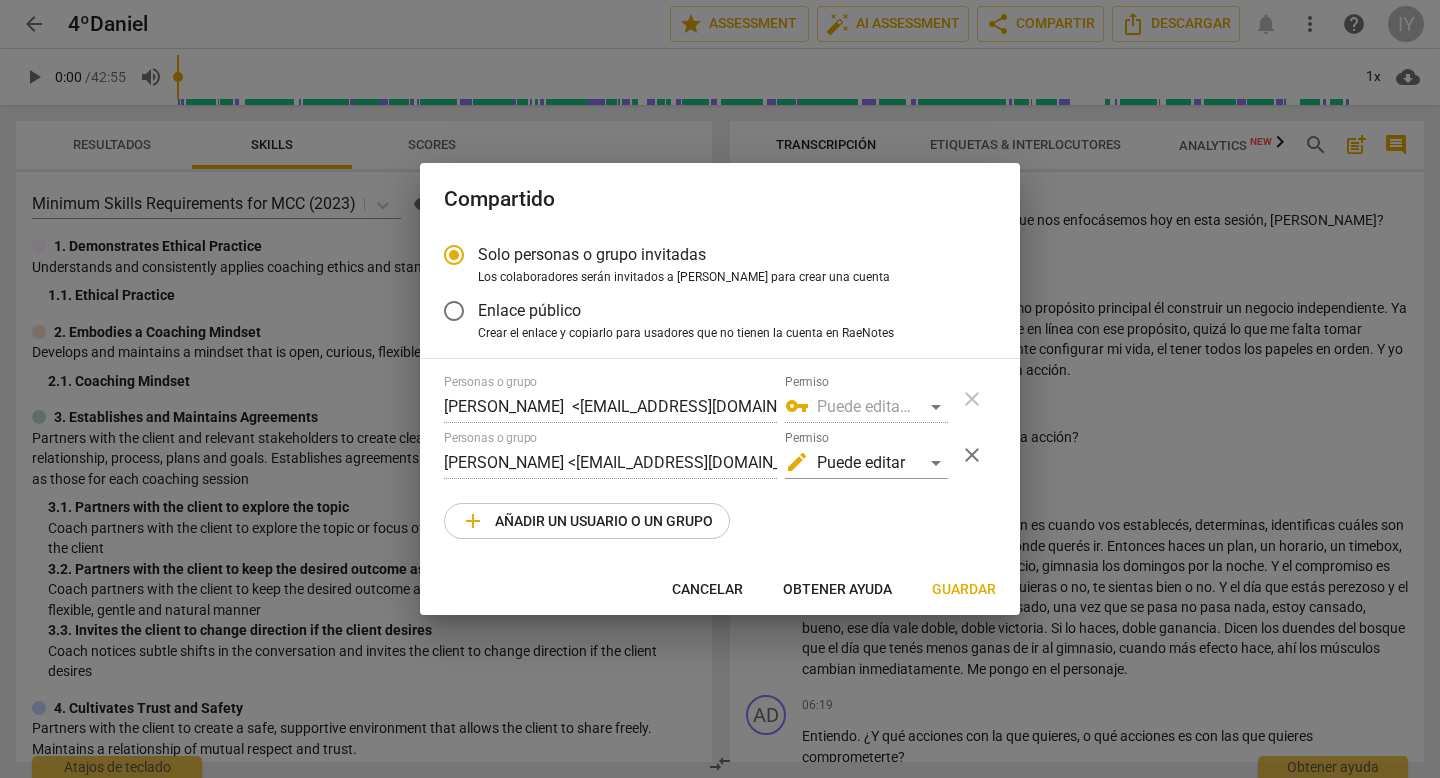 click at bounding box center (720, 389) 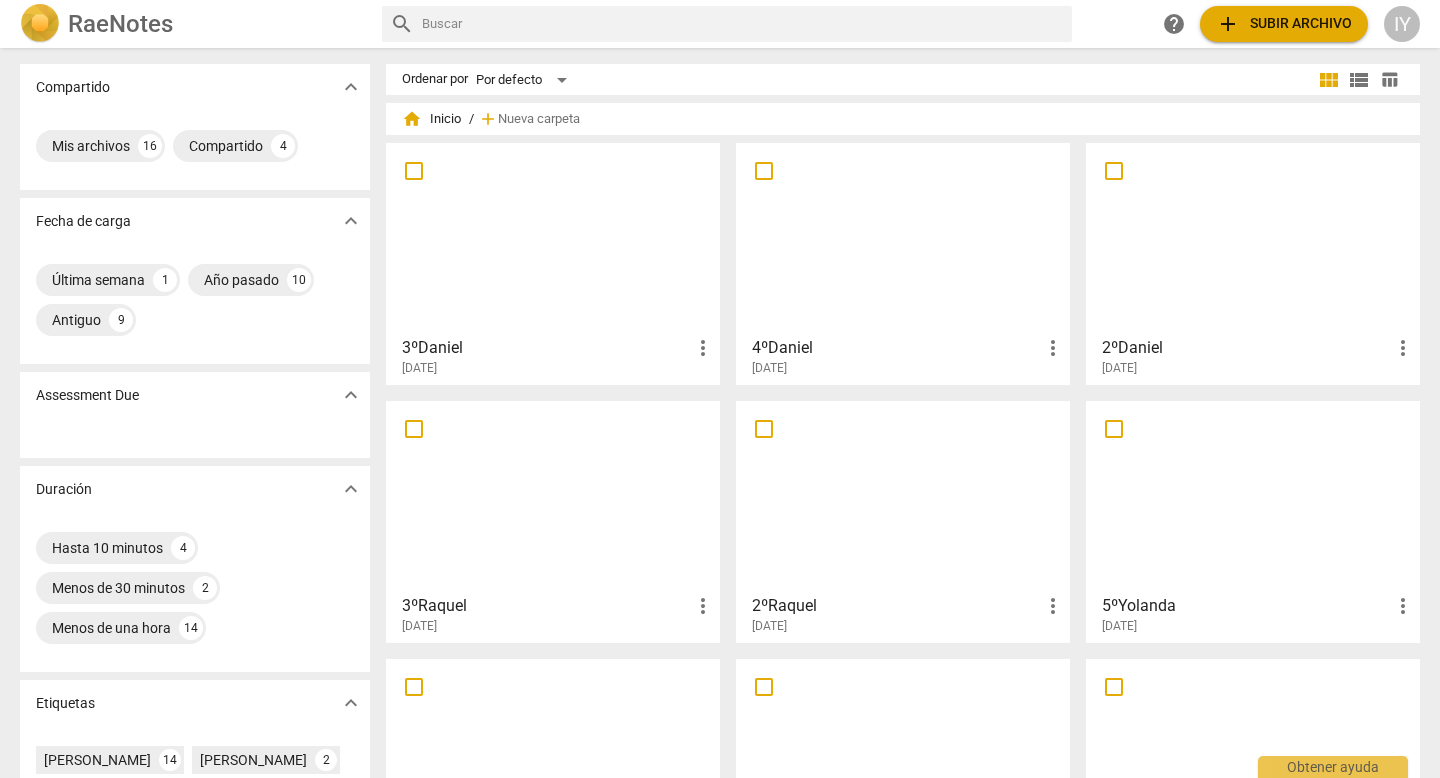 click at bounding box center (553, 238) 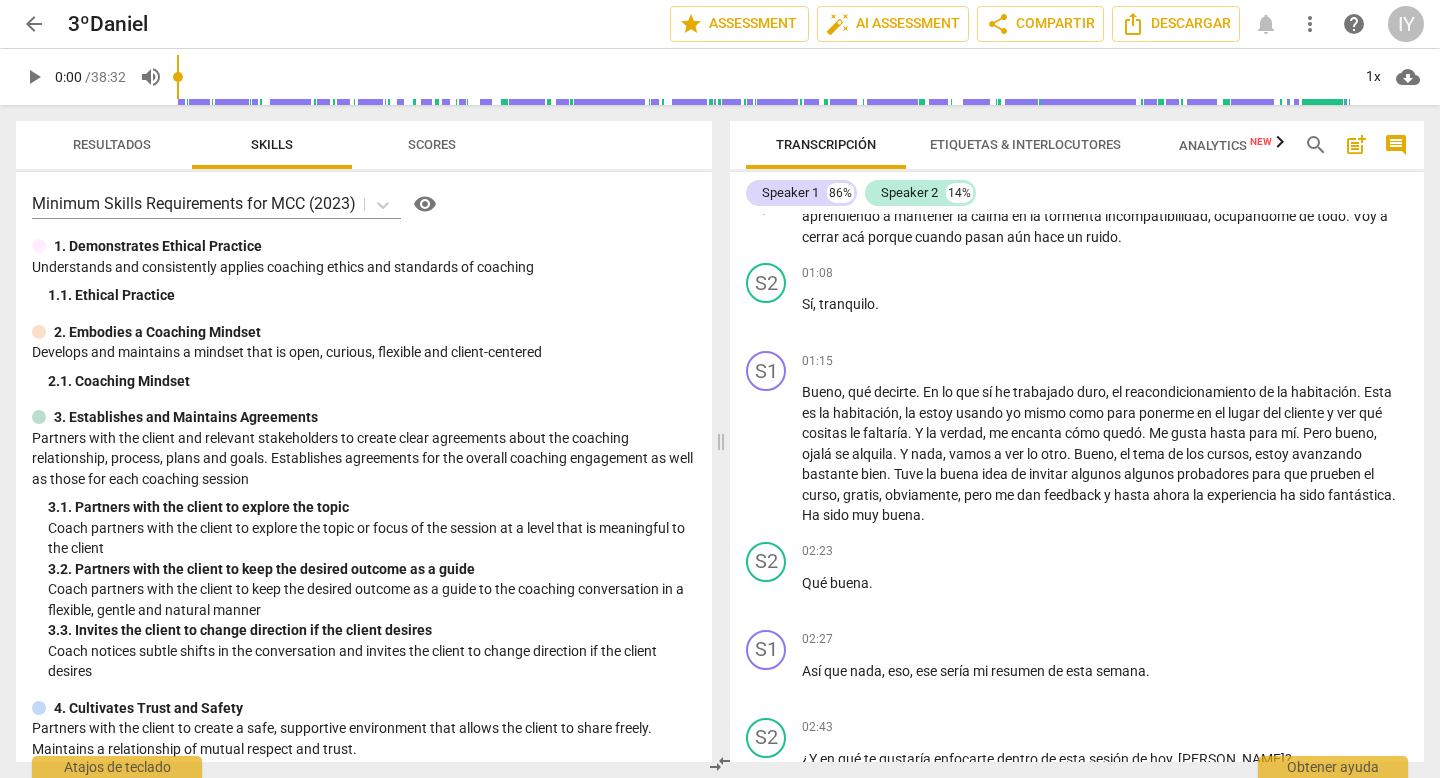 scroll, scrollTop: 0, scrollLeft: 0, axis: both 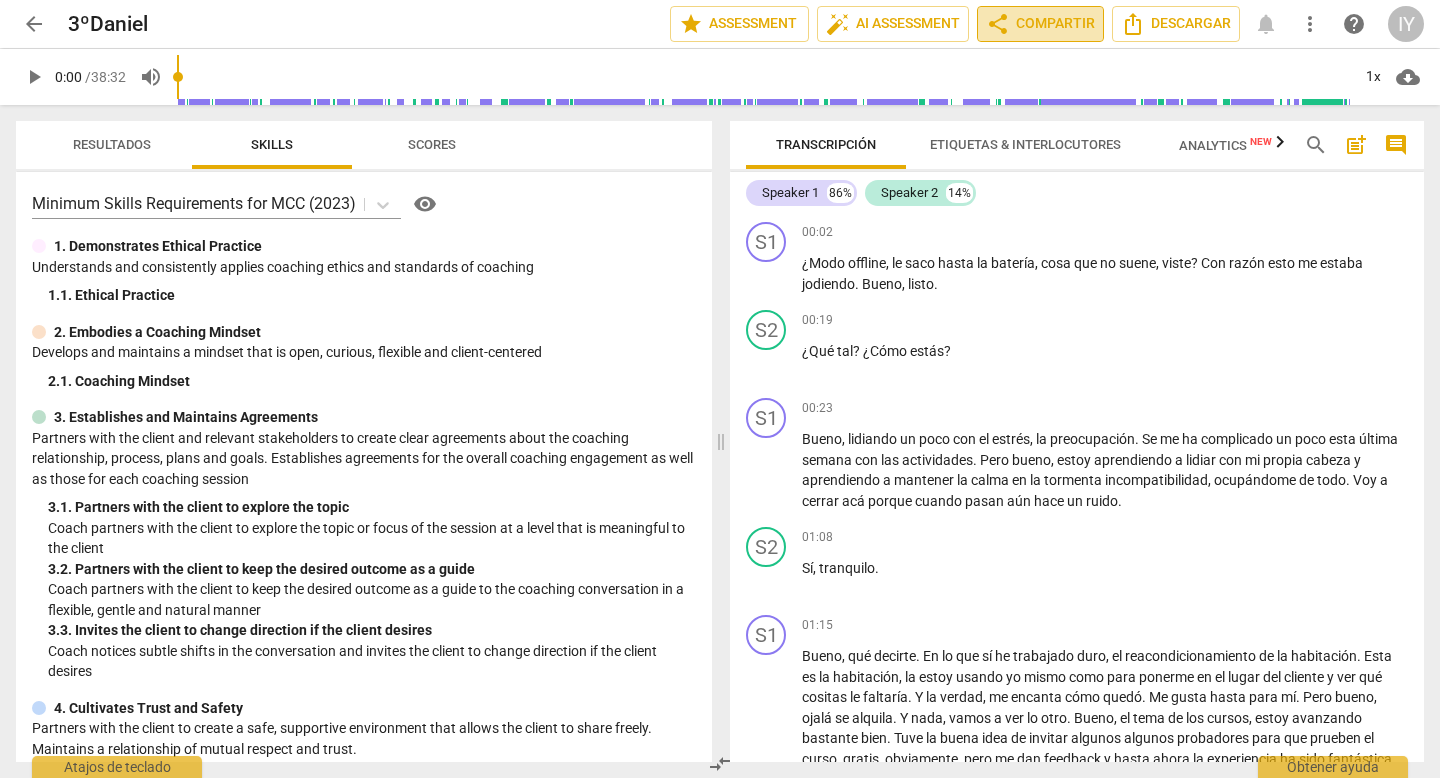 click on "share    Compartir" at bounding box center [1040, 24] 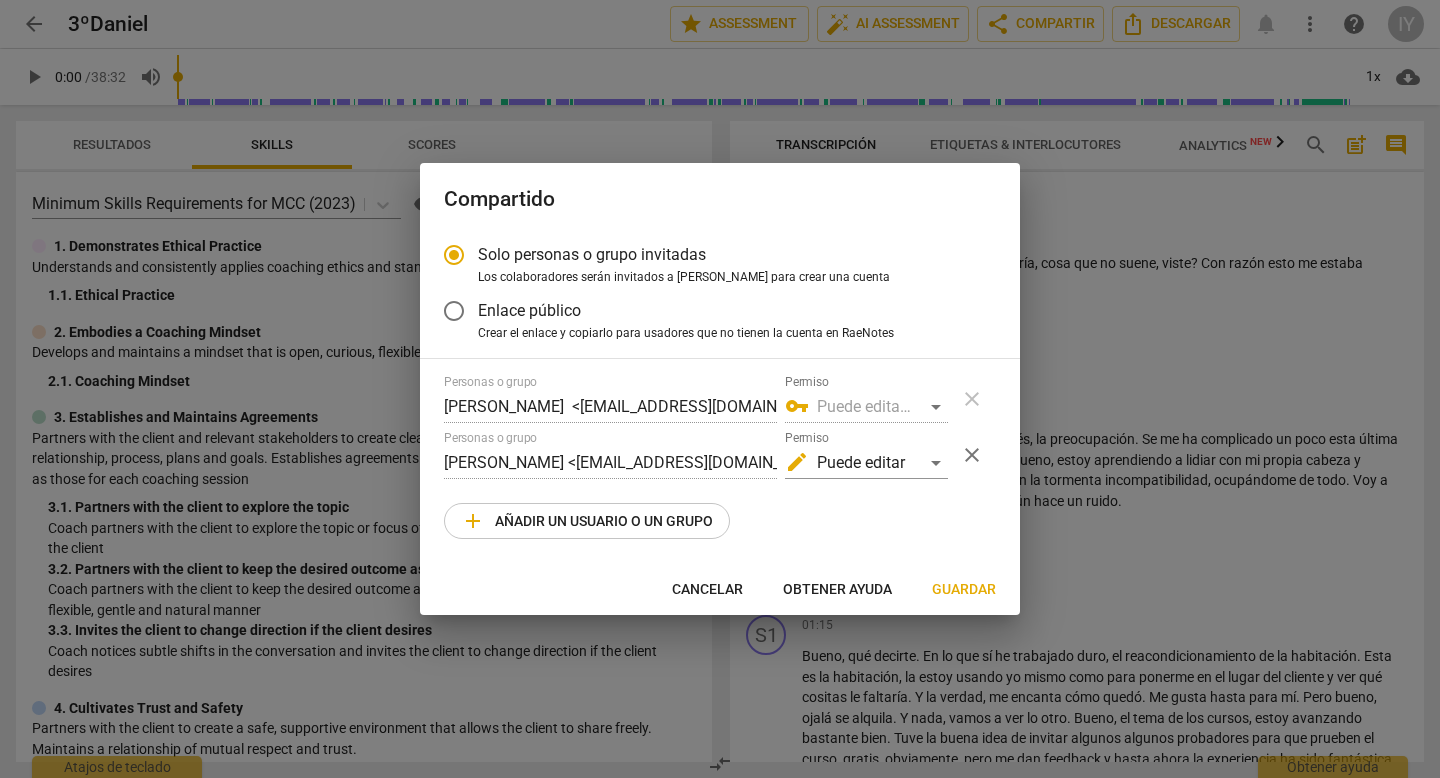 click at bounding box center [720, 389] 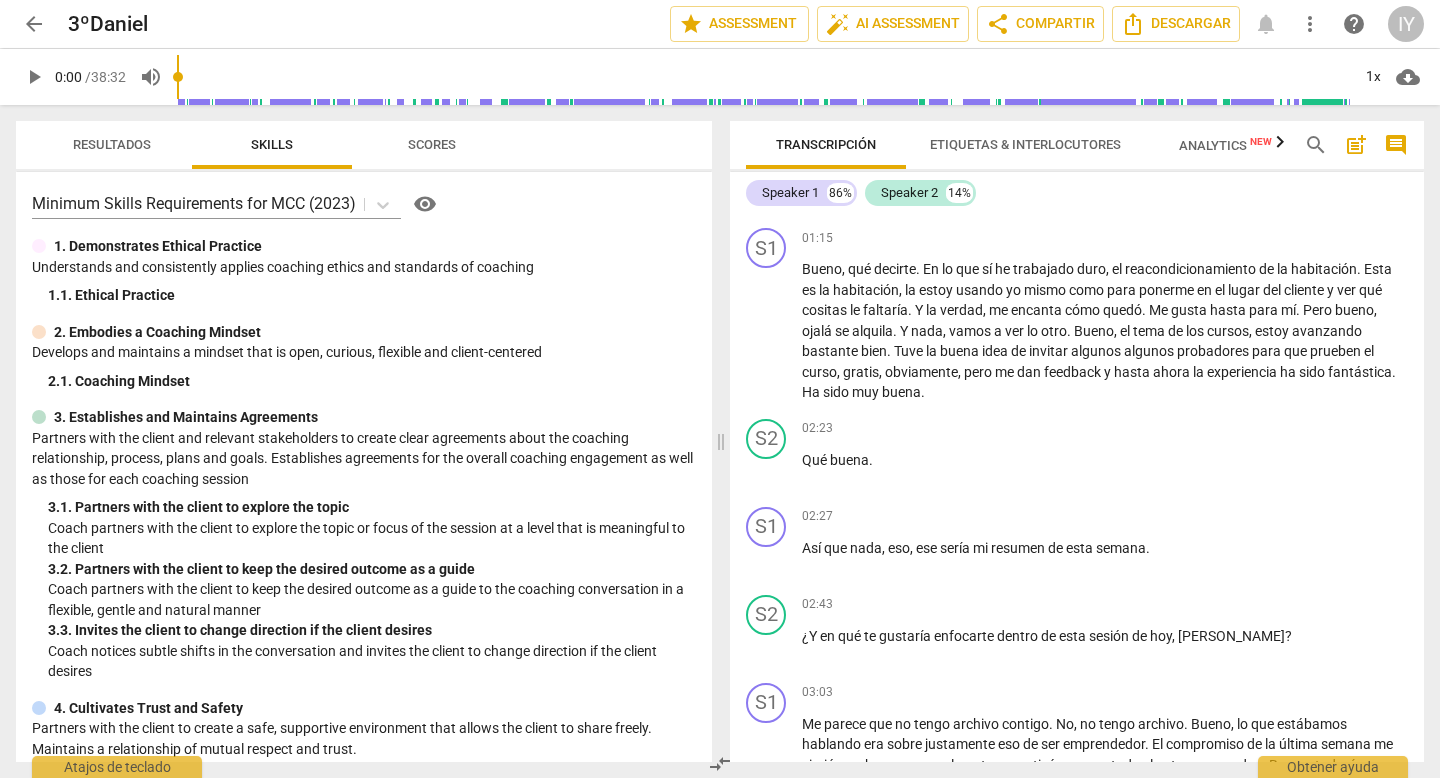 scroll, scrollTop: 386, scrollLeft: 0, axis: vertical 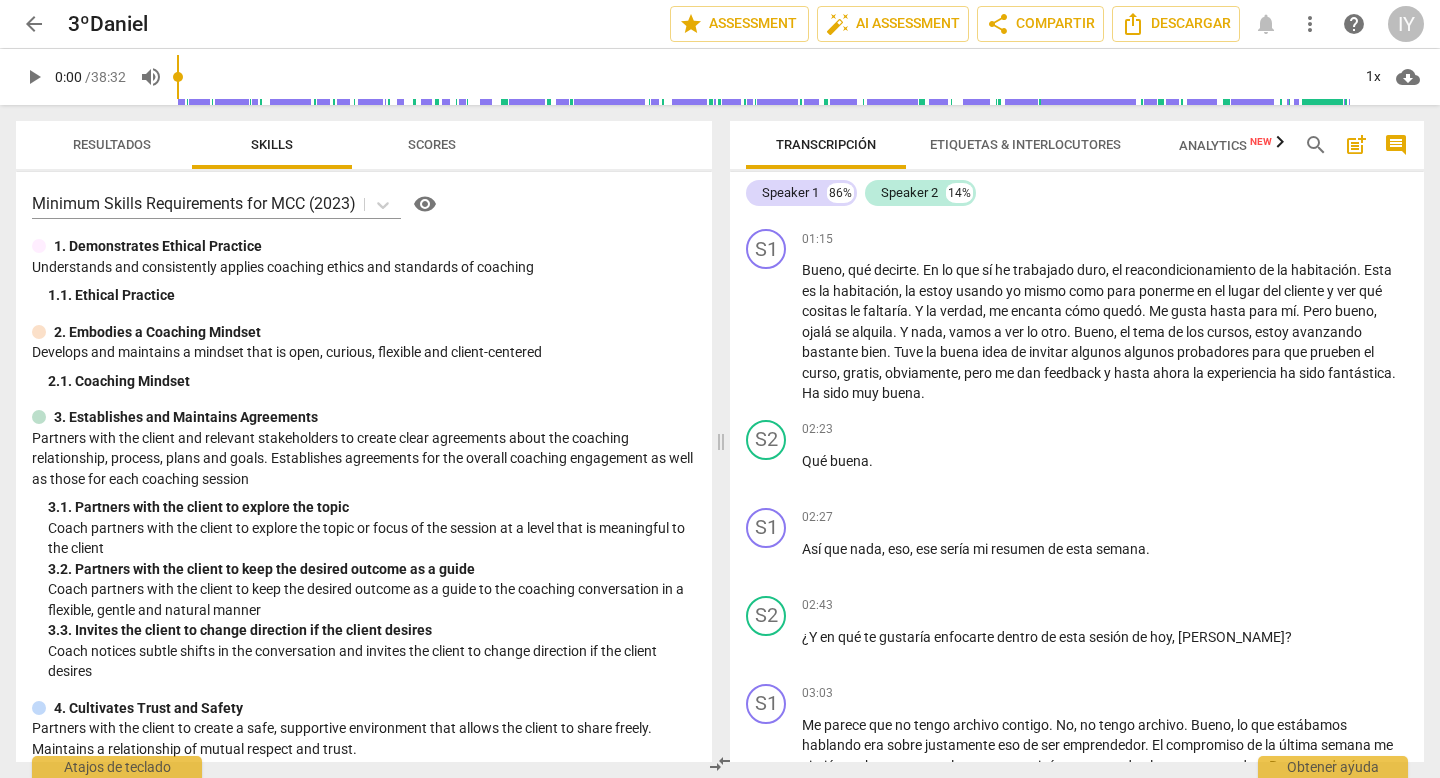 click on "arrow_back" at bounding box center (34, 24) 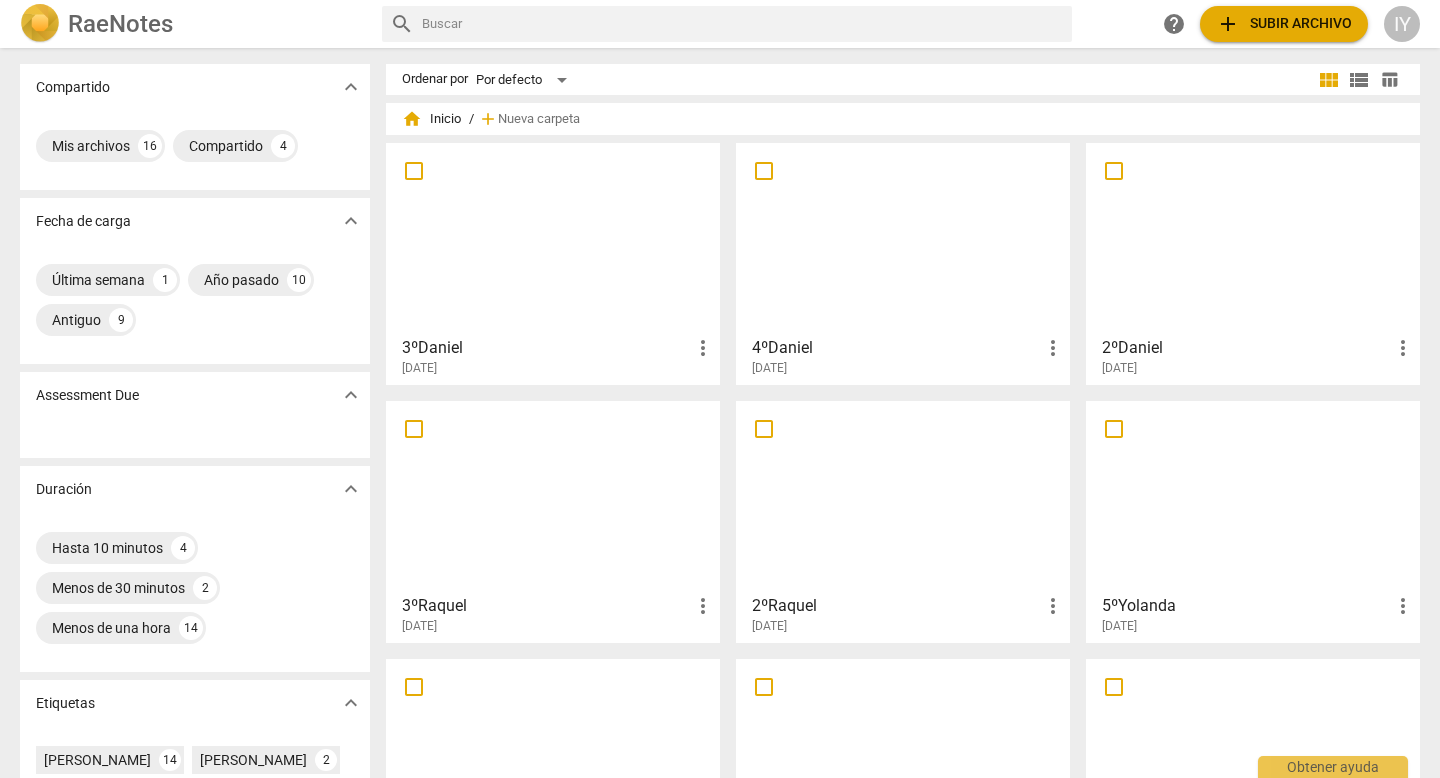 click at bounding box center (553, 238) 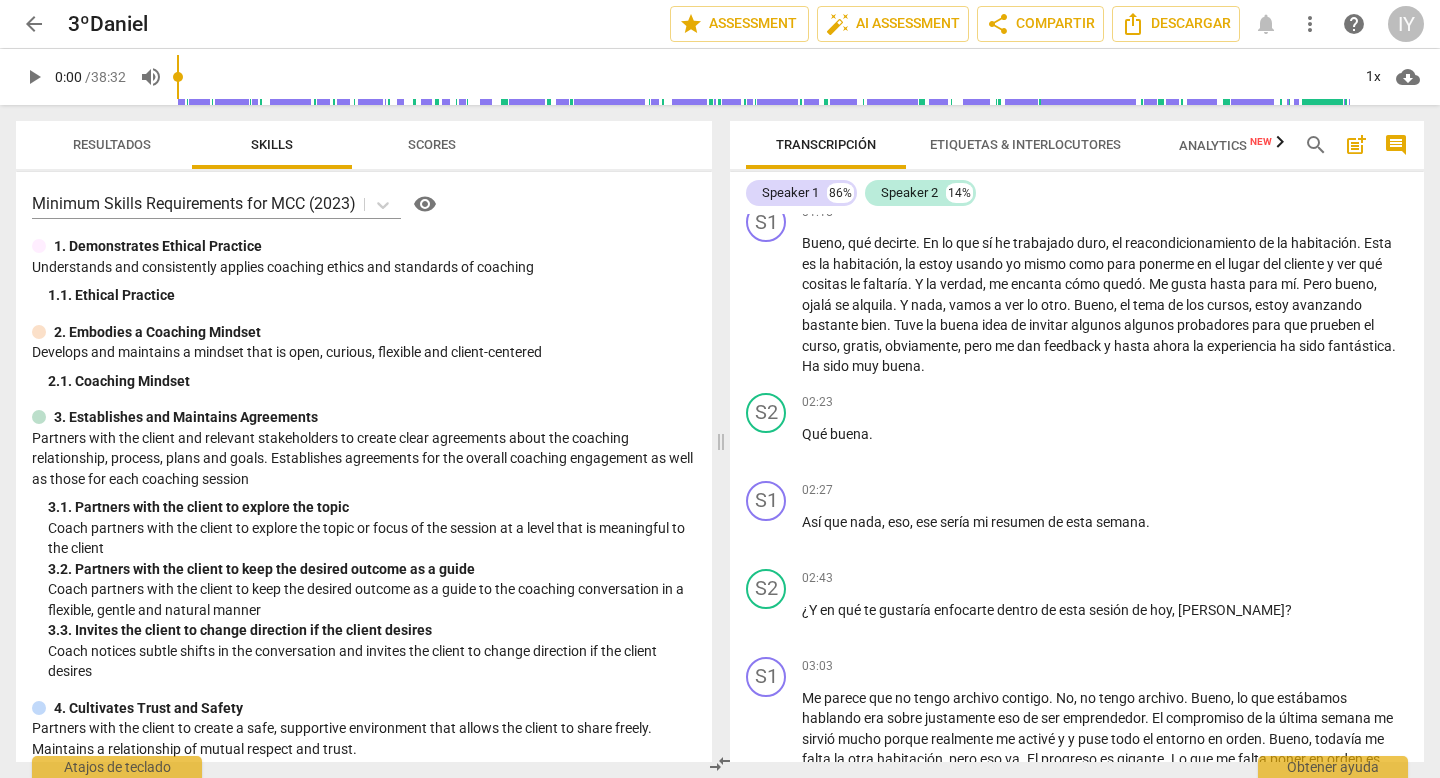 scroll, scrollTop: 406, scrollLeft: 0, axis: vertical 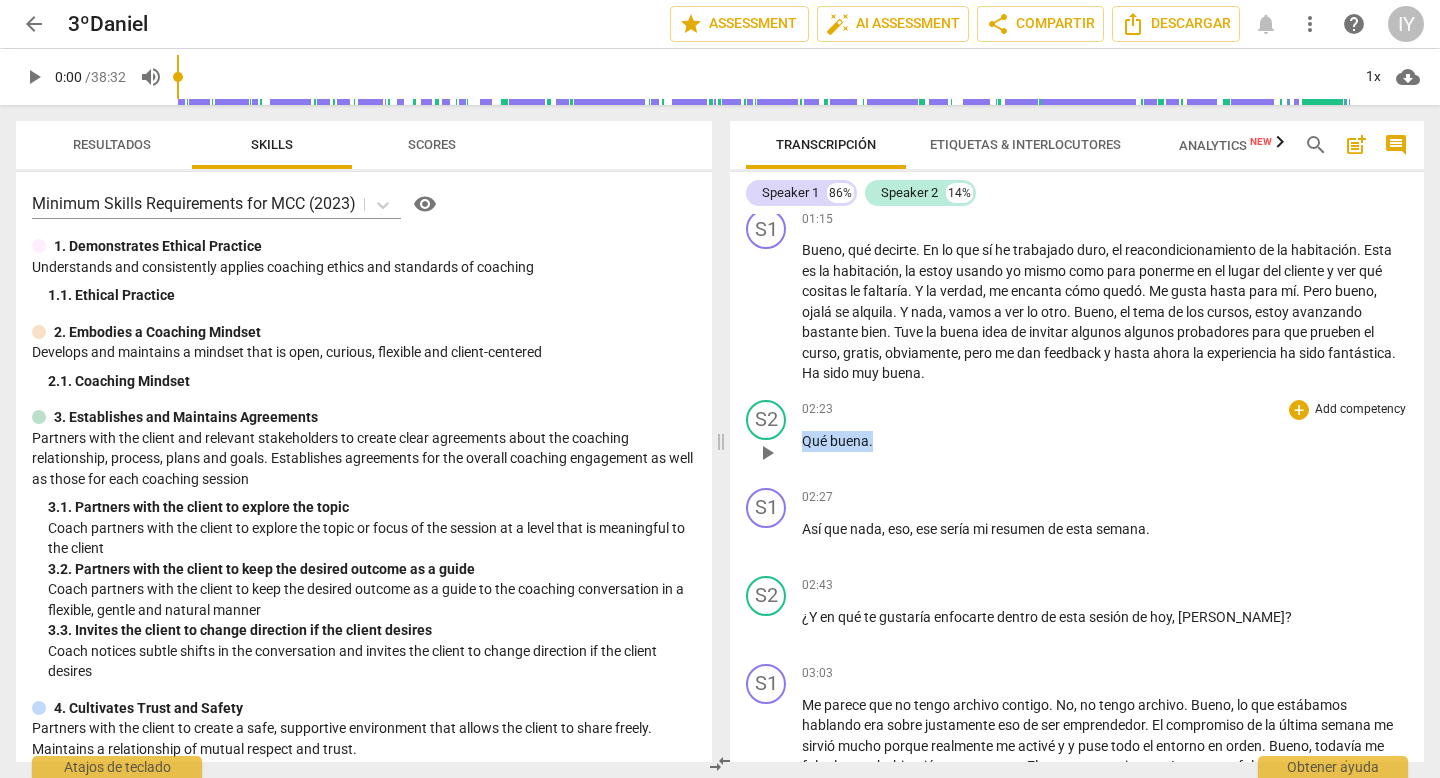 drag, startPoint x: 881, startPoint y: 448, endPoint x: 786, endPoint y: 446, distance: 95.02105 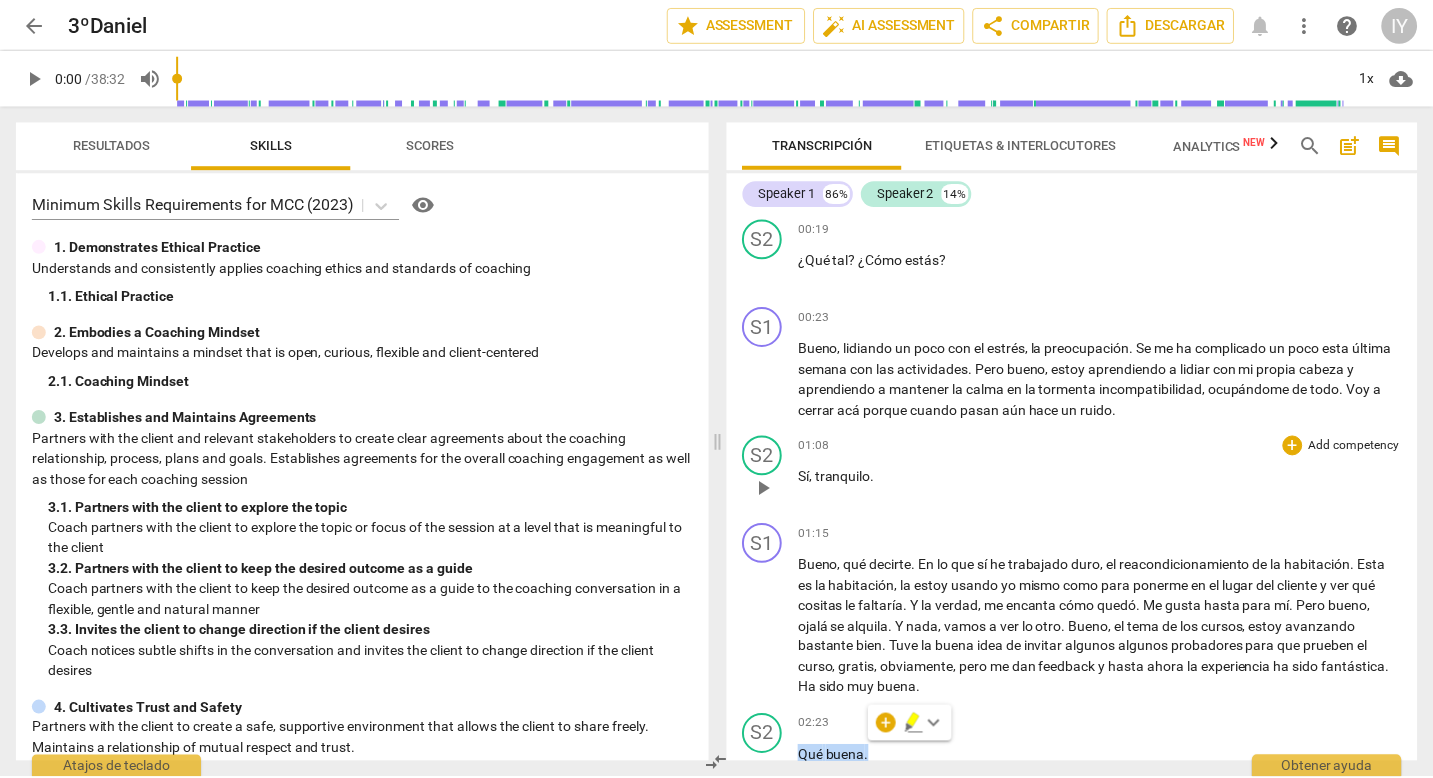 scroll, scrollTop: 0, scrollLeft: 0, axis: both 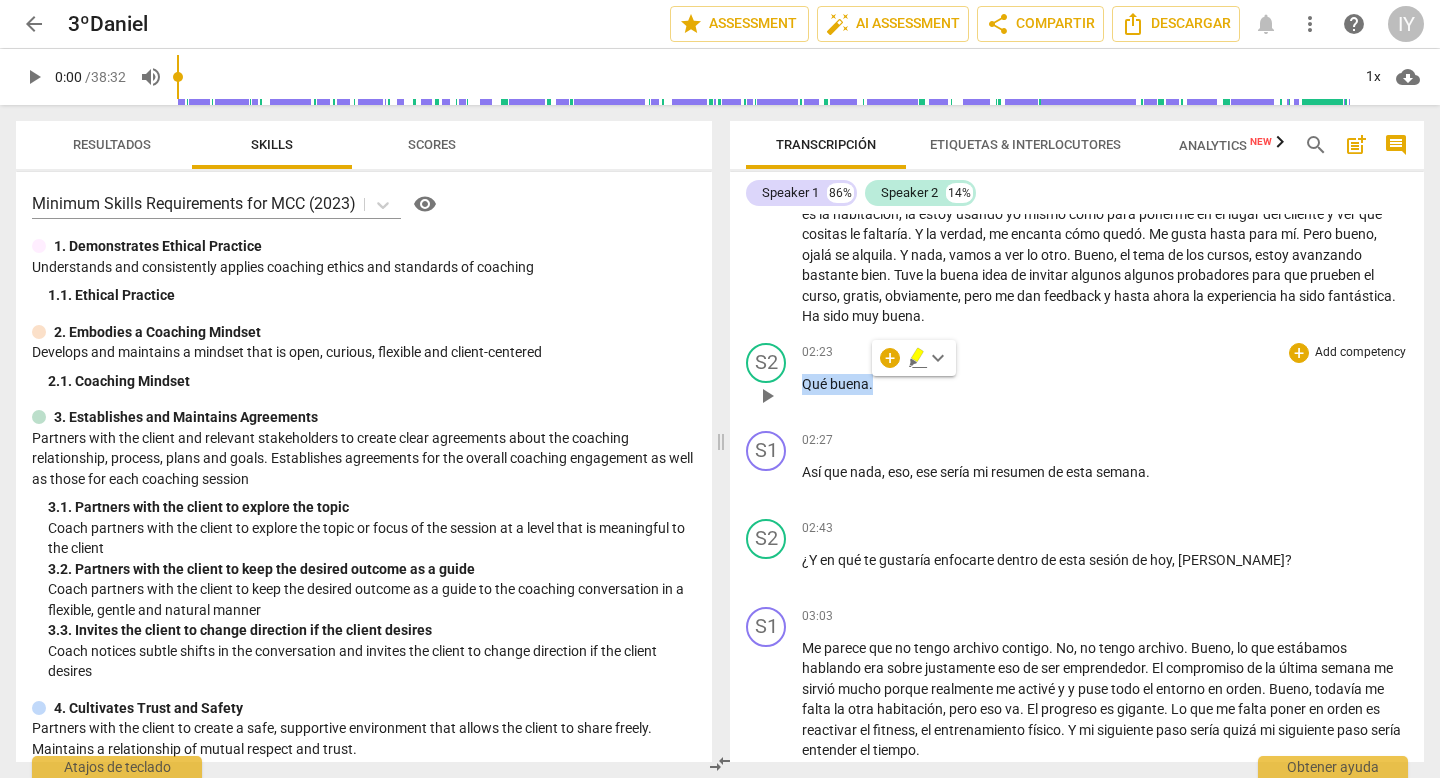 click on "Qué   buena ." at bounding box center [1105, 384] 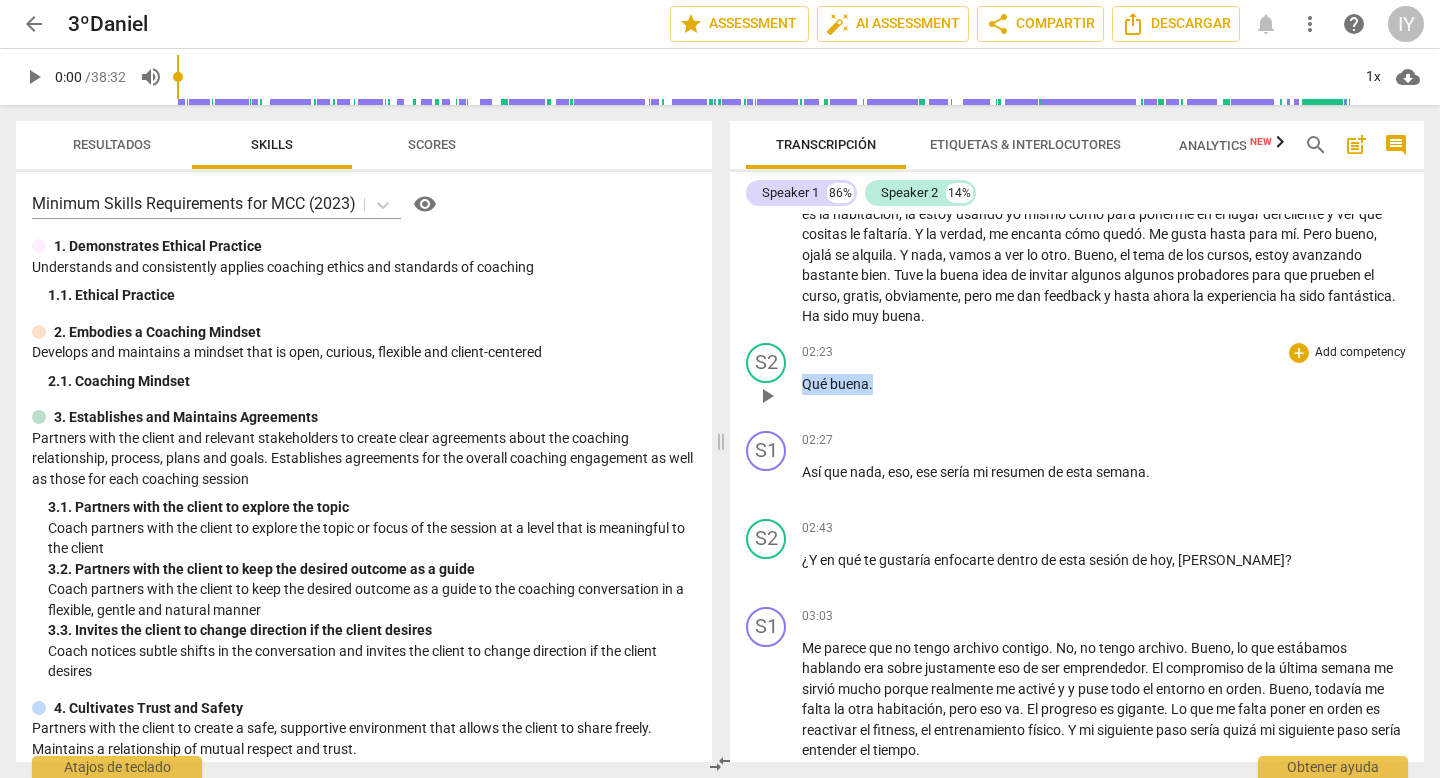 drag, startPoint x: 878, startPoint y: 376, endPoint x: 793, endPoint y: 376, distance: 85 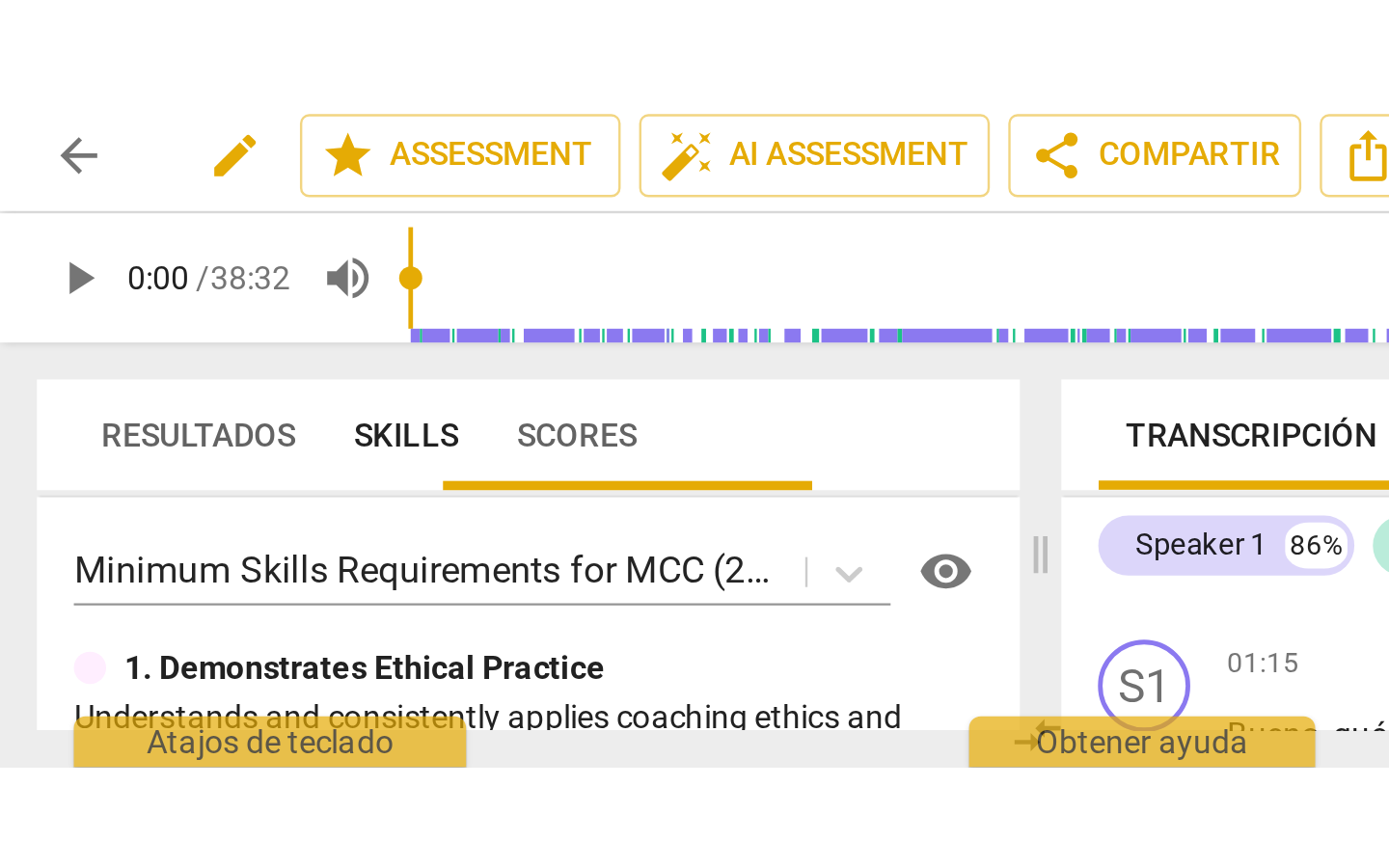 scroll, scrollTop: 624, scrollLeft: 0, axis: vertical 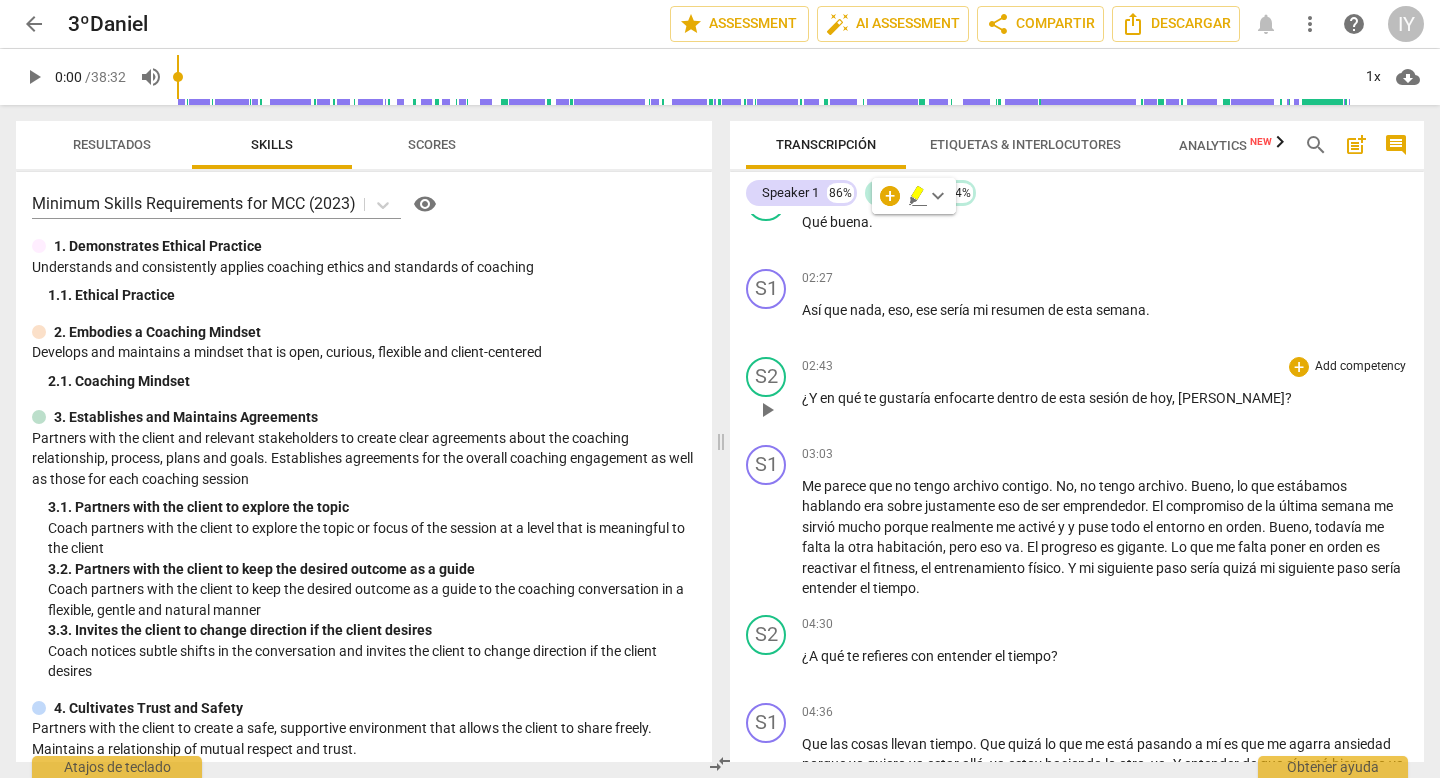 drag, startPoint x: 800, startPoint y: 397, endPoint x: 1174, endPoint y: 398, distance: 374.00134 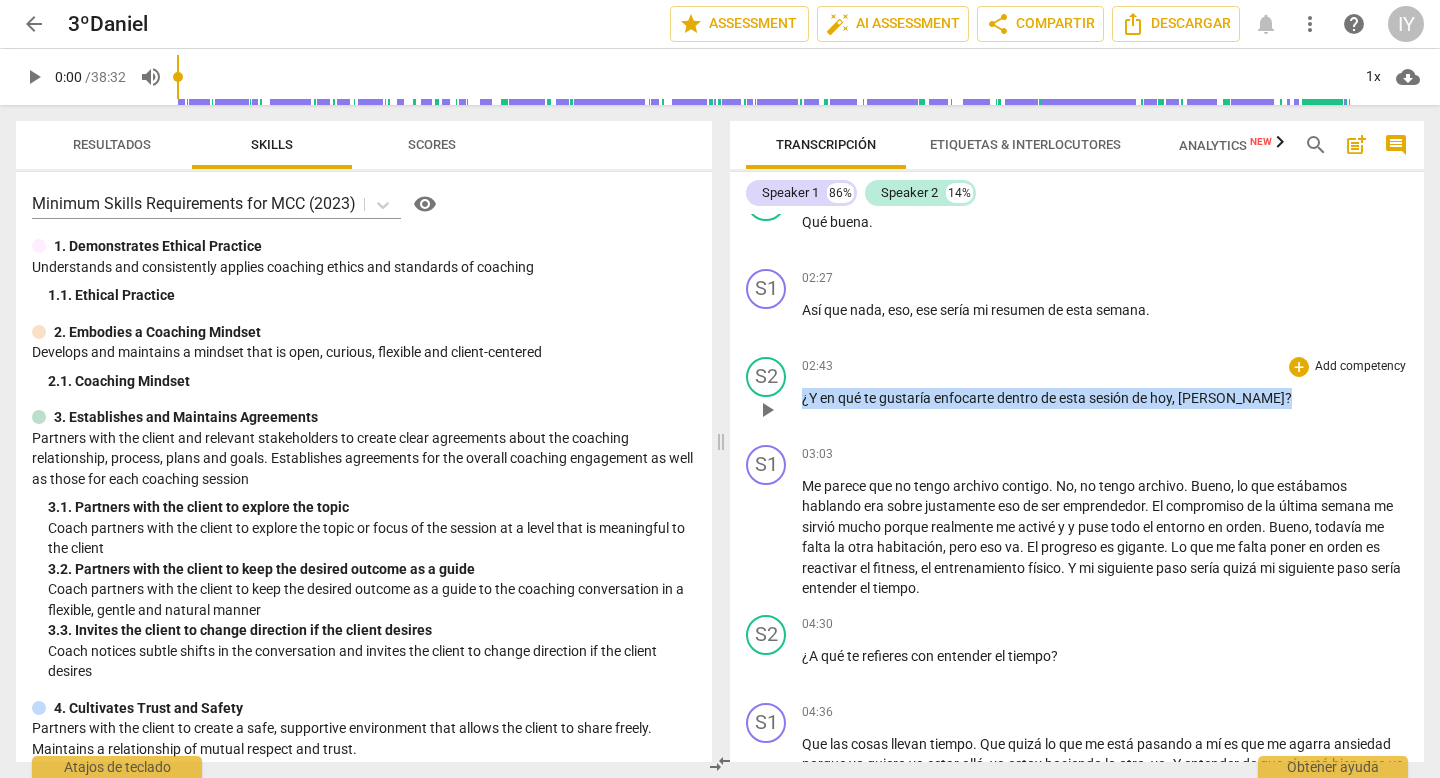 drag, startPoint x: 1232, startPoint y: 397, endPoint x: 795, endPoint y: 400, distance: 437.01028 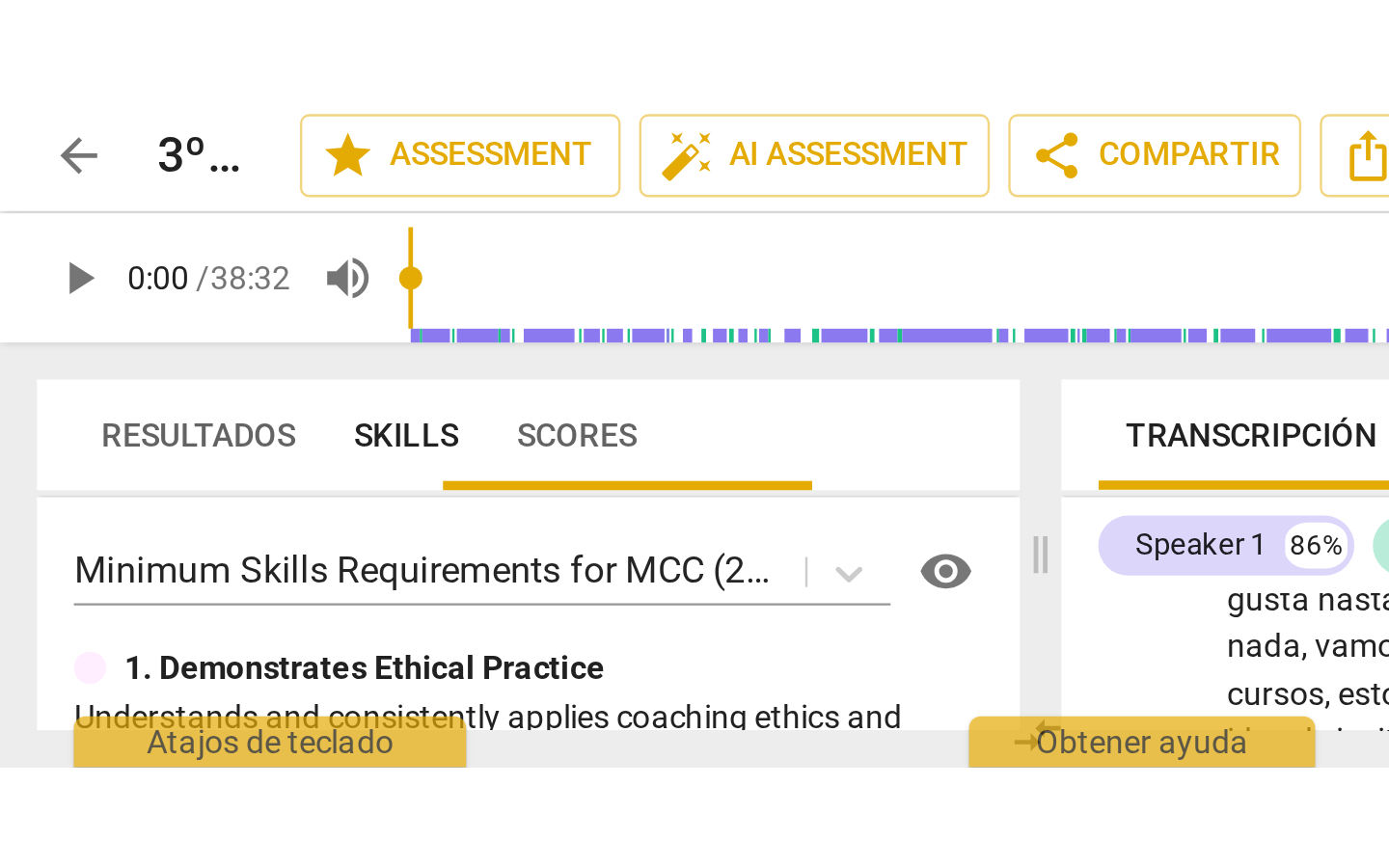 scroll, scrollTop: 780, scrollLeft: 0, axis: vertical 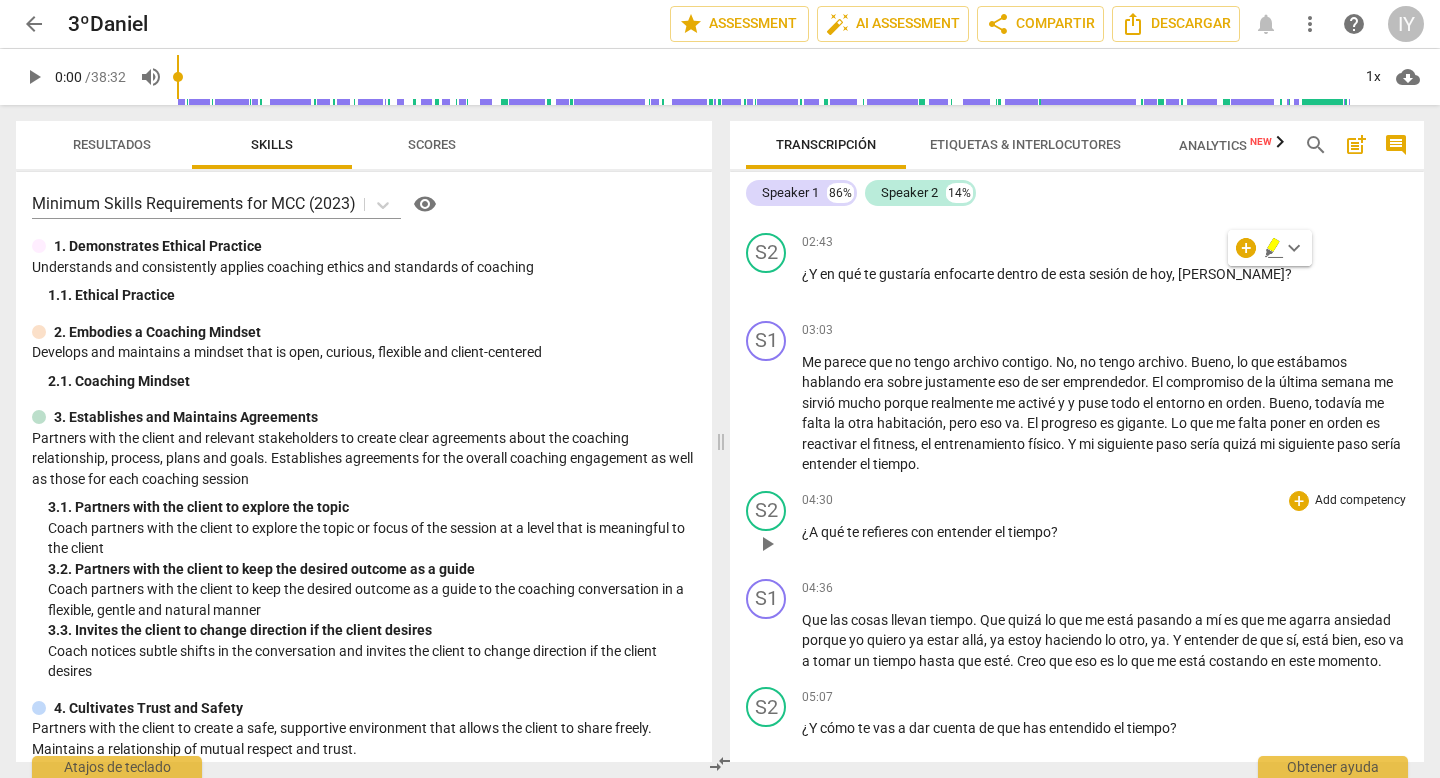 drag, startPoint x: 801, startPoint y: 537, endPoint x: 1041, endPoint y: 520, distance: 240.60133 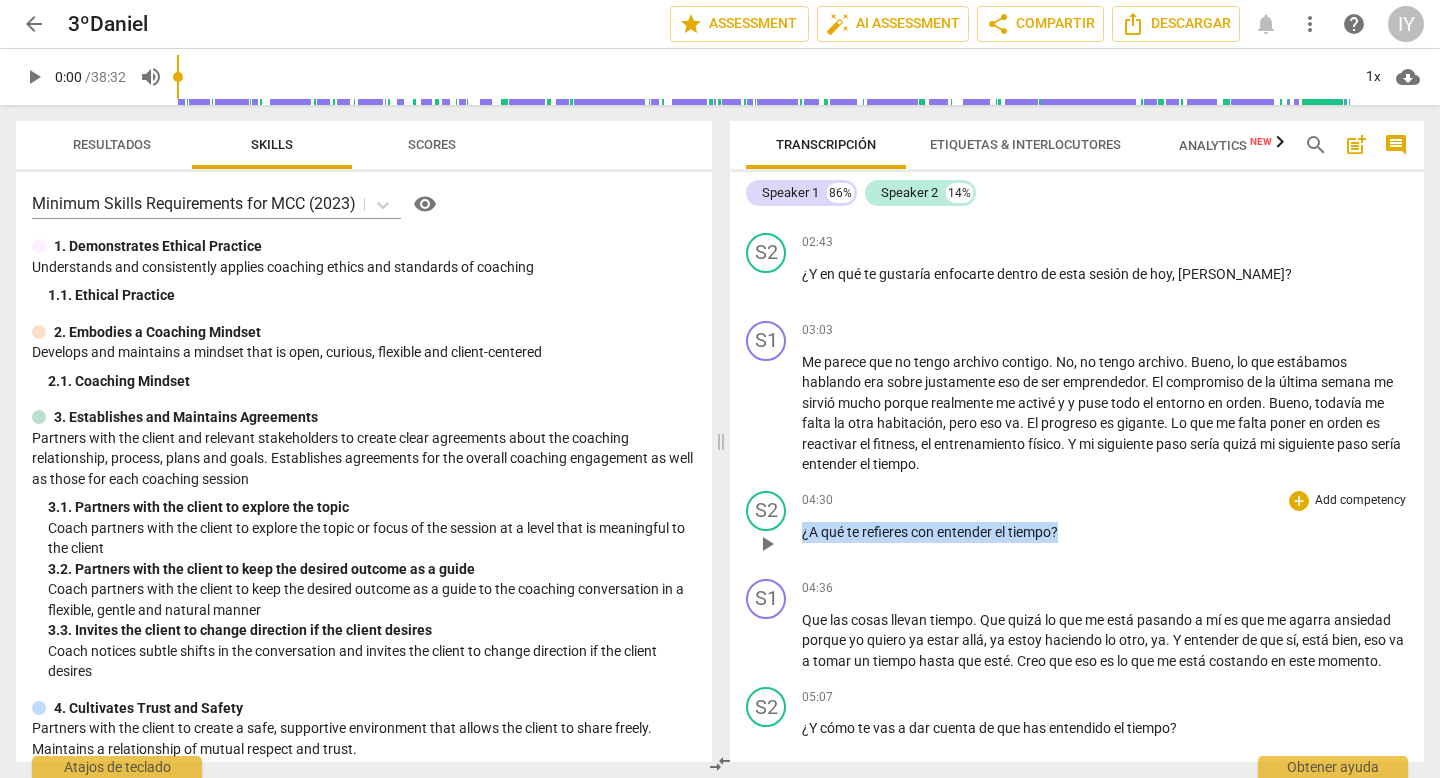 drag, startPoint x: 1064, startPoint y: 532, endPoint x: 790, endPoint y: 533, distance: 274.00183 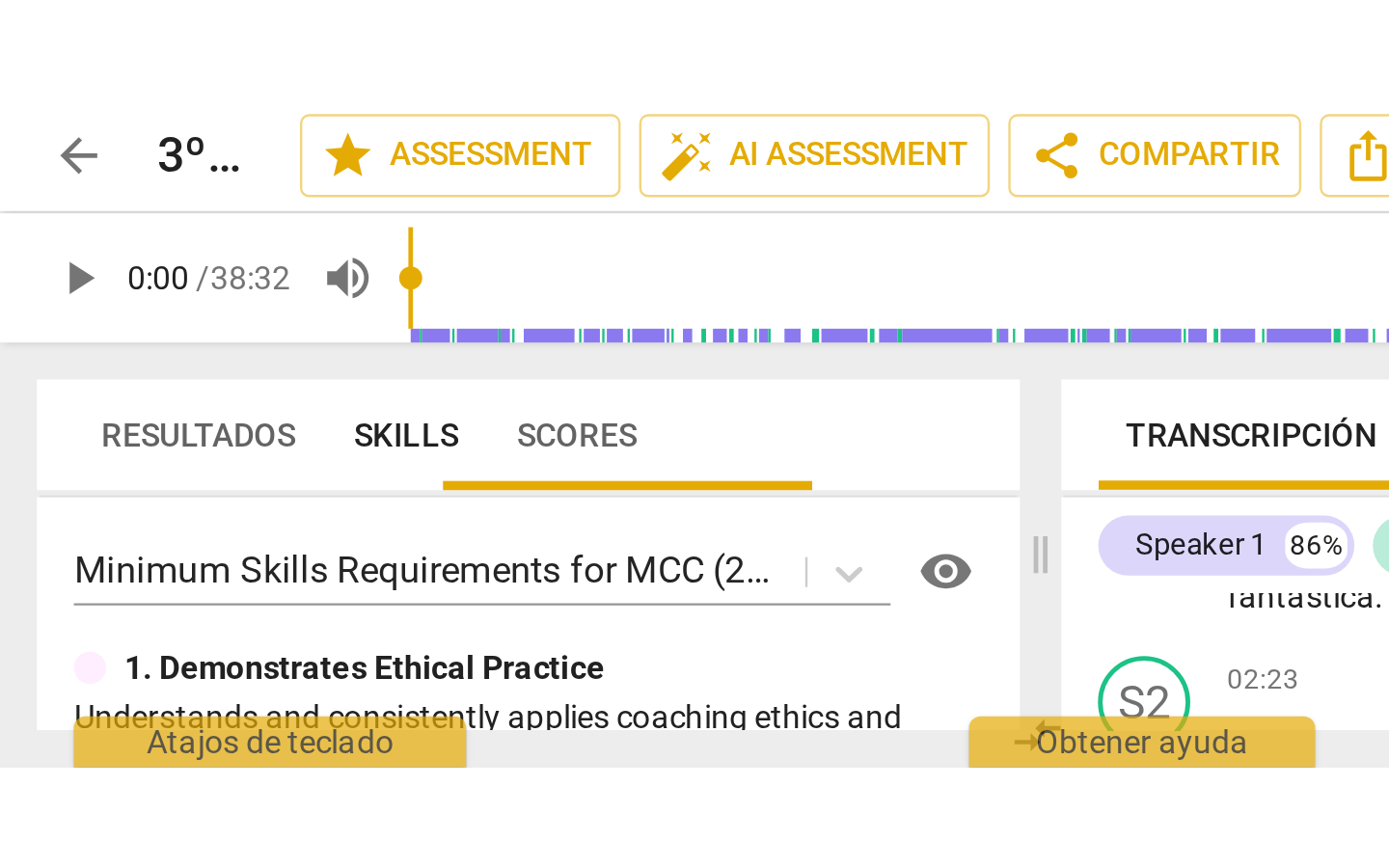 scroll, scrollTop: 979, scrollLeft: 0, axis: vertical 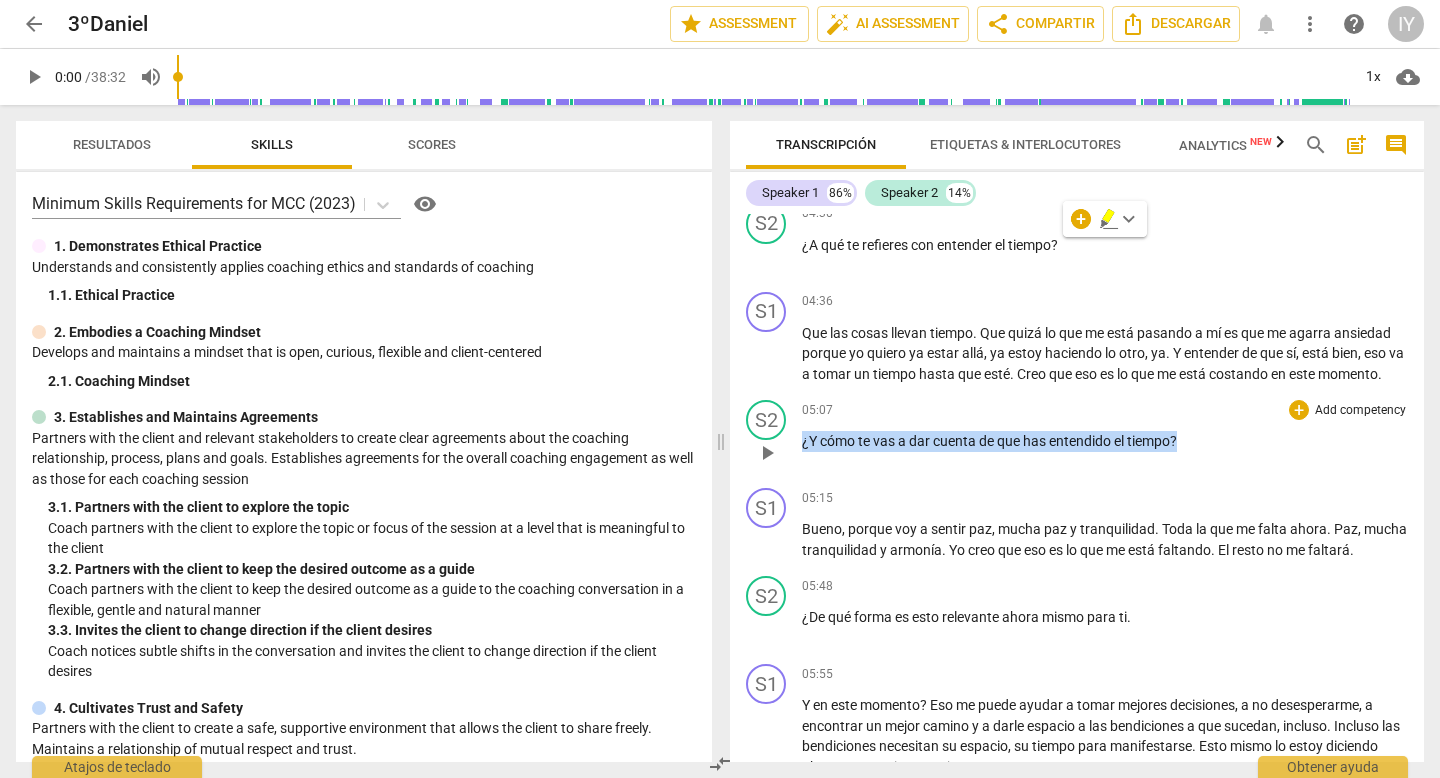 drag, startPoint x: 1188, startPoint y: 460, endPoint x: 799, endPoint y: 462, distance: 389.00513 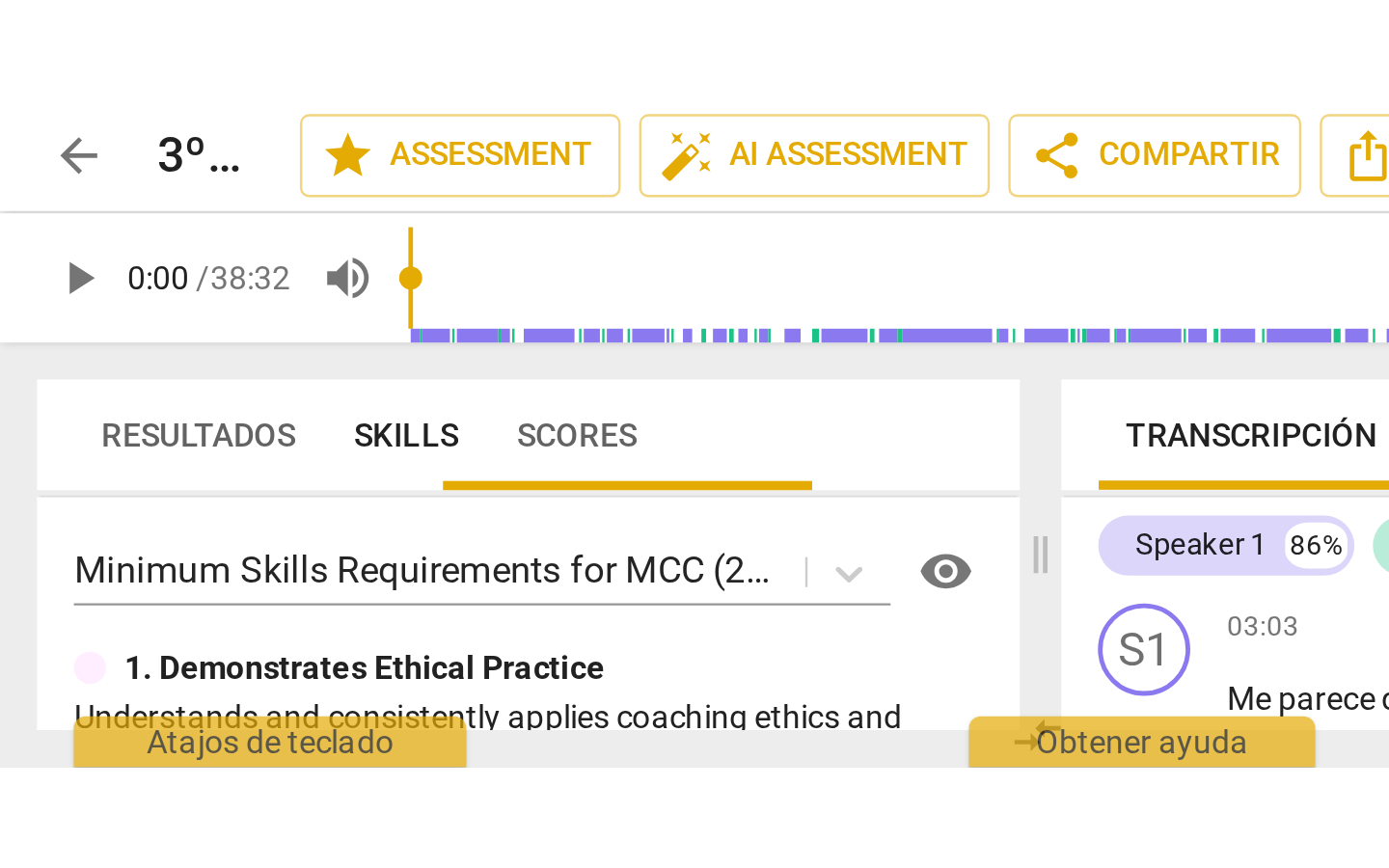scroll, scrollTop: 1295, scrollLeft: 0, axis: vertical 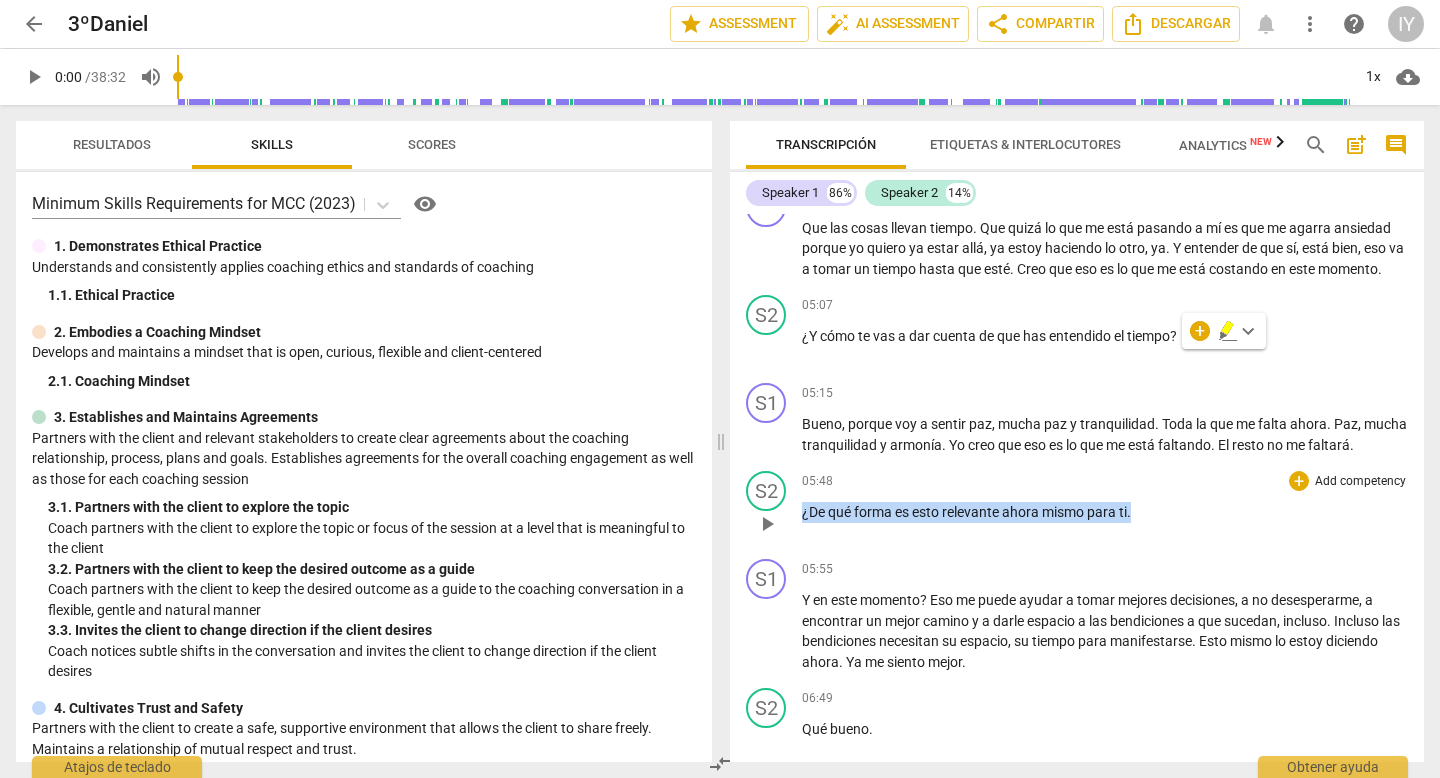 drag, startPoint x: 803, startPoint y: 555, endPoint x: 1168, endPoint y: 544, distance: 365.1657 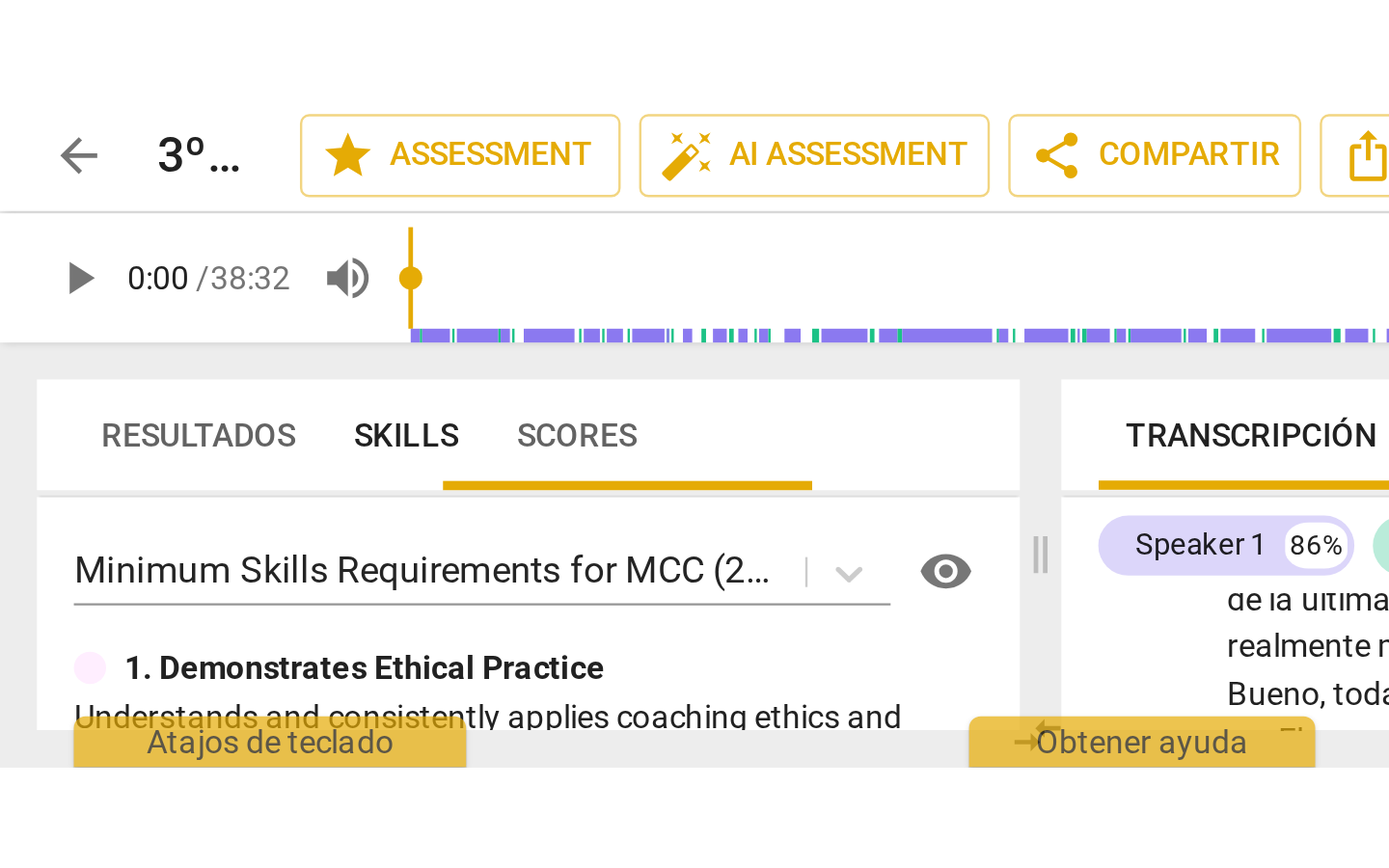 scroll, scrollTop: 1417, scrollLeft: 0, axis: vertical 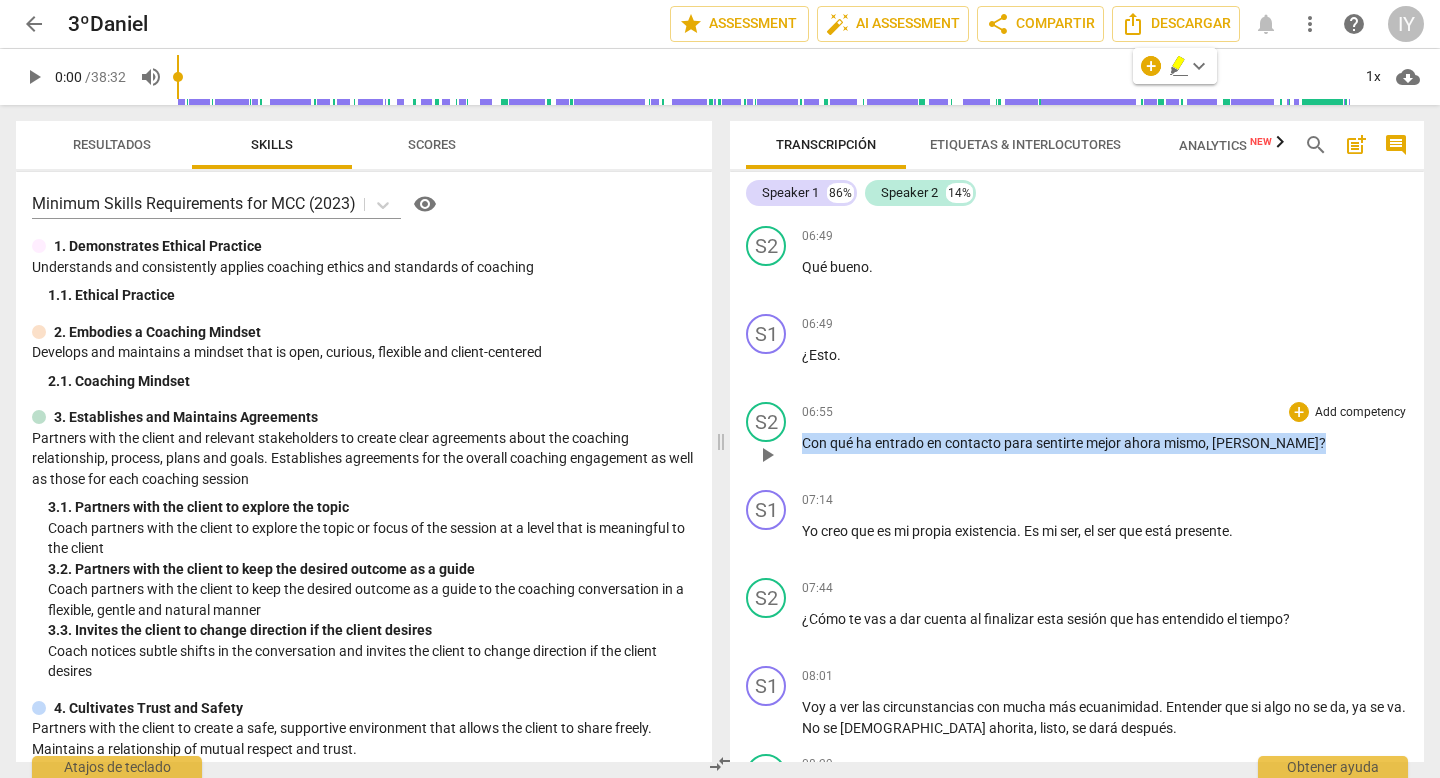 drag, startPoint x: 803, startPoint y: 482, endPoint x: 1295, endPoint y: 489, distance: 492.0498 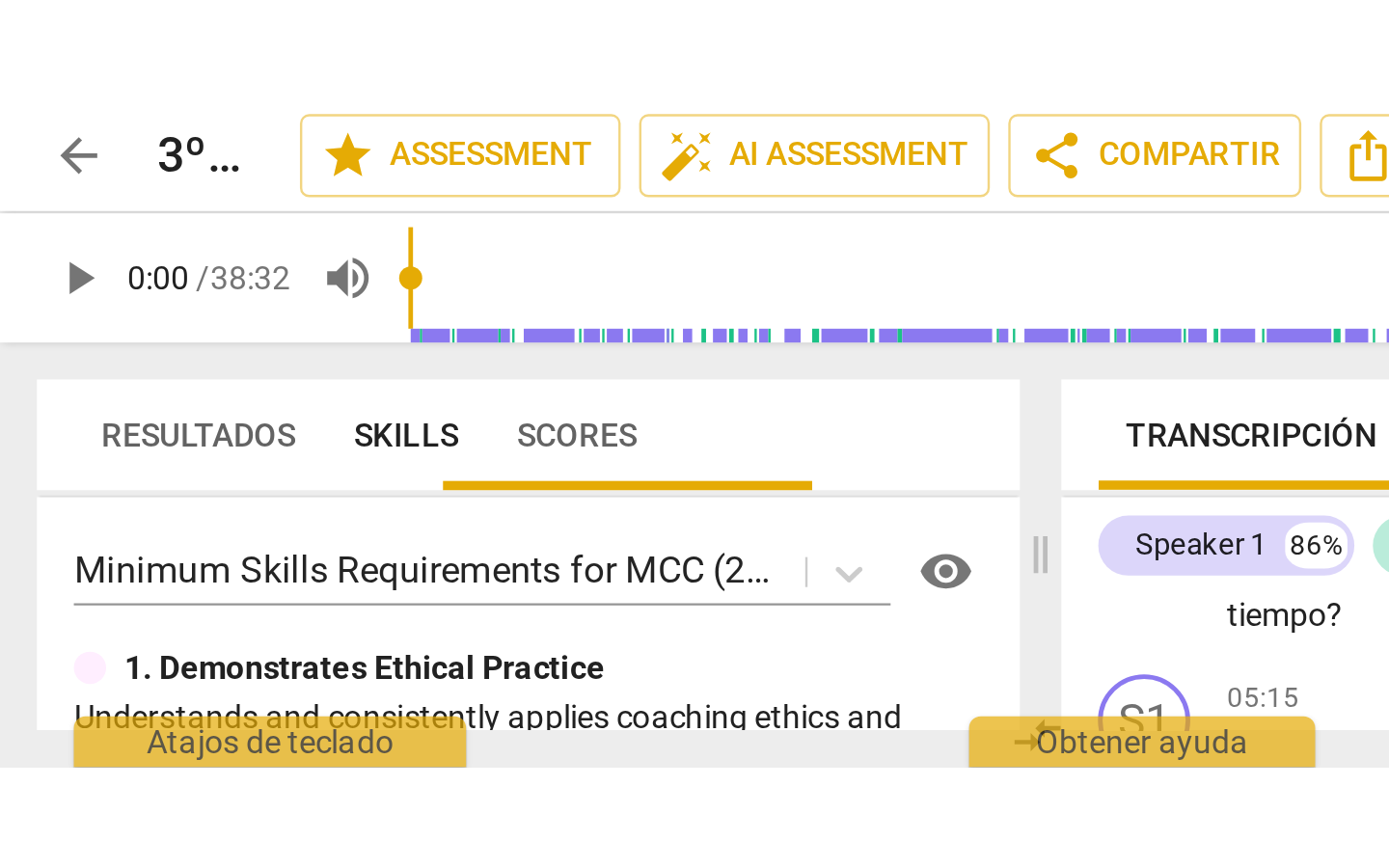scroll, scrollTop: 1921, scrollLeft: 0, axis: vertical 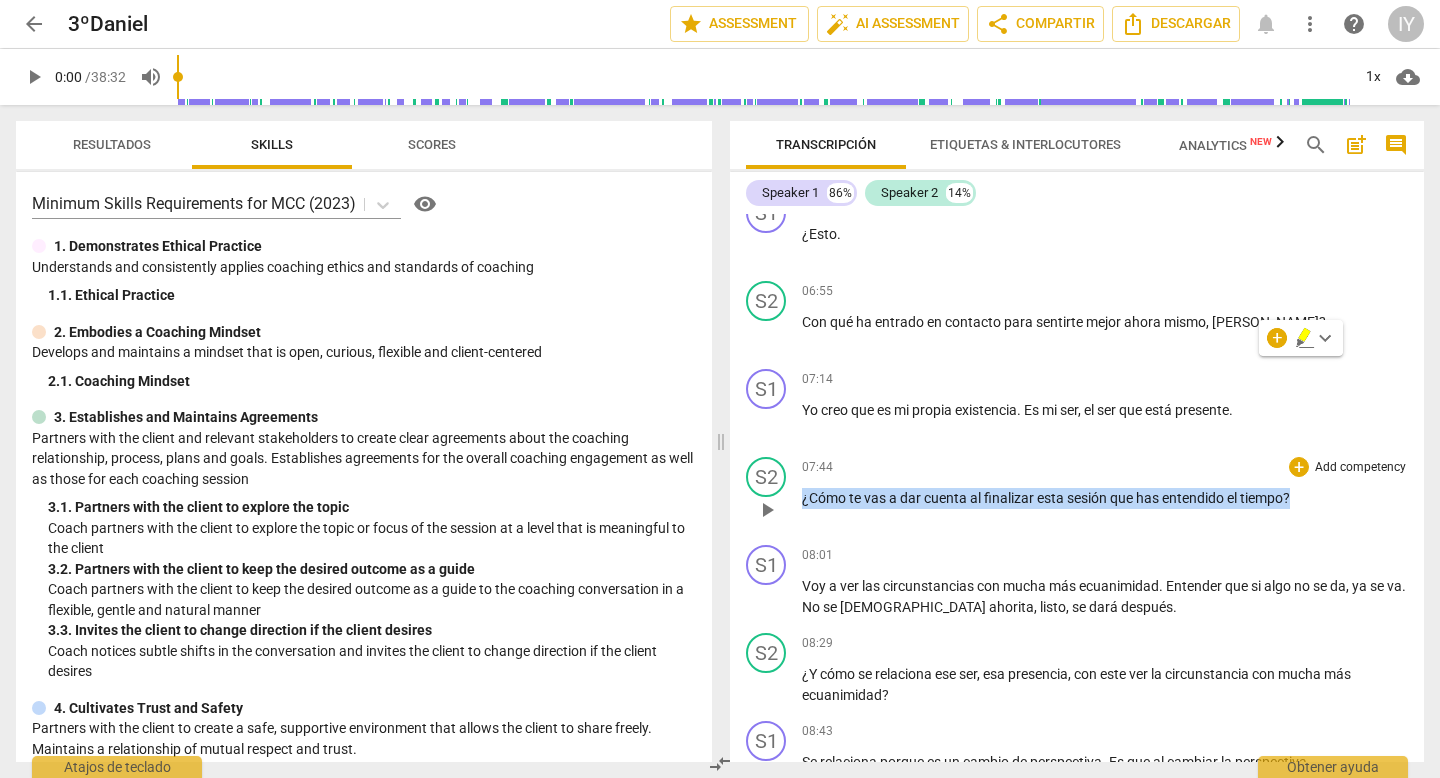 drag, startPoint x: 804, startPoint y: 538, endPoint x: 1308, endPoint y: 556, distance: 504.32132 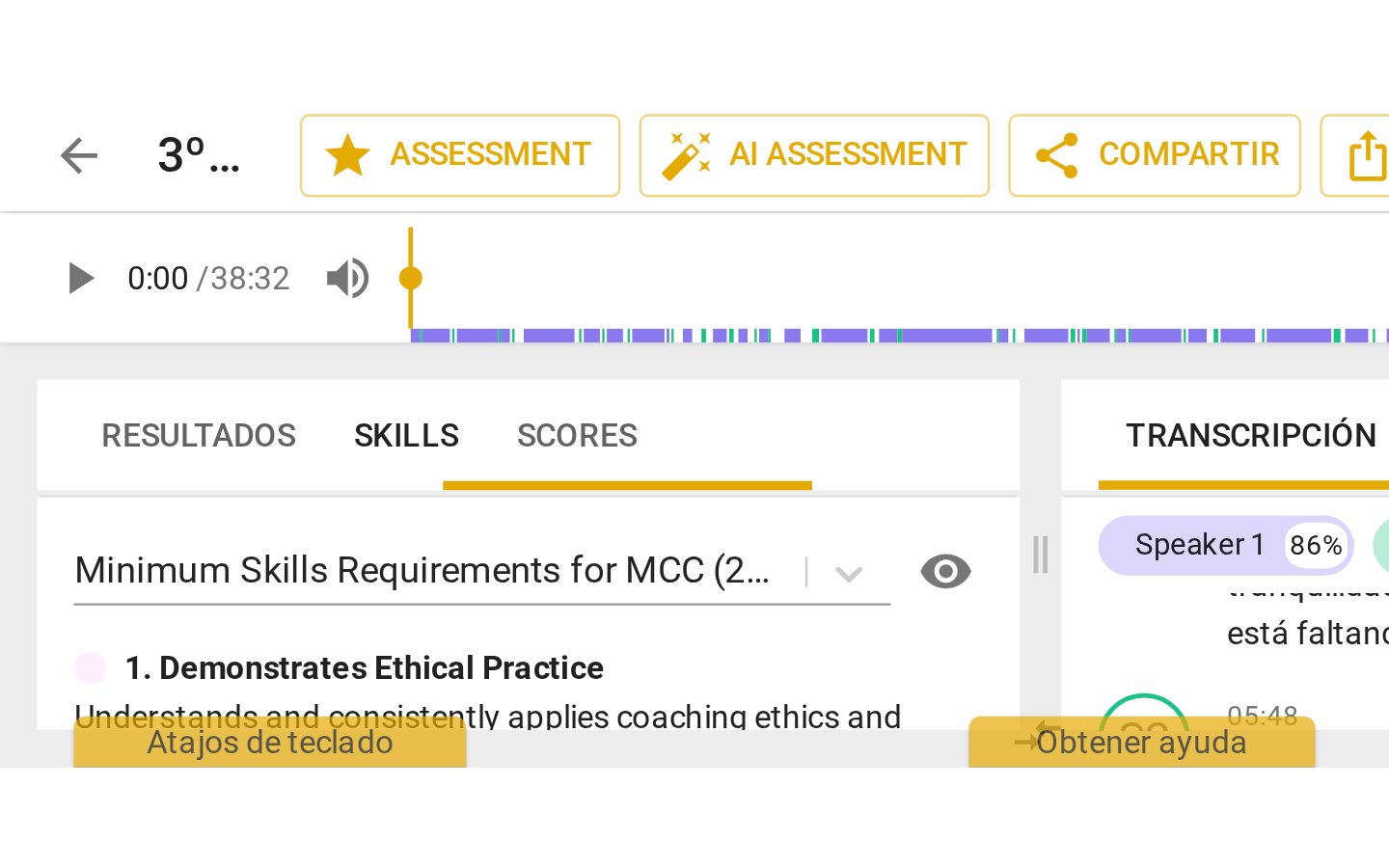 scroll, scrollTop: 2038, scrollLeft: 0, axis: vertical 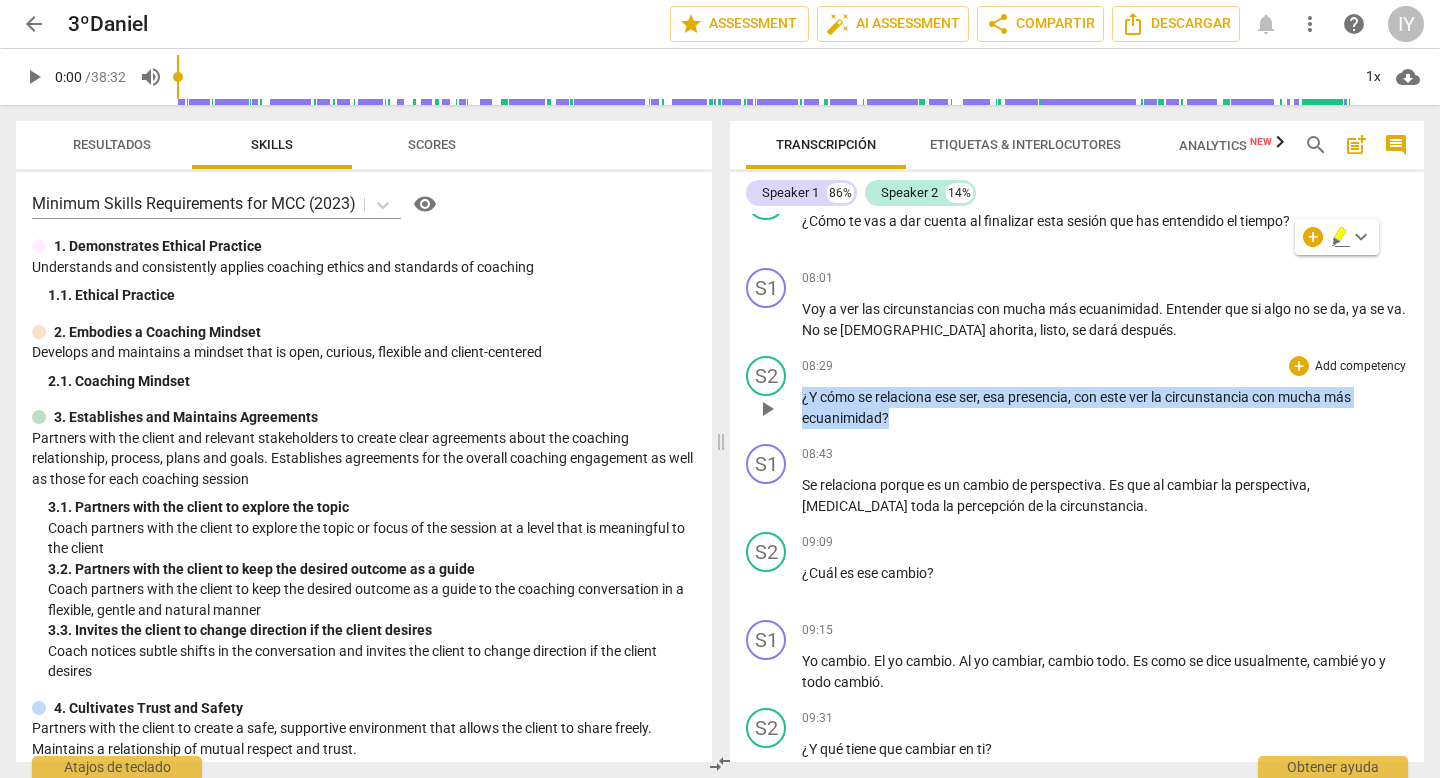 drag, startPoint x: 804, startPoint y: 435, endPoint x: 901, endPoint y: 464, distance: 101.24229 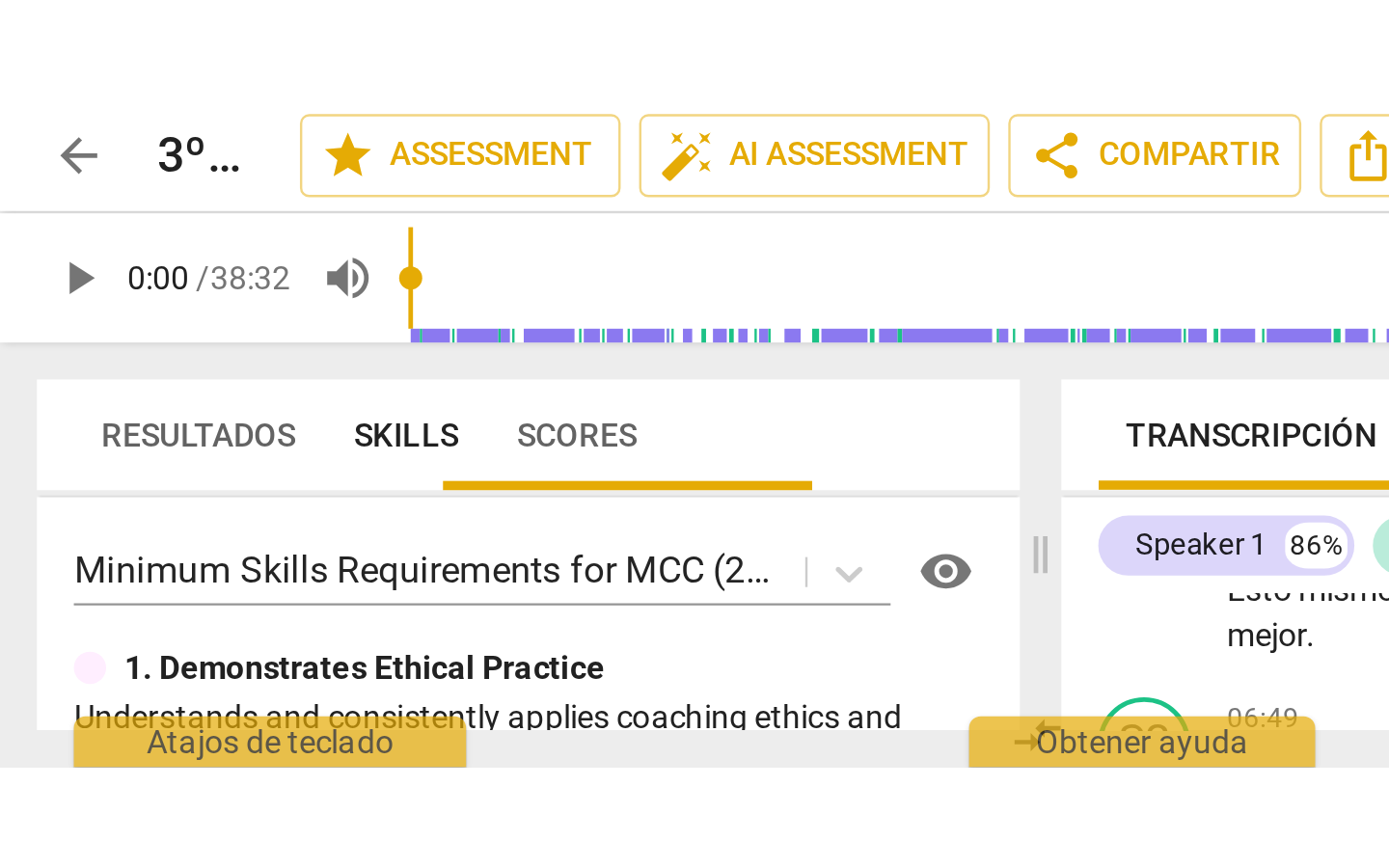 scroll, scrollTop: 2325, scrollLeft: 0, axis: vertical 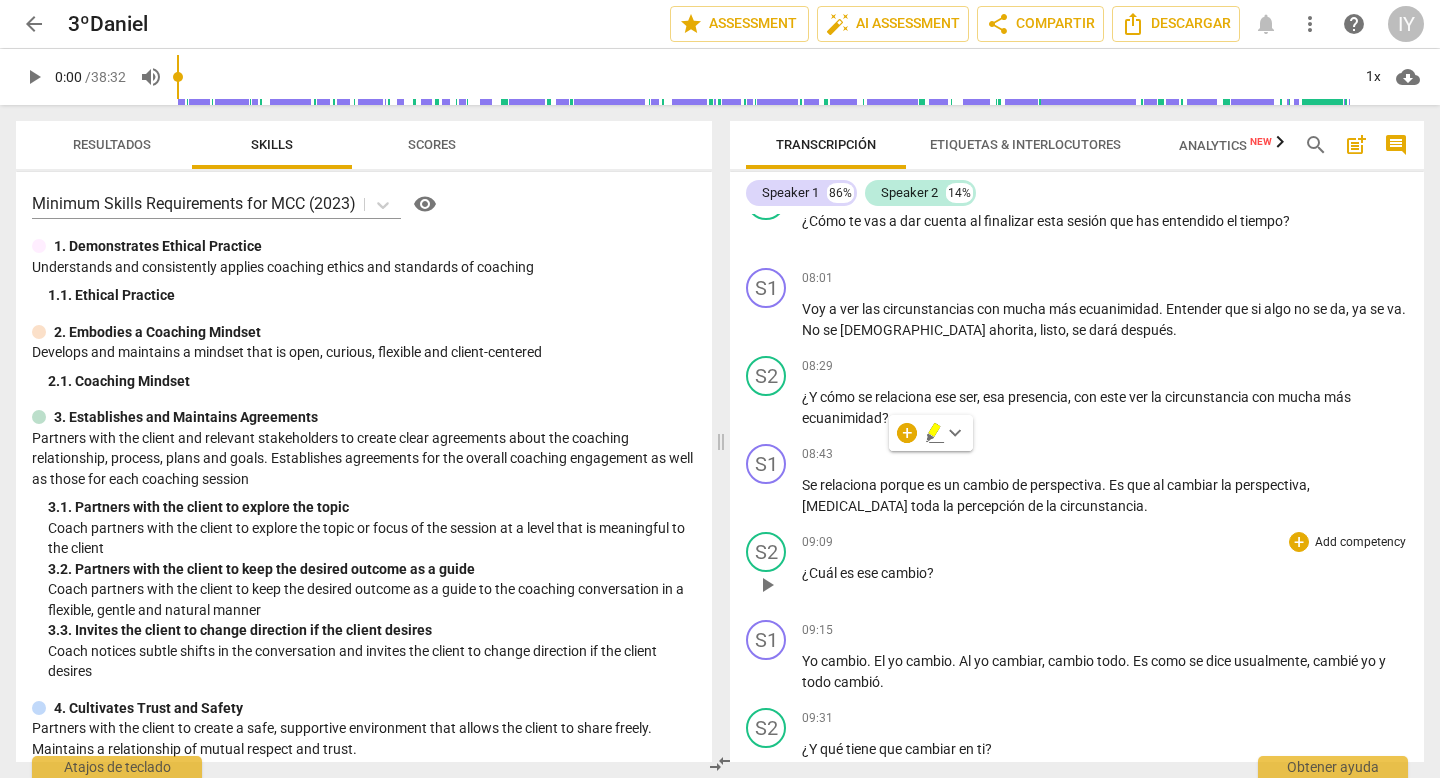 drag, startPoint x: 795, startPoint y: 615, endPoint x: 930, endPoint y: 608, distance: 135.18137 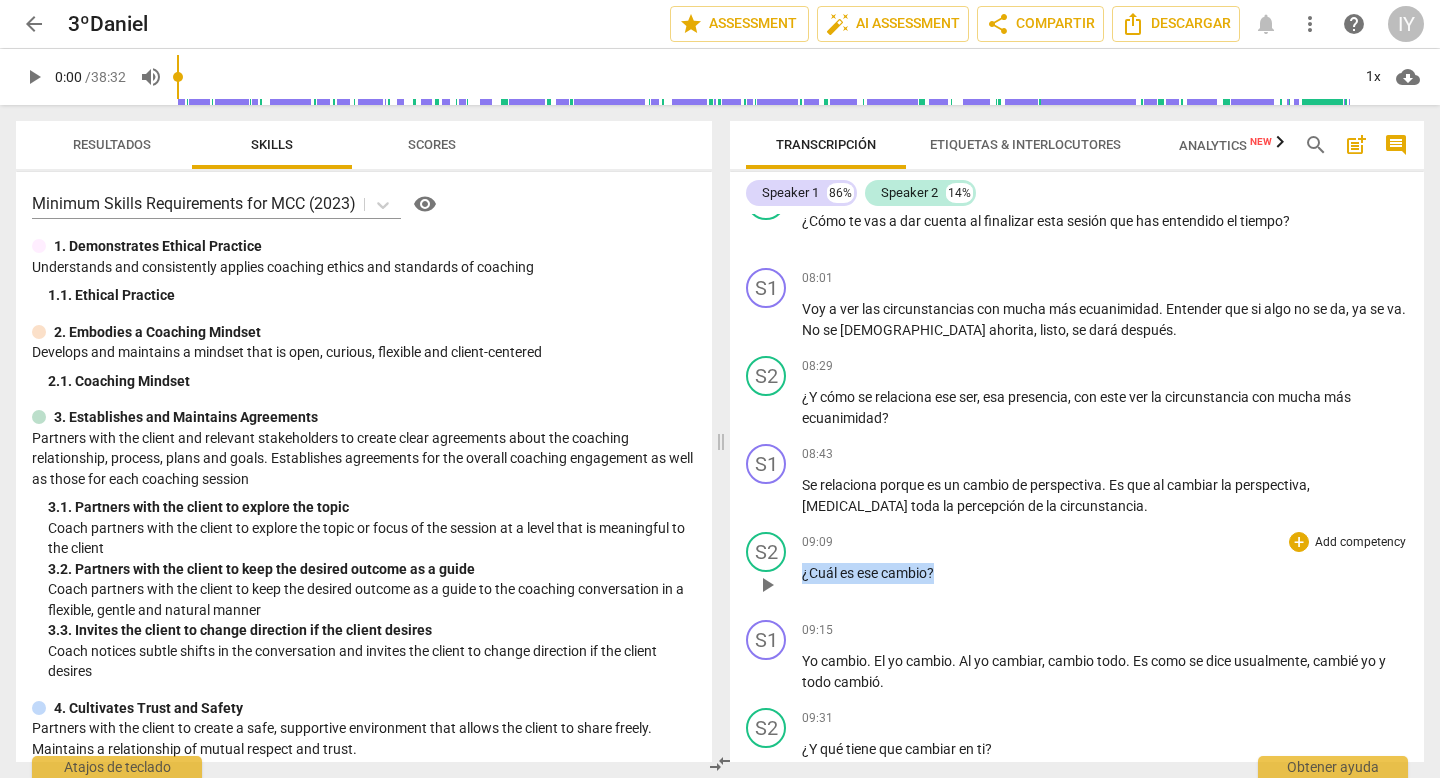 drag, startPoint x: 942, startPoint y: 612, endPoint x: 789, endPoint y: 617, distance: 153.08168 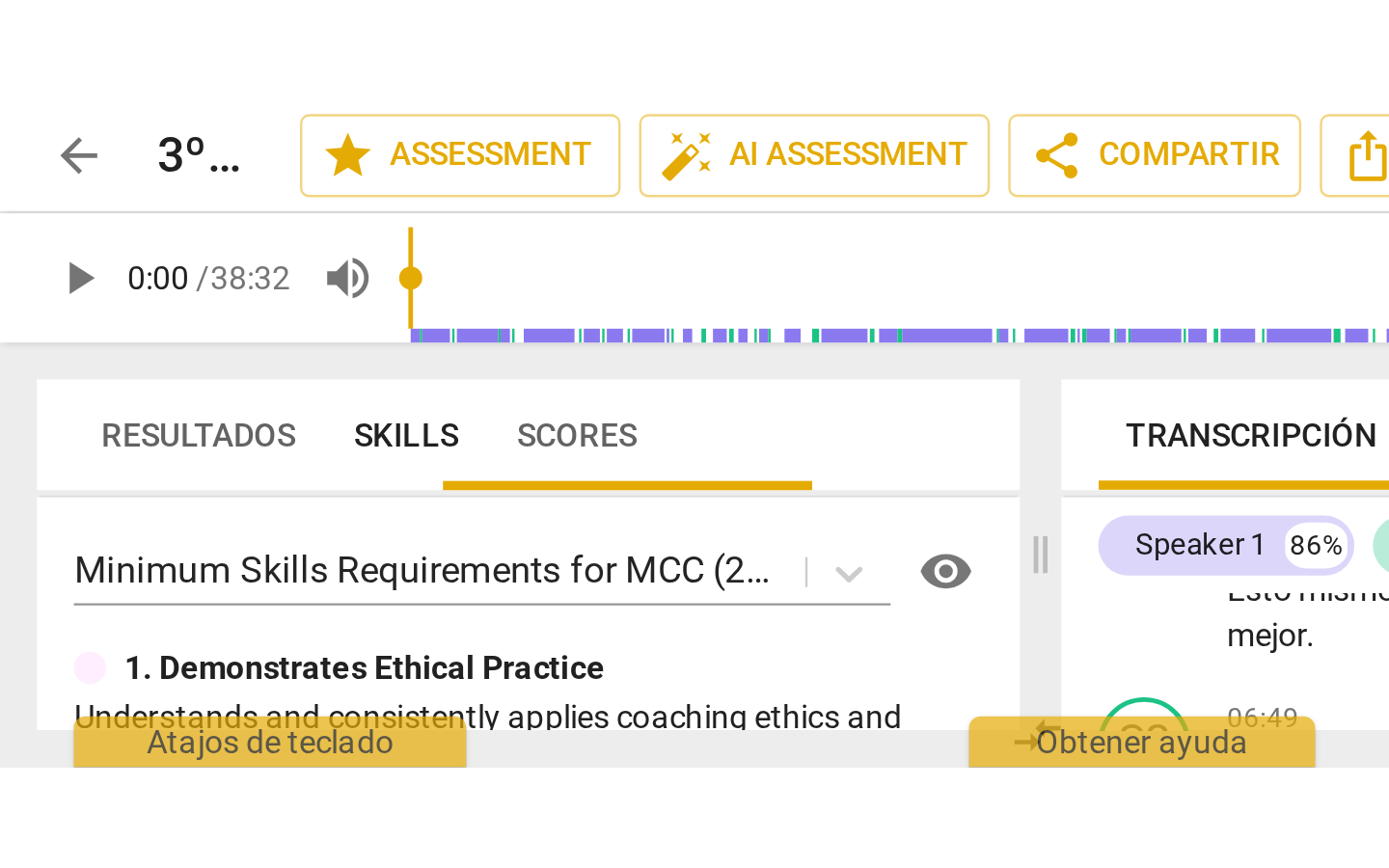 scroll, scrollTop: 2365, scrollLeft: 0, axis: vertical 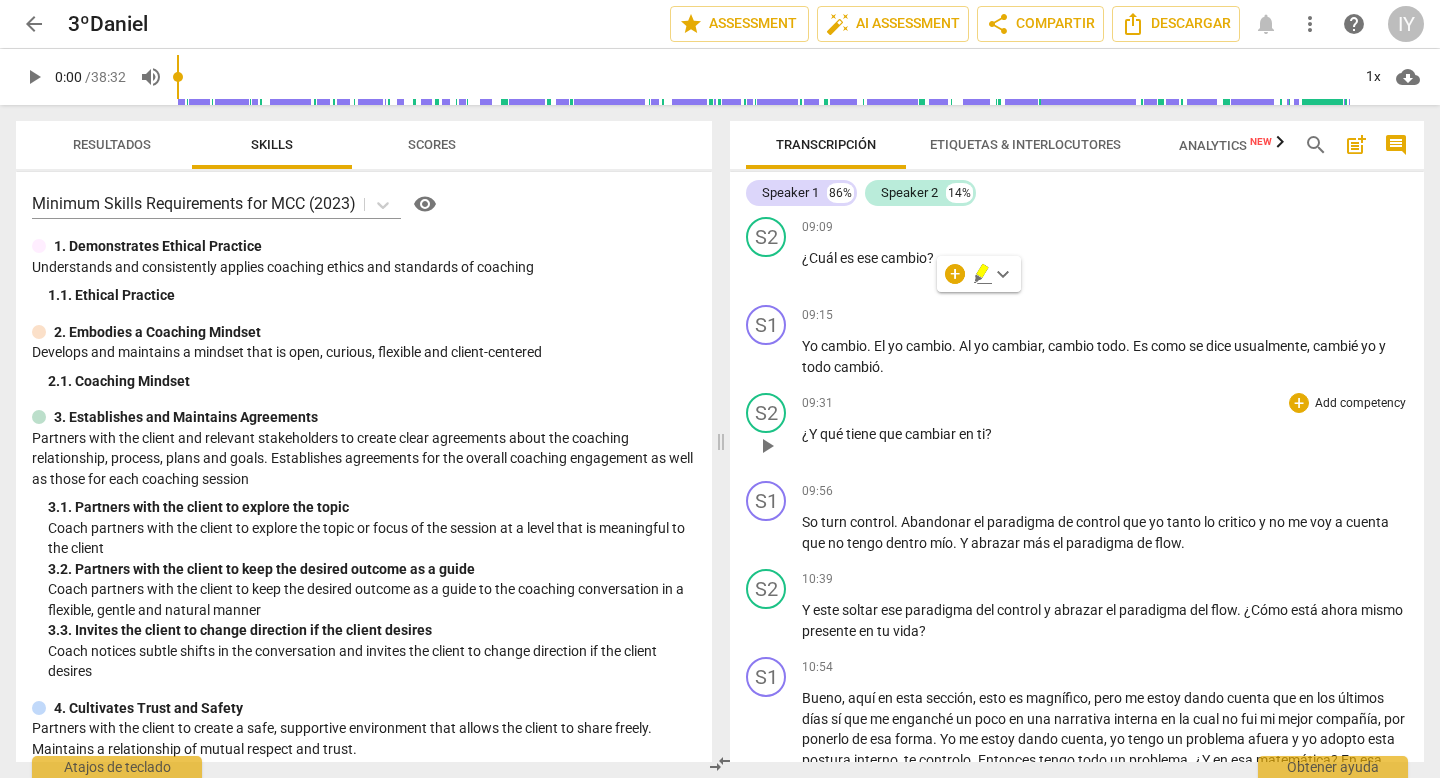 drag, startPoint x: 800, startPoint y: 473, endPoint x: 856, endPoint y: 475, distance: 56.0357 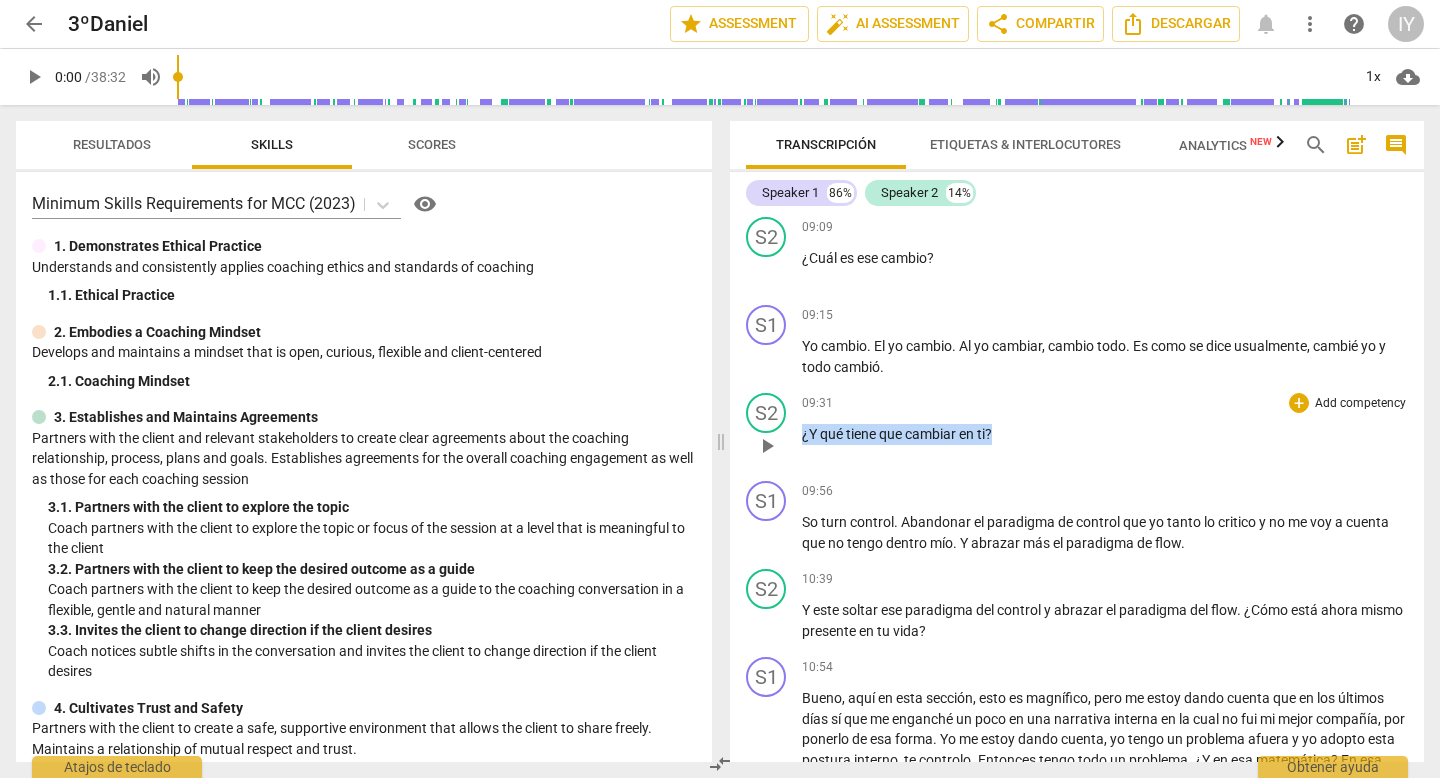 drag, startPoint x: 1008, startPoint y: 477, endPoint x: 793, endPoint y: 465, distance: 215.33463 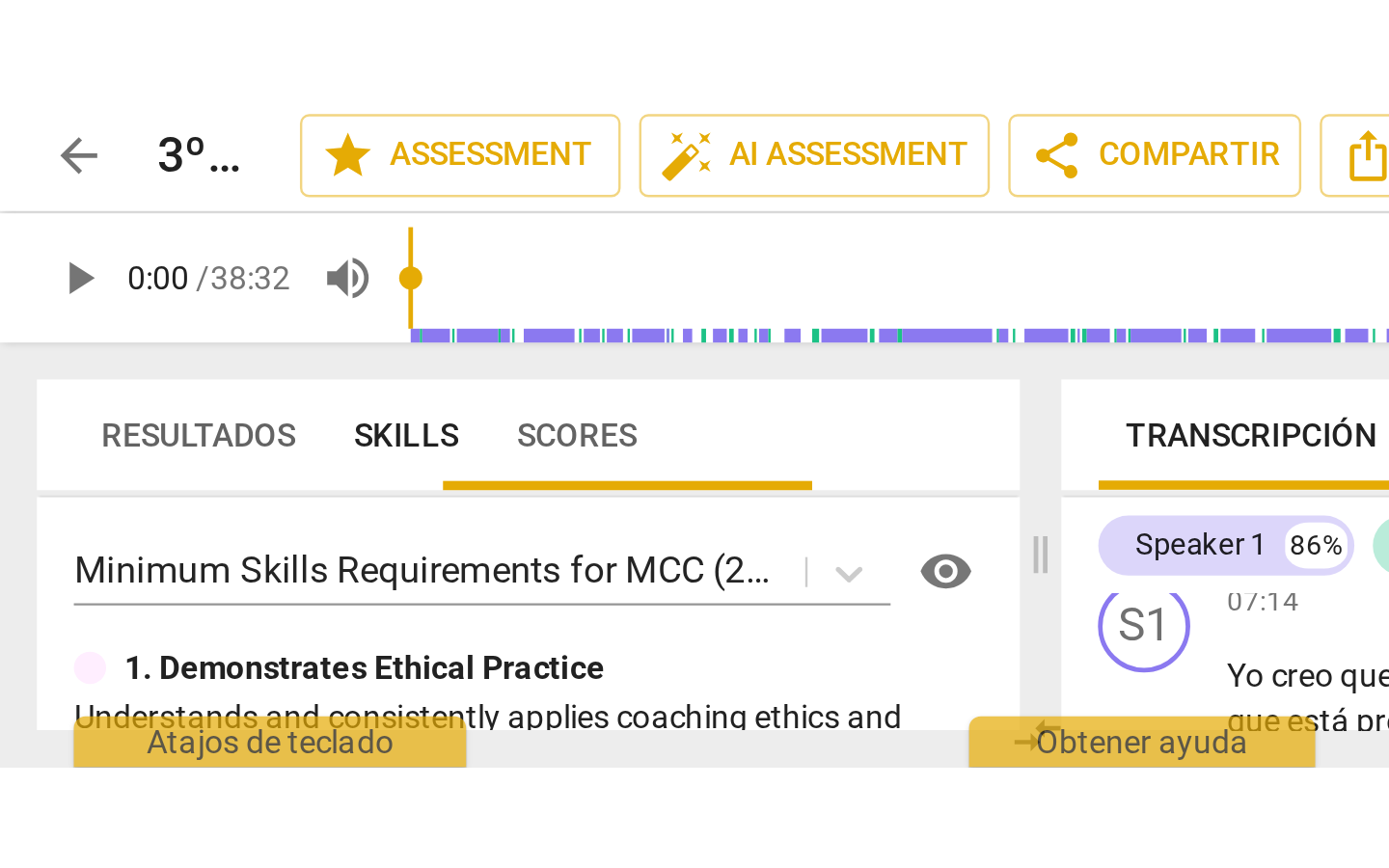scroll, scrollTop: 2688, scrollLeft: 0, axis: vertical 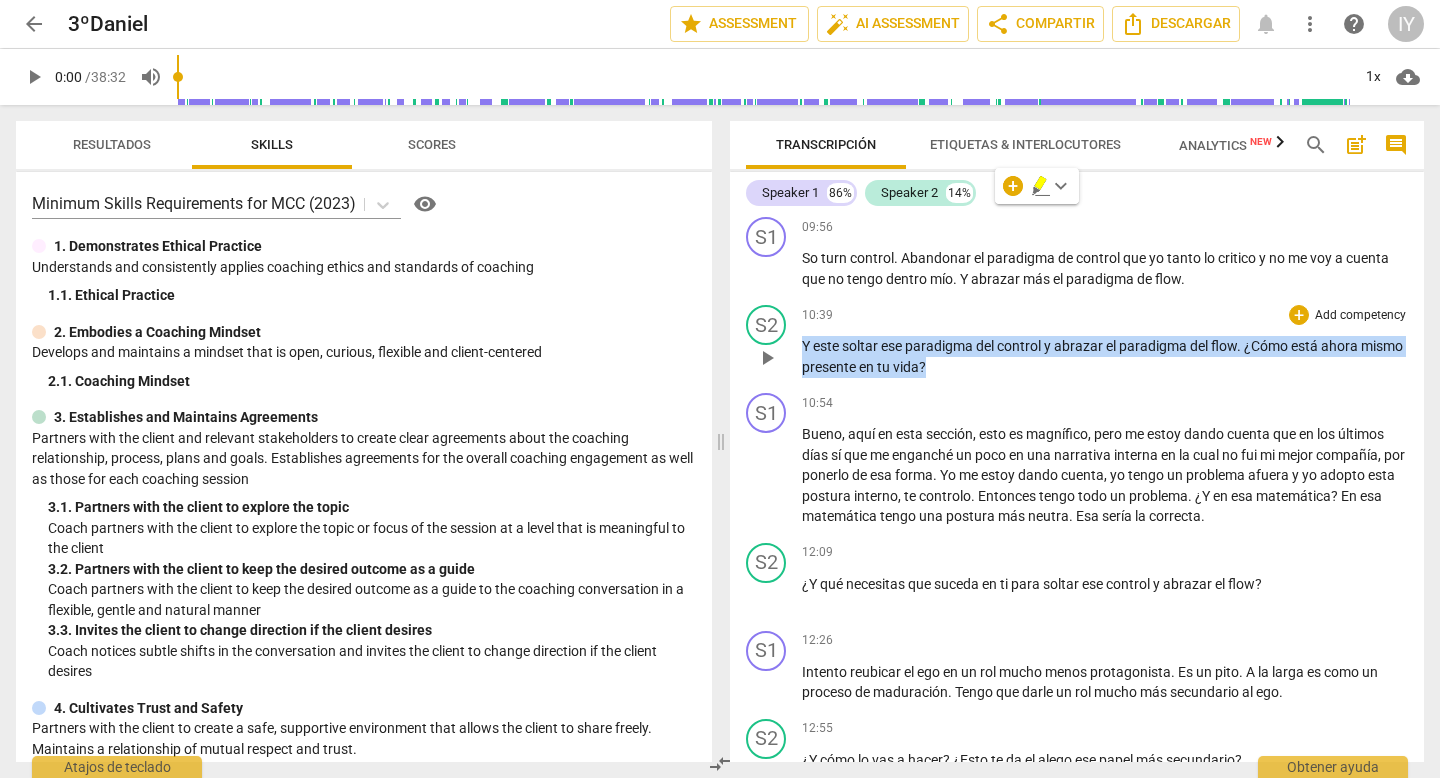drag, startPoint x: 996, startPoint y: 416, endPoint x: 788, endPoint y: 392, distance: 209.38004 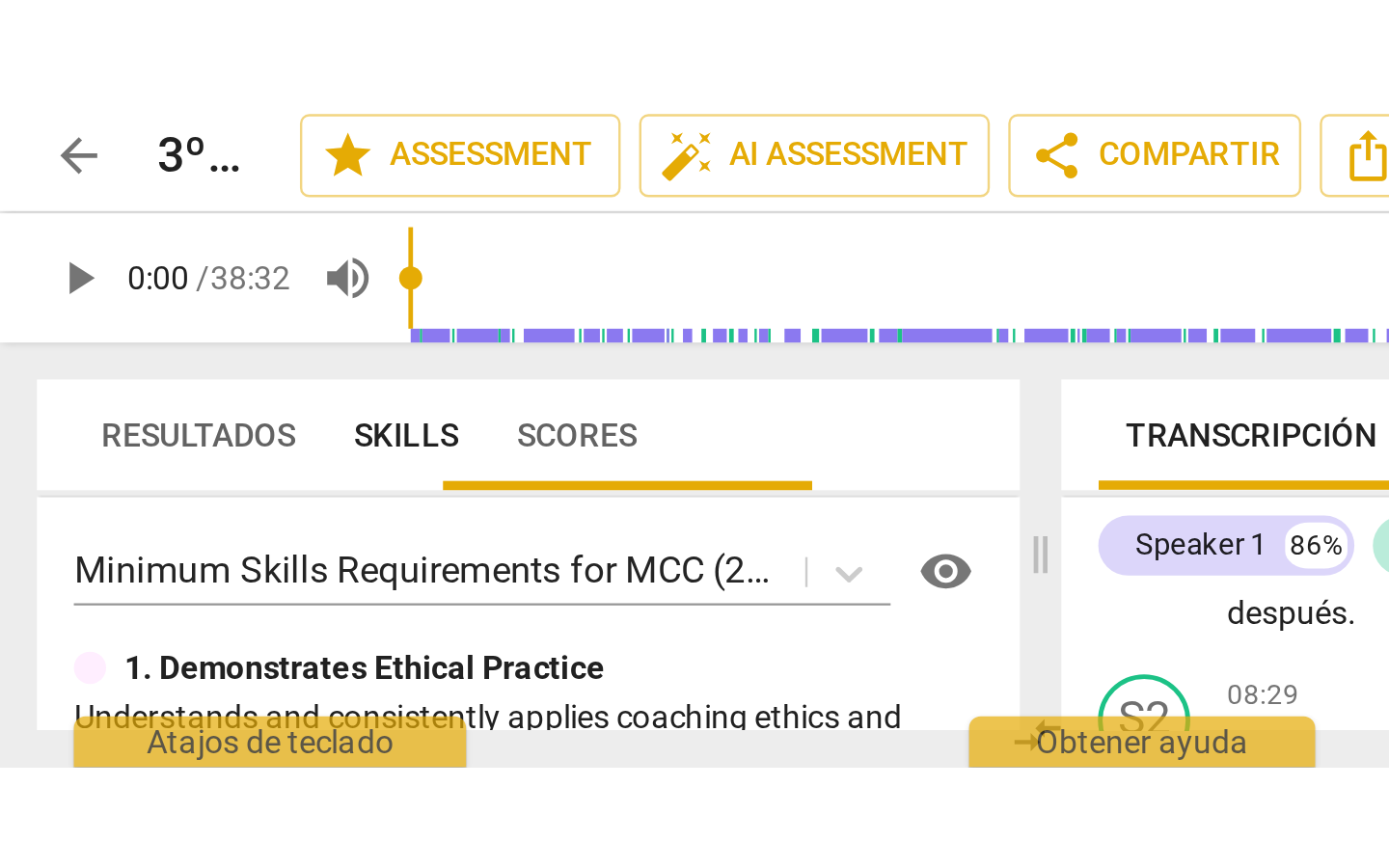 scroll, scrollTop: 2982, scrollLeft: 0, axis: vertical 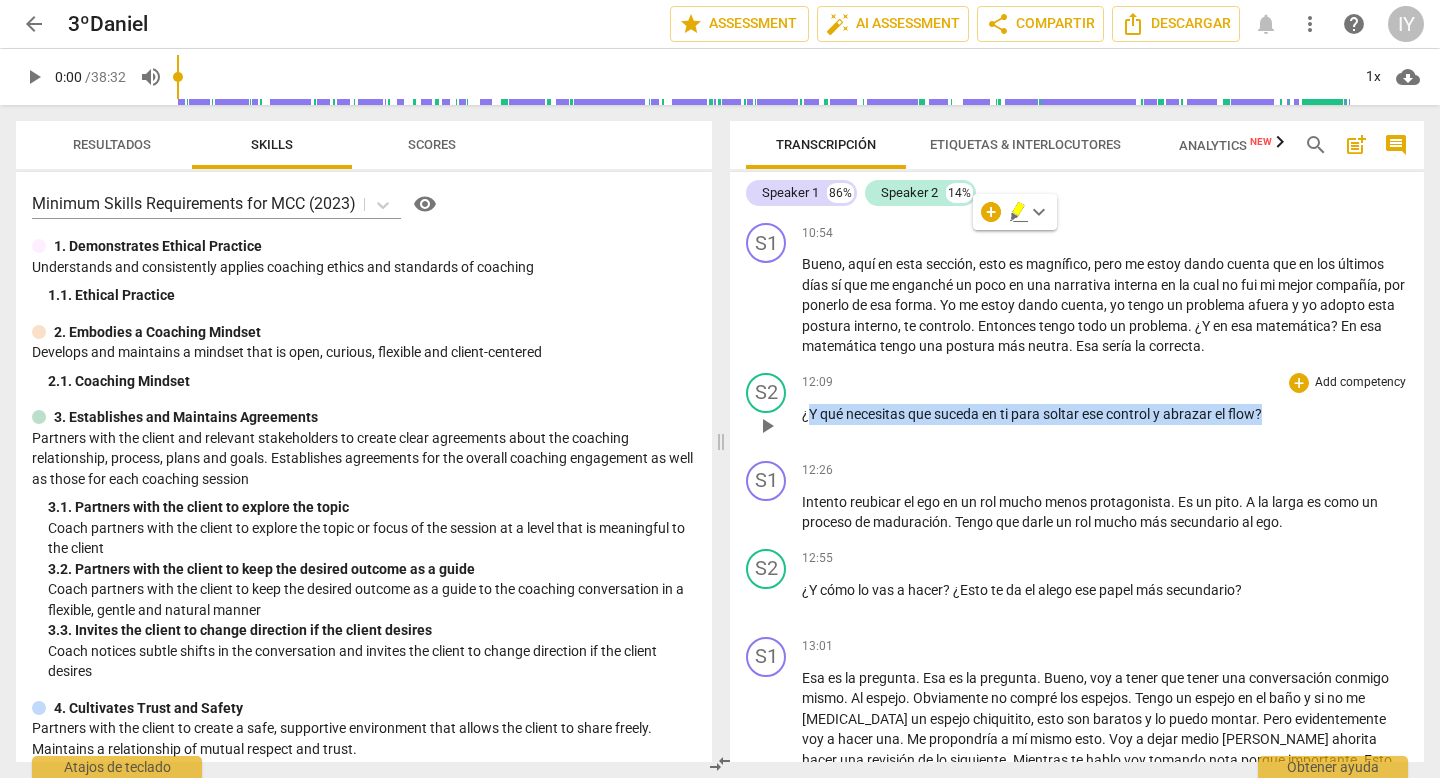 drag, startPoint x: 809, startPoint y: 457, endPoint x: 1297, endPoint y: 472, distance: 488.23047 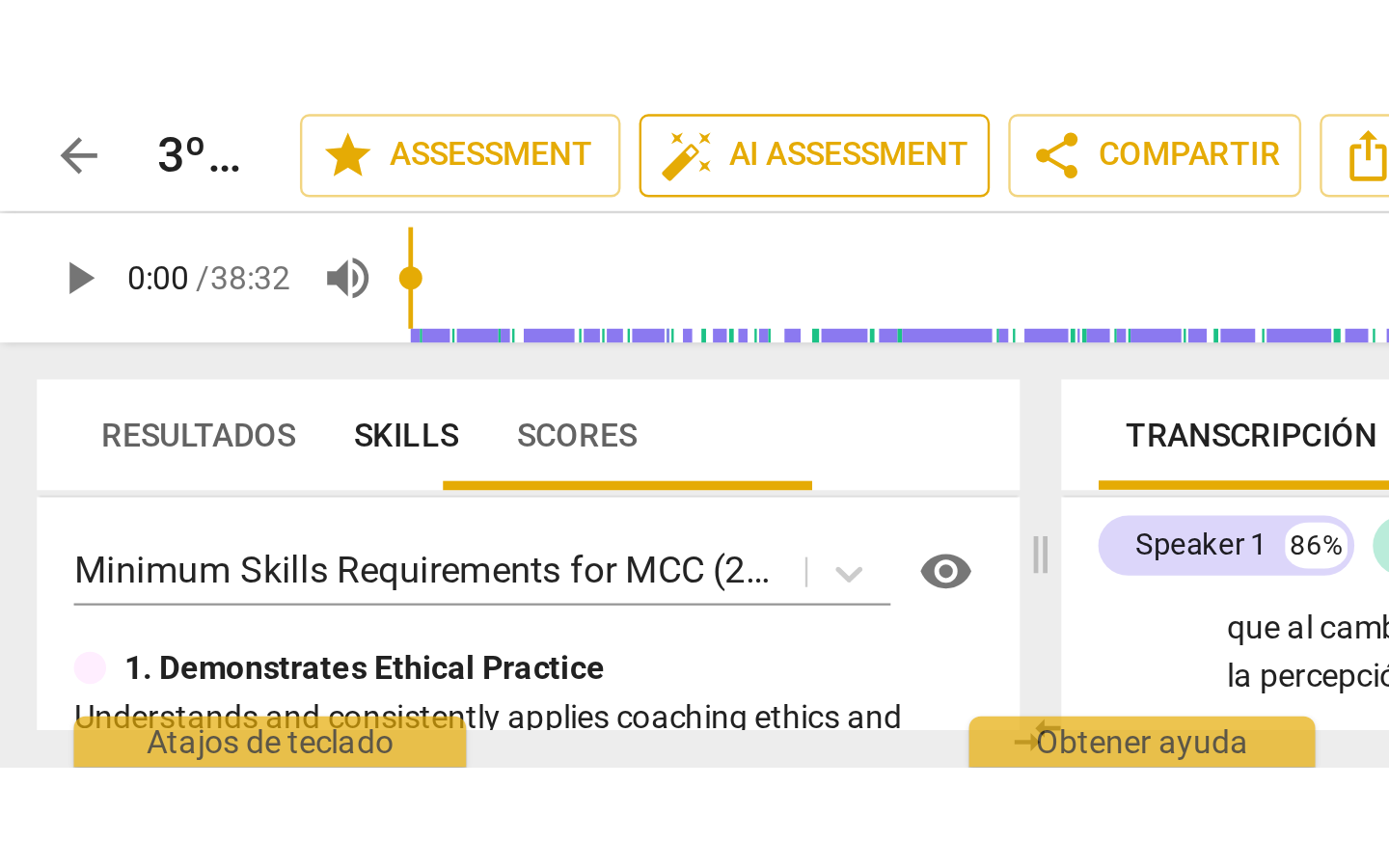 scroll, scrollTop: 3245, scrollLeft: 0, axis: vertical 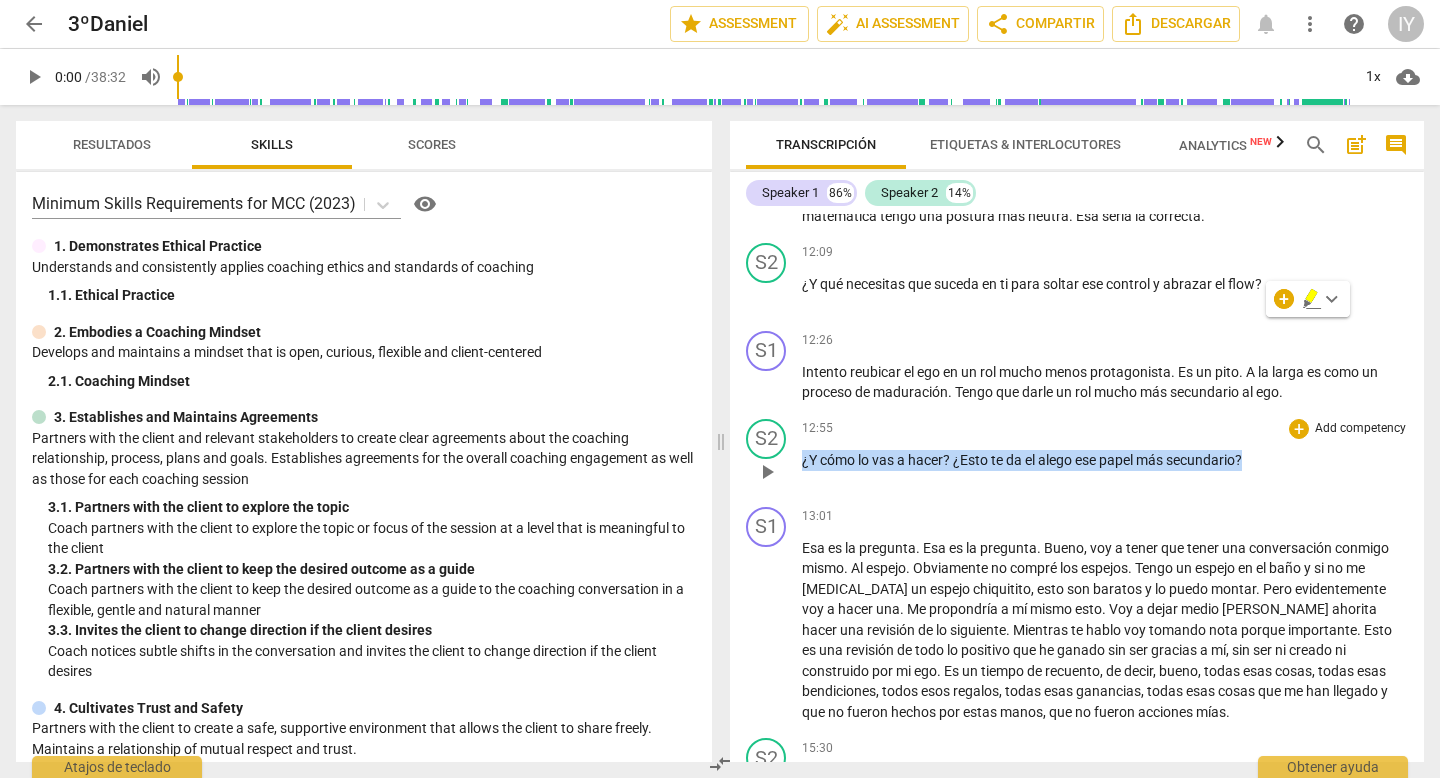 drag, startPoint x: 801, startPoint y: 502, endPoint x: 1257, endPoint y: 517, distance: 456.24664 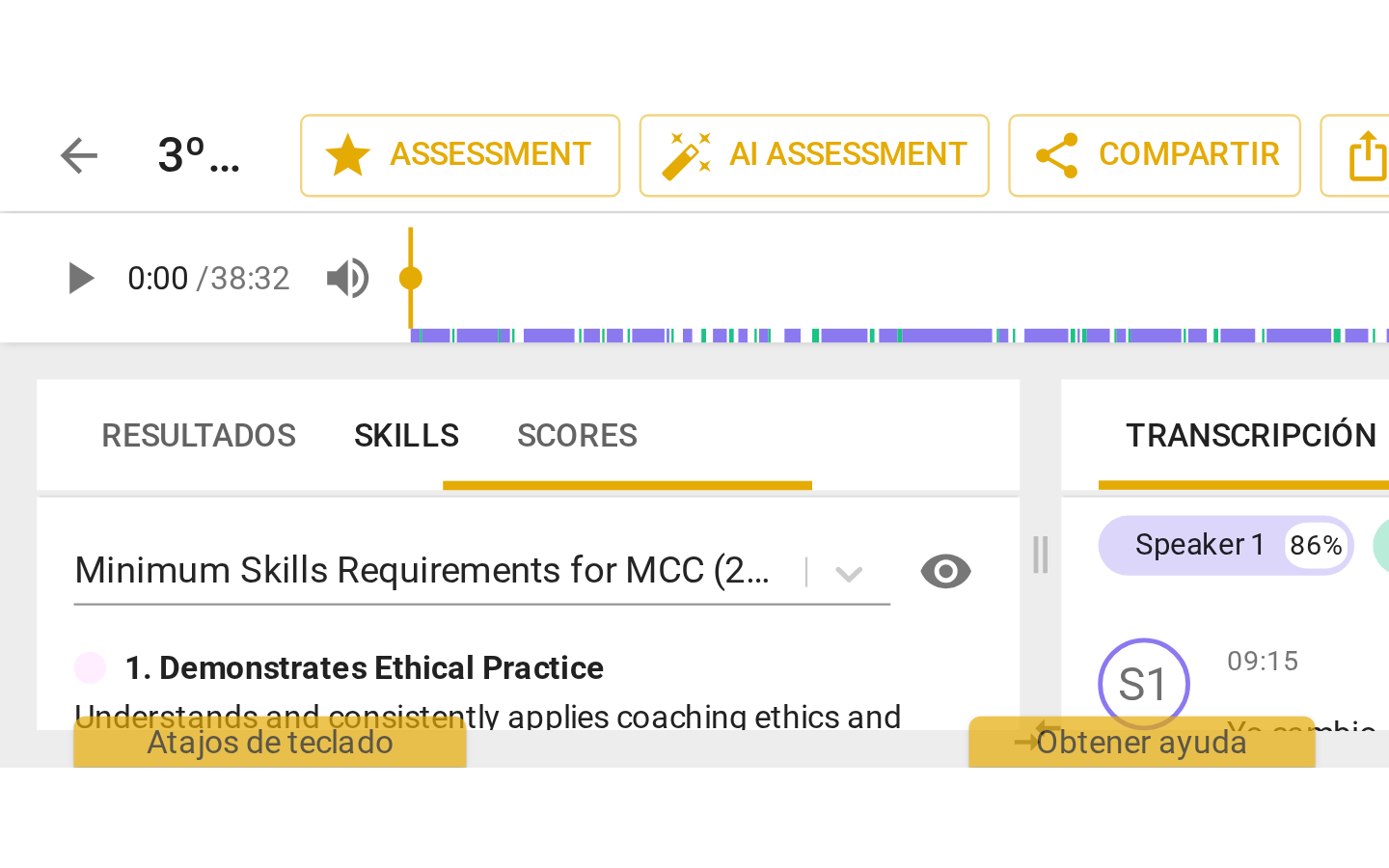 scroll, scrollTop: 3410, scrollLeft: 0, axis: vertical 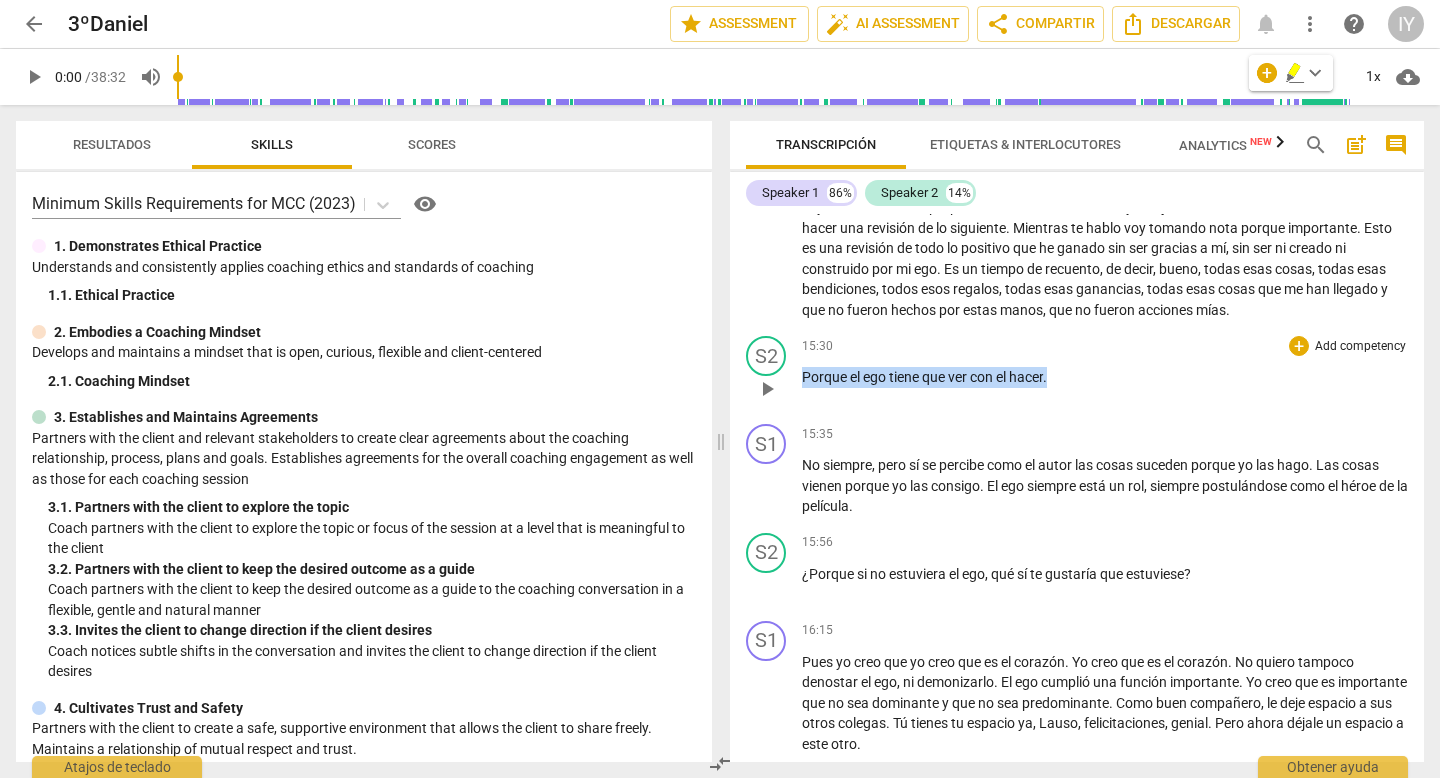 drag, startPoint x: 802, startPoint y: 416, endPoint x: 1078, endPoint y: 416, distance: 276 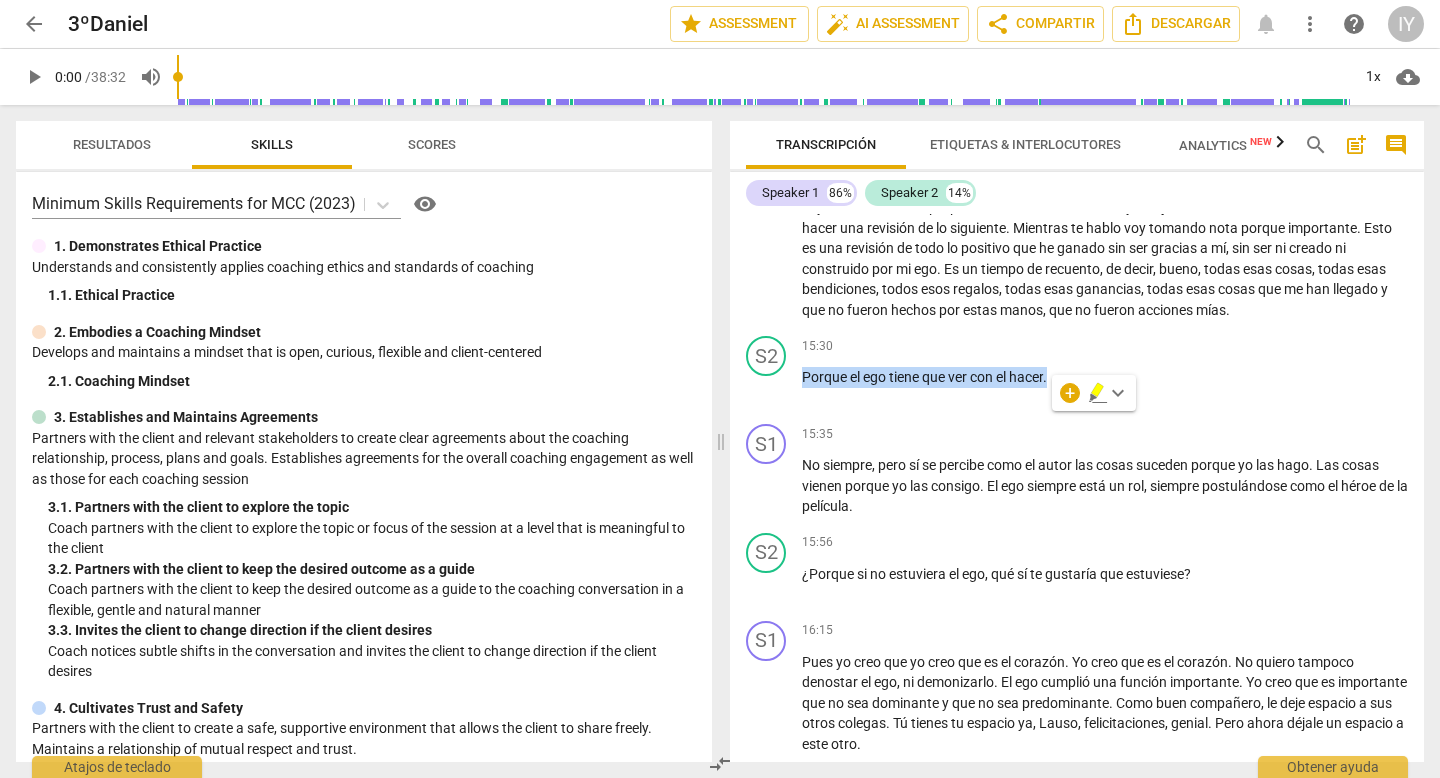 scroll, scrollTop: 4081, scrollLeft: 0, axis: vertical 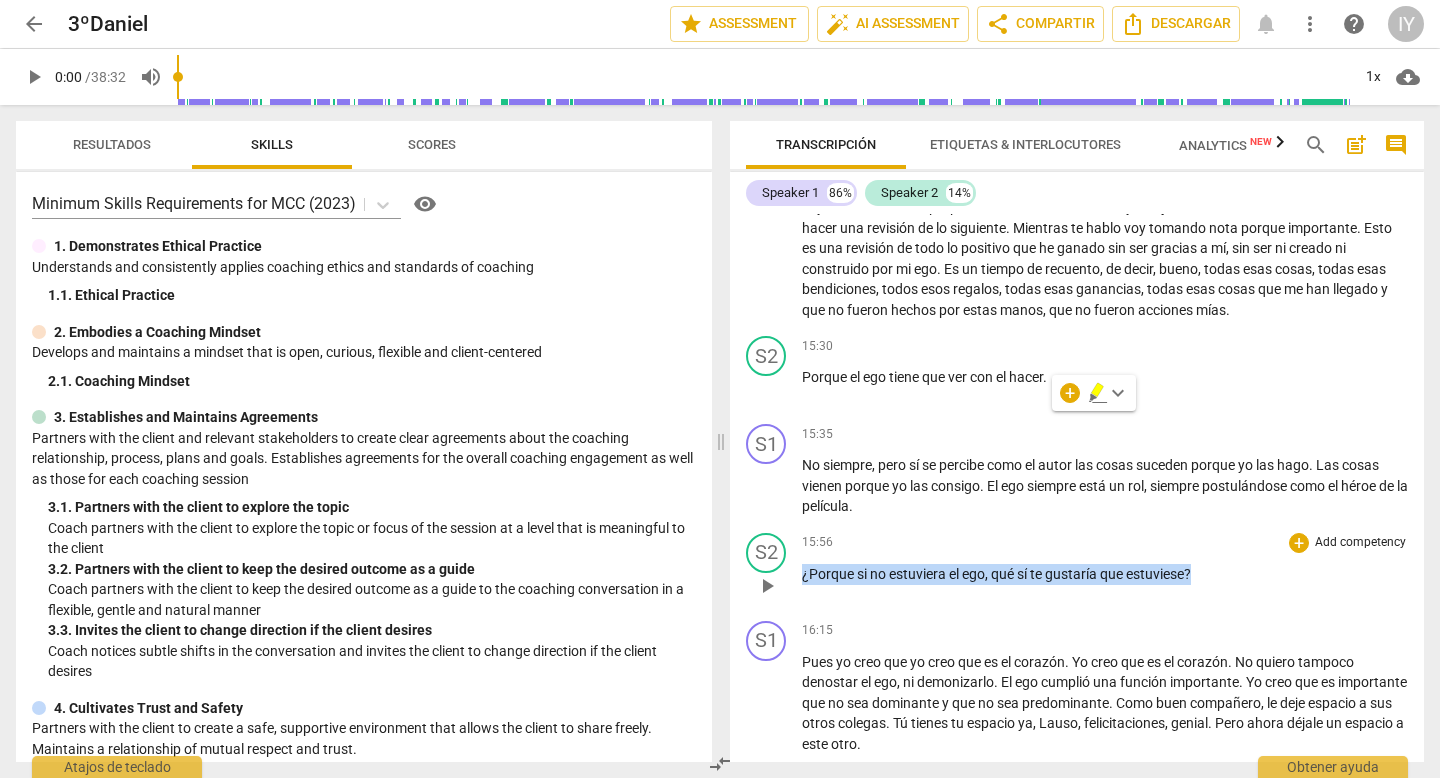 drag, startPoint x: 803, startPoint y: 616, endPoint x: 1197, endPoint y: 624, distance: 394.0812 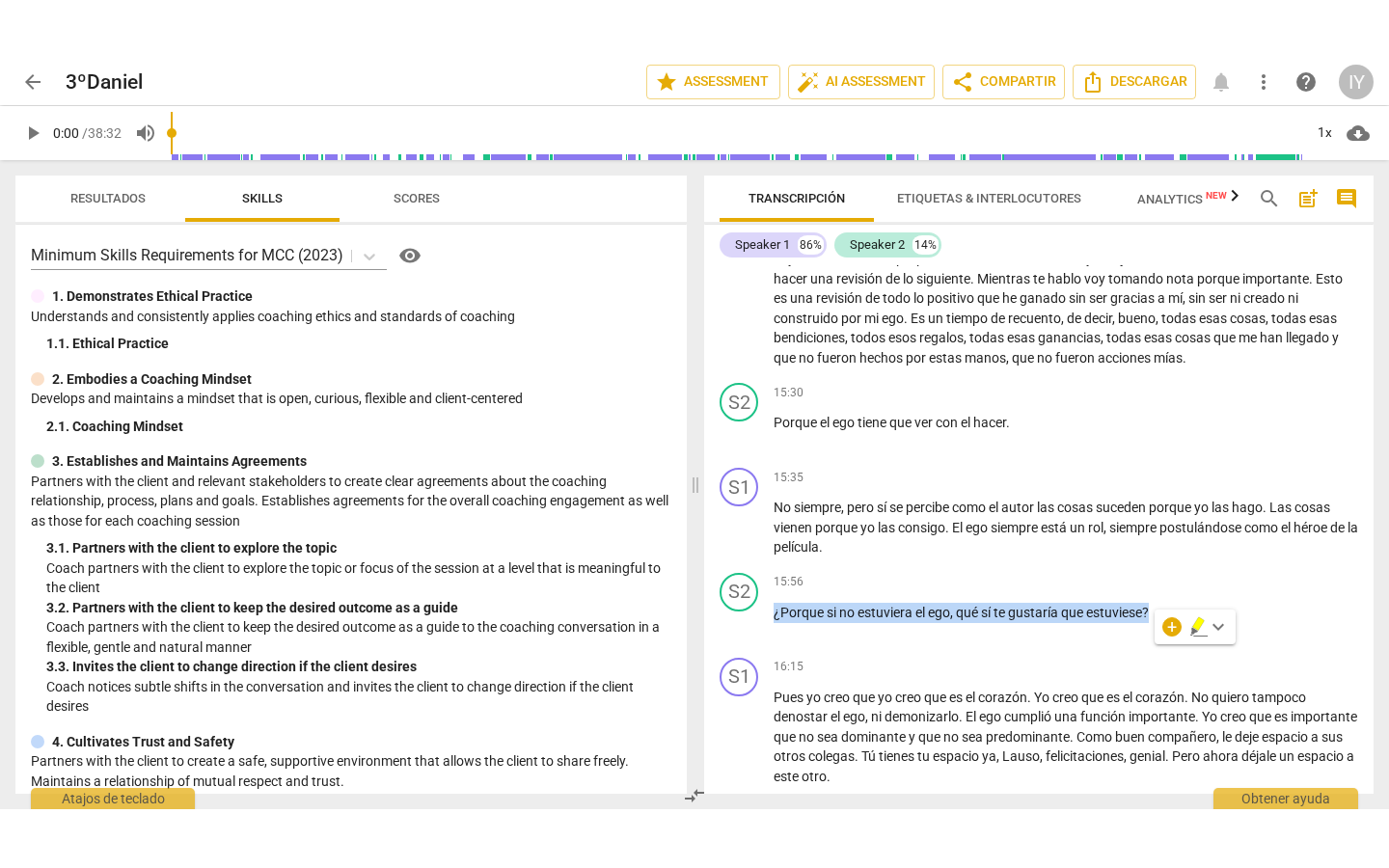 scroll, scrollTop: 3975, scrollLeft: 0, axis: vertical 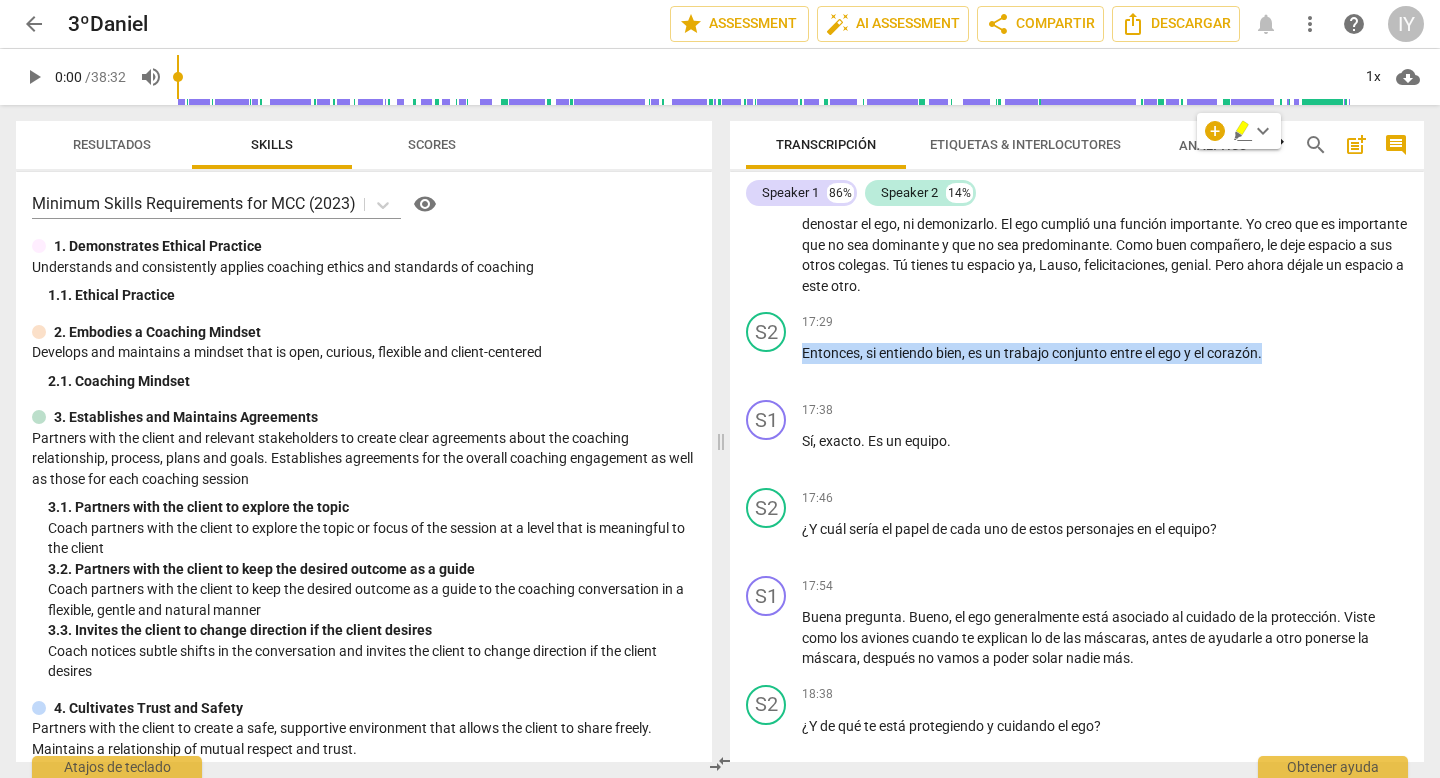 drag, startPoint x: 802, startPoint y: 390, endPoint x: 1435, endPoint y: 422, distance: 633.80835 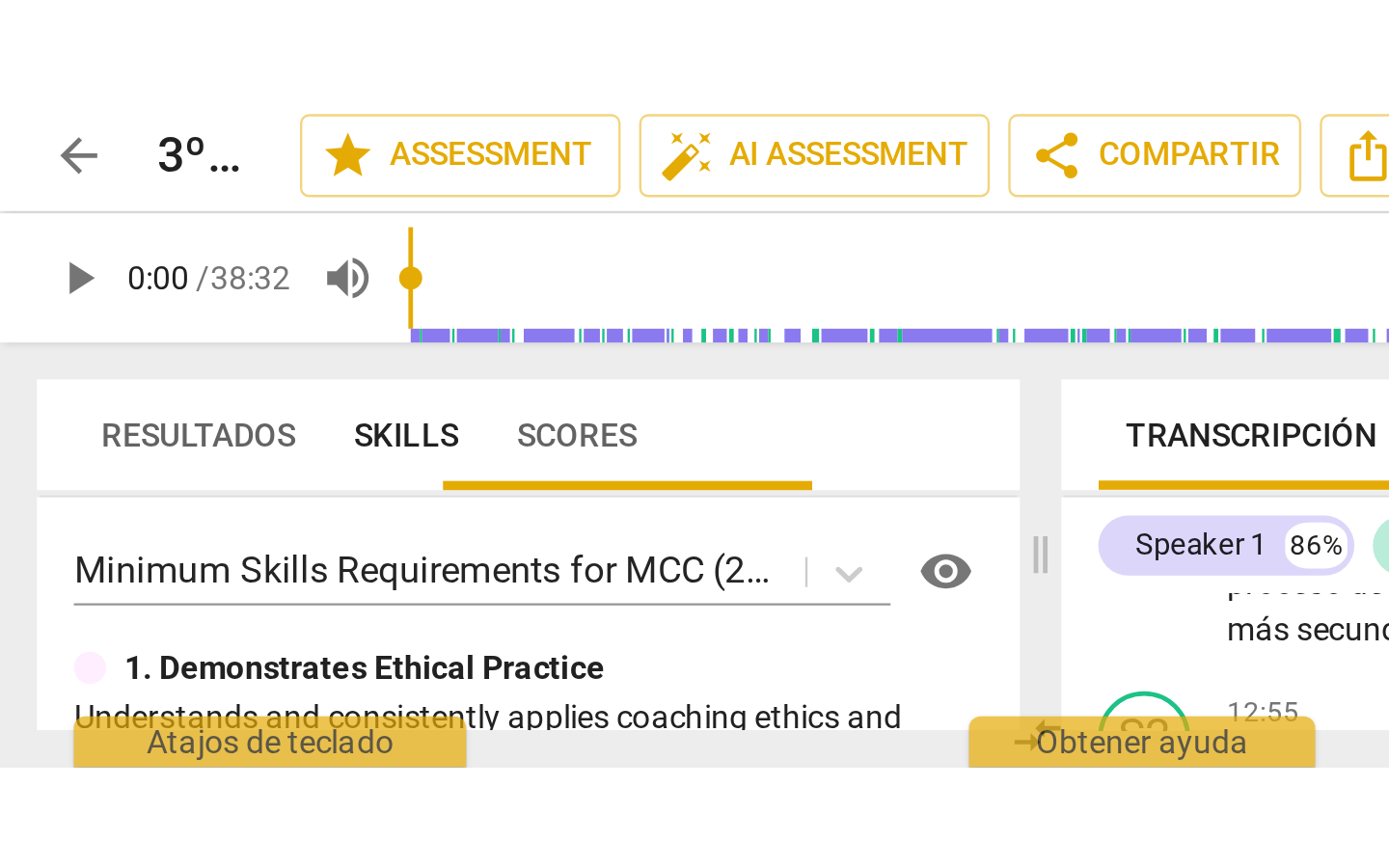 scroll, scrollTop: 4477, scrollLeft: 0, axis: vertical 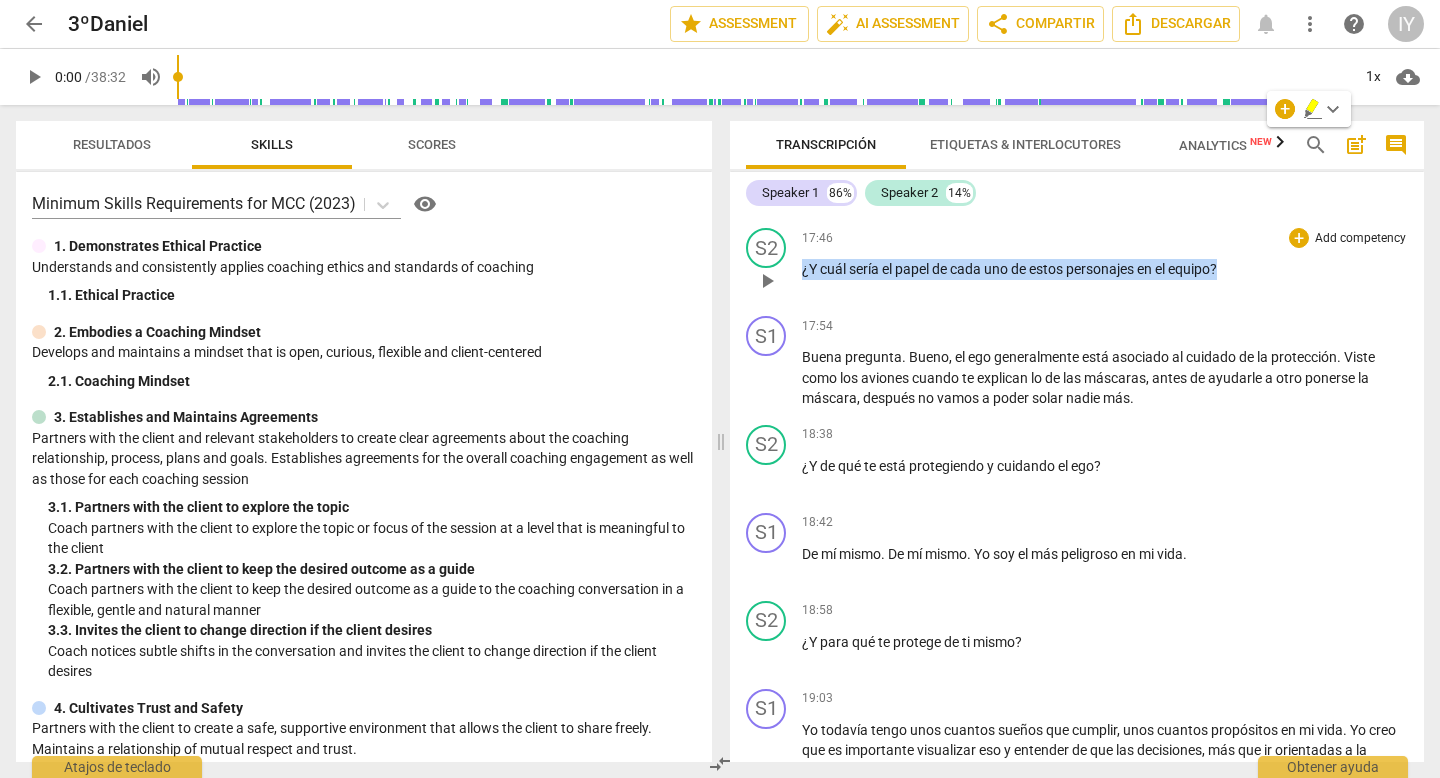 drag, startPoint x: 802, startPoint y: 309, endPoint x: 1338, endPoint y: 342, distance: 537.0149 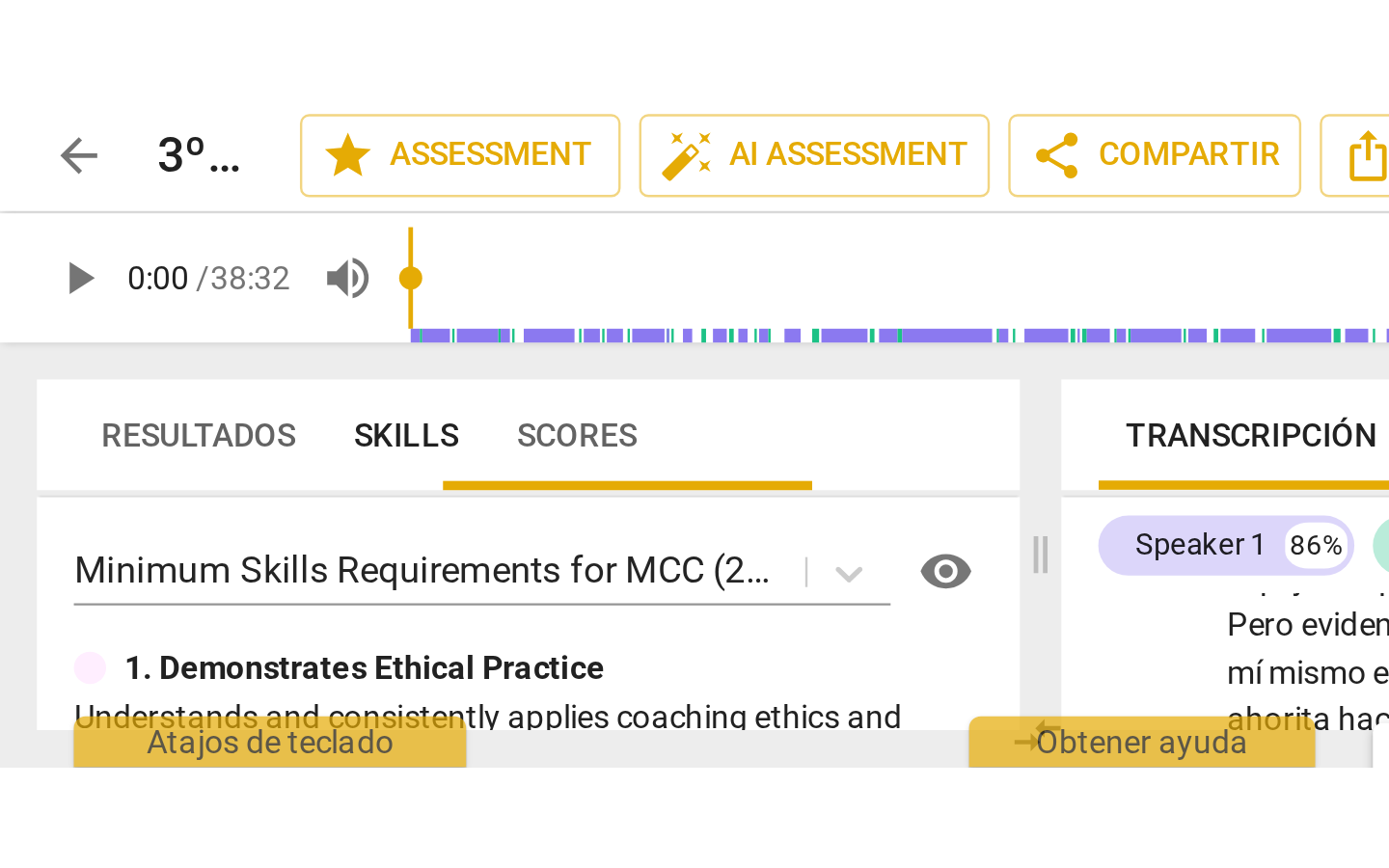 scroll, scrollTop: 4728, scrollLeft: 0, axis: vertical 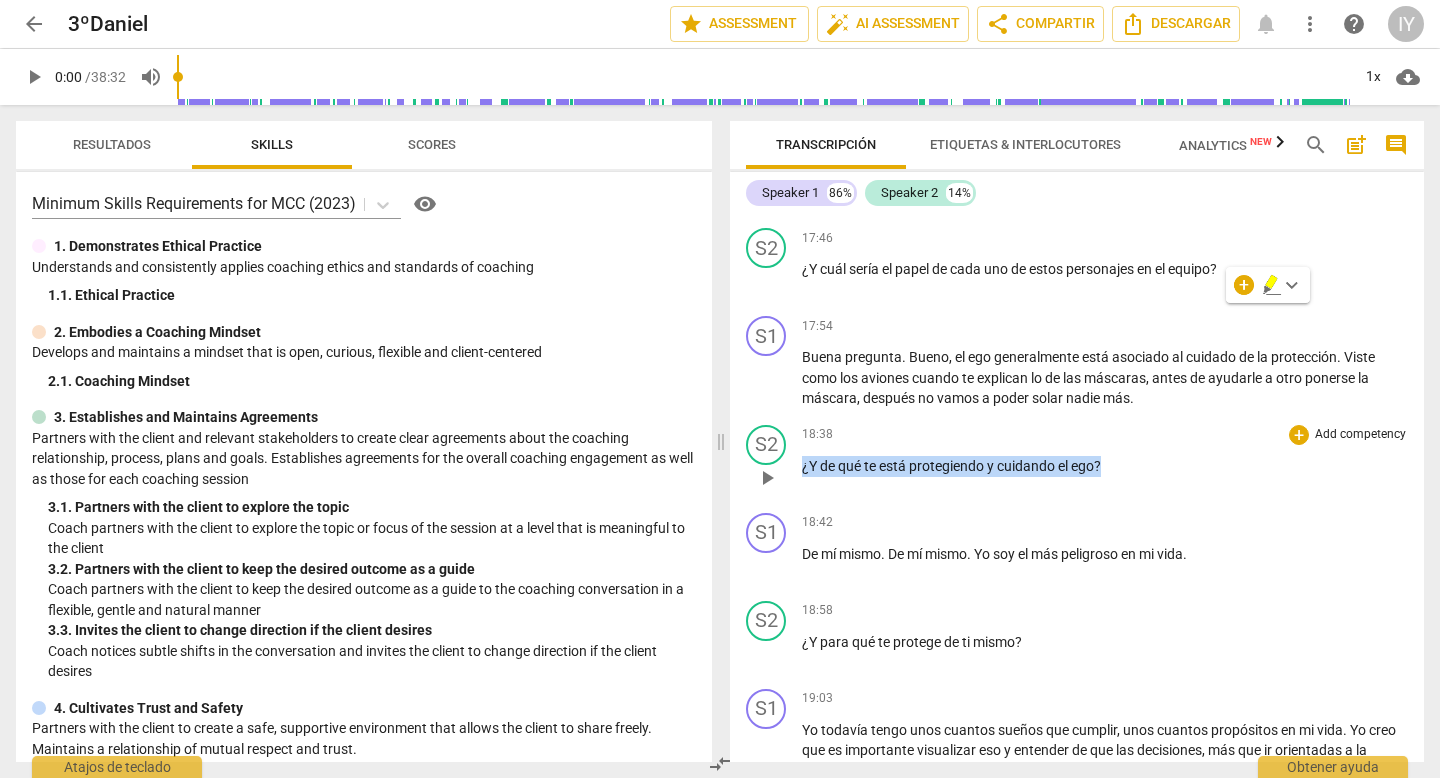drag, startPoint x: 1109, startPoint y: 509, endPoint x: 793, endPoint y: 506, distance: 316.01425 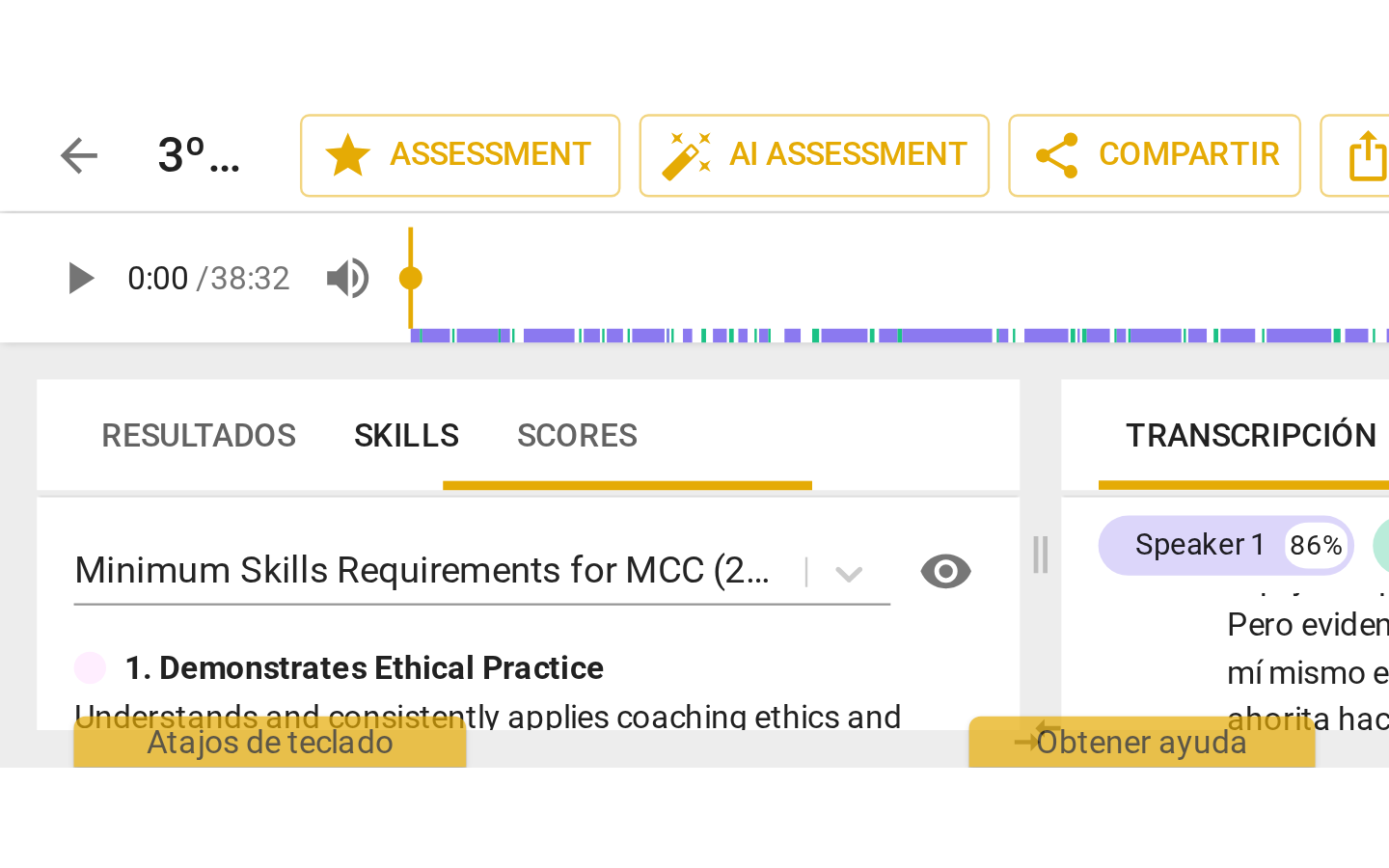 scroll, scrollTop: 4767, scrollLeft: 0, axis: vertical 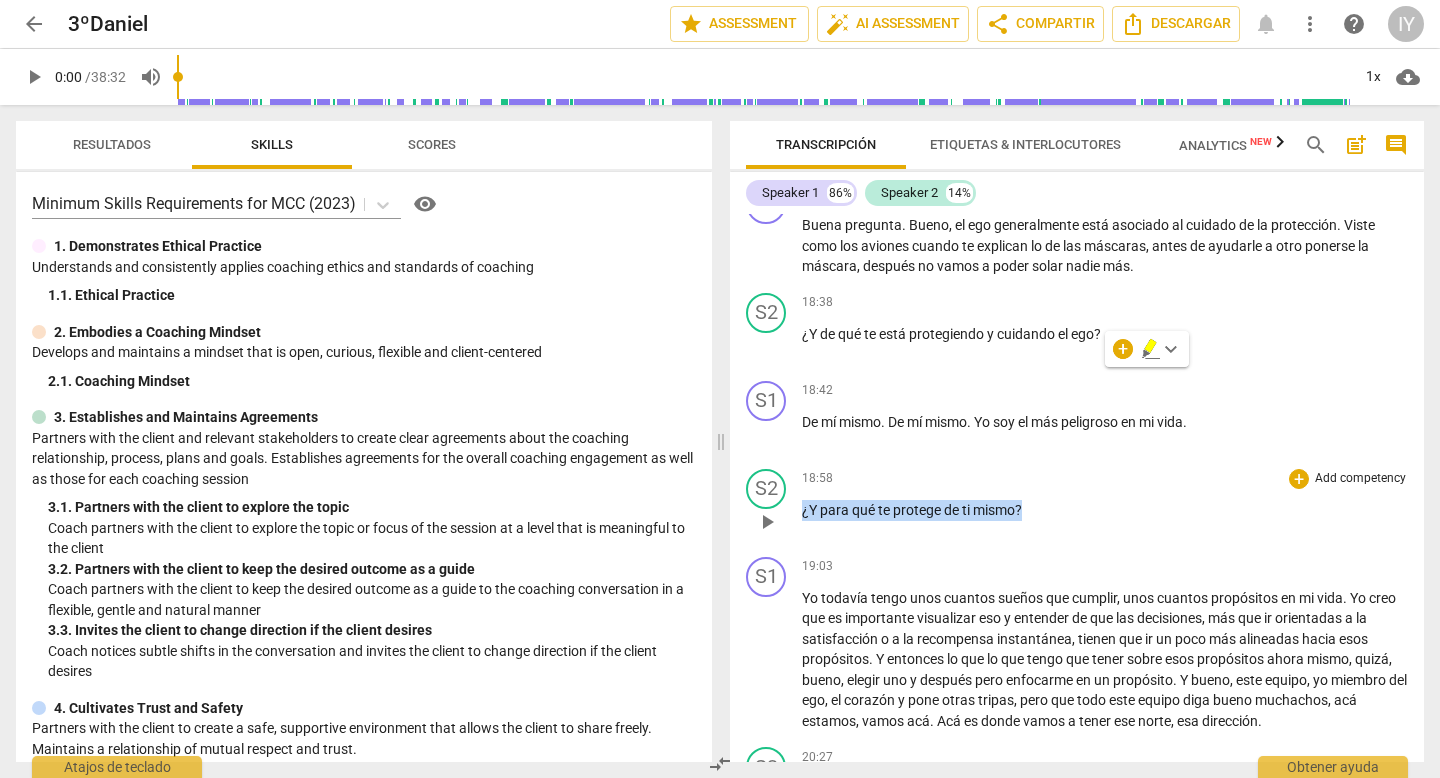 drag, startPoint x: 1026, startPoint y: 547, endPoint x: 794, endPoint y: 547, distance: 232 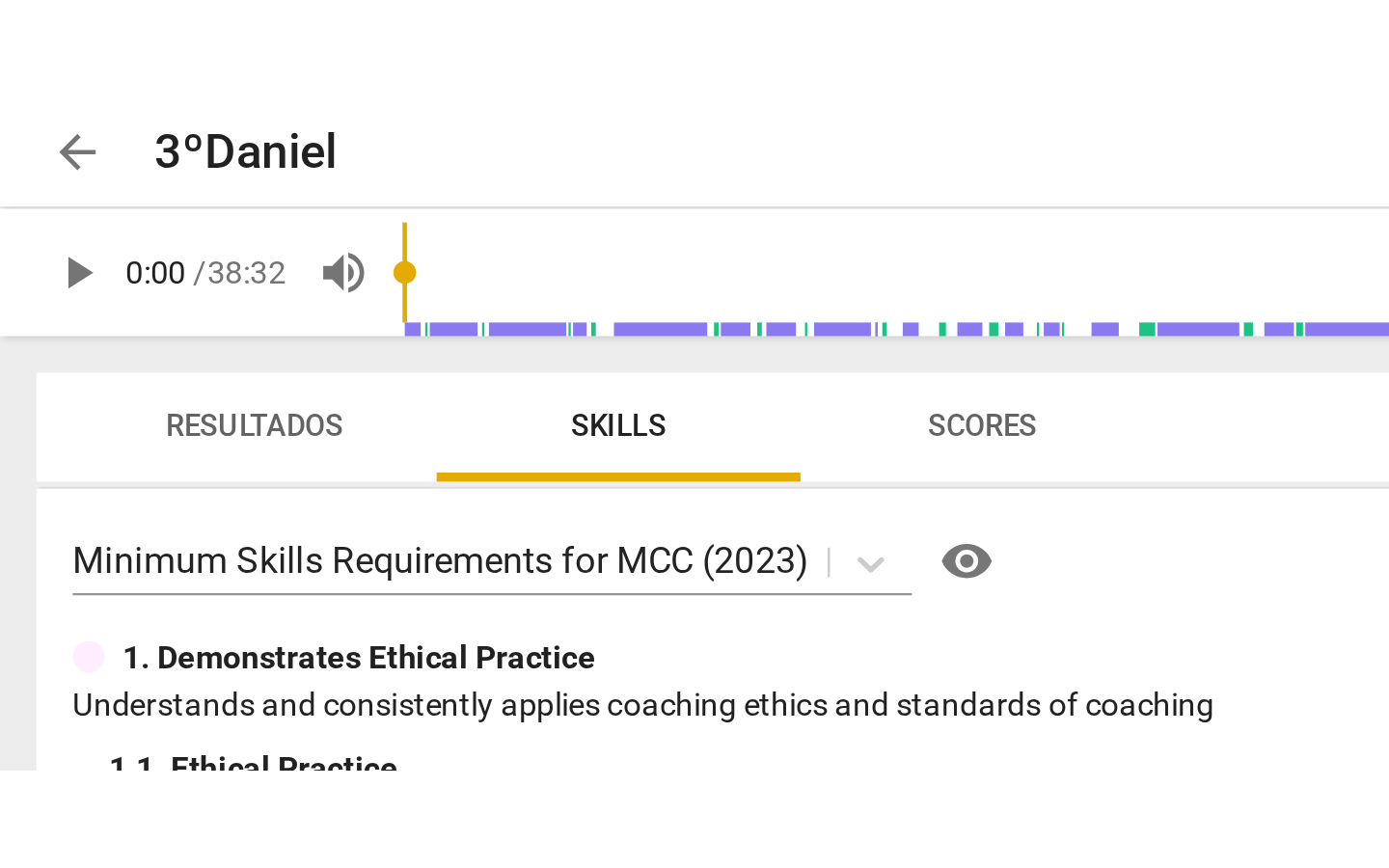 scroll, scrollTop: 4895, scrollLeft: 0, axis: vertical 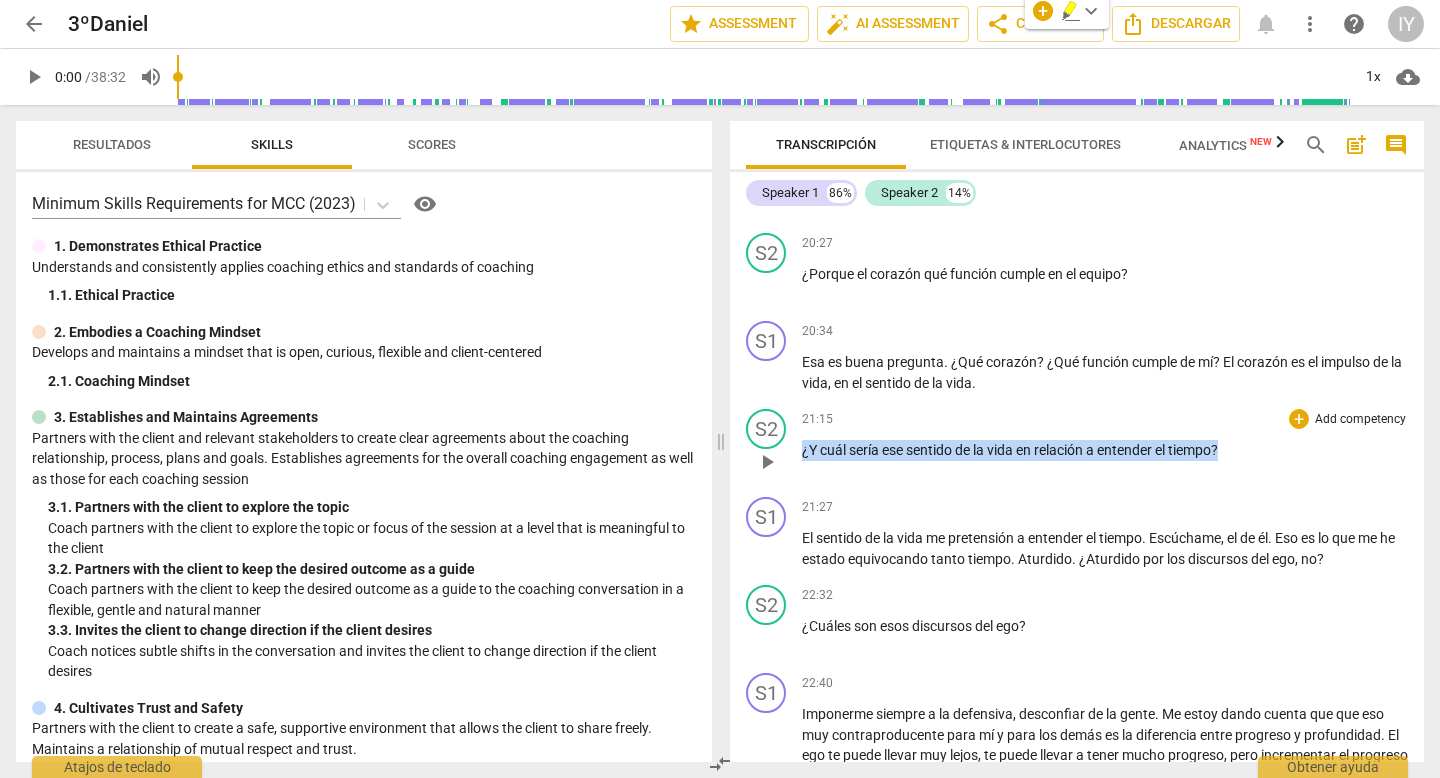 drag, startPoint x: 1230, startPoint y: 491, endPoint x: 786, endPoint y: 491, distance: 444 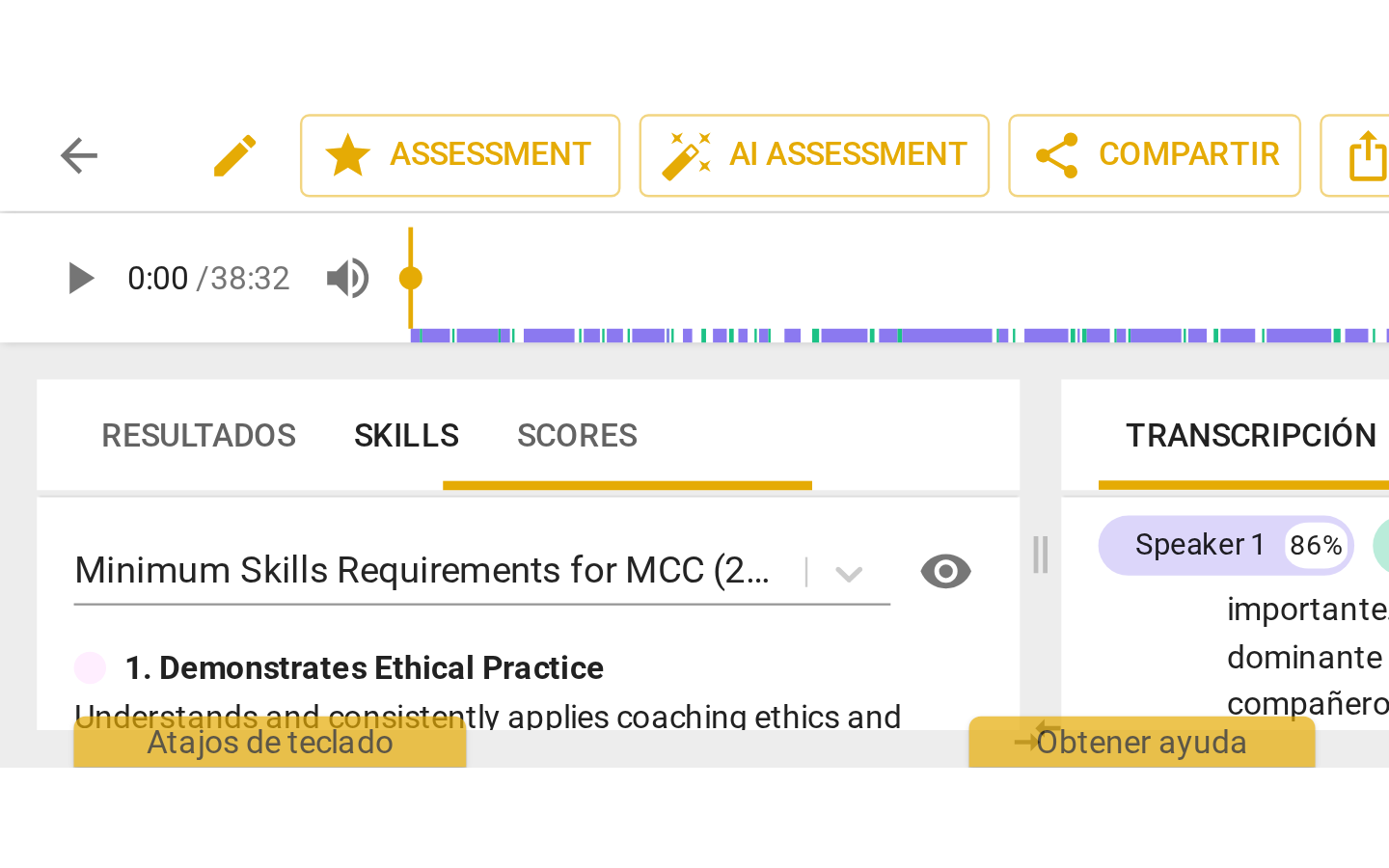 scroll, scrollTop: 5528, scrollLeft: 0, axis: vertical 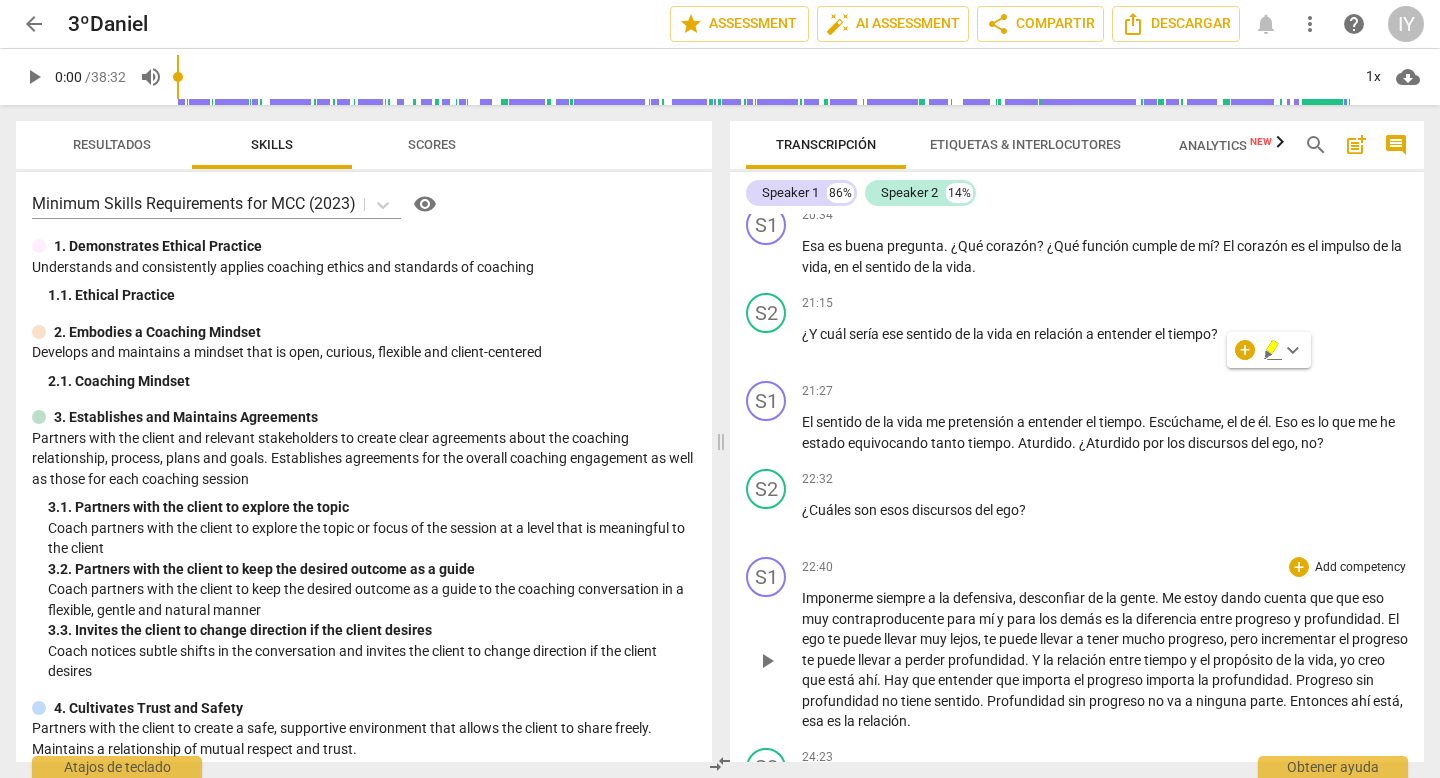 drag, startPoint x: 1041, startPoint y: 551, endPoint x: 956, endPoint y: 593, distance: 94.81033 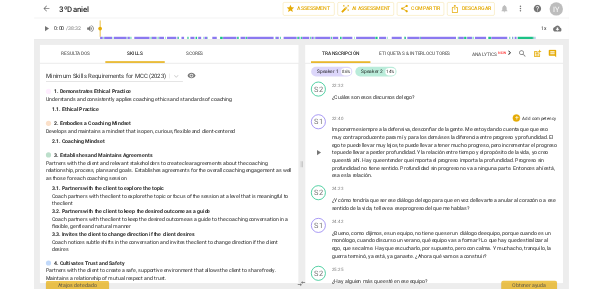 scroll, scrollTop: 5082, scrollLeft: 0, axis: vertical 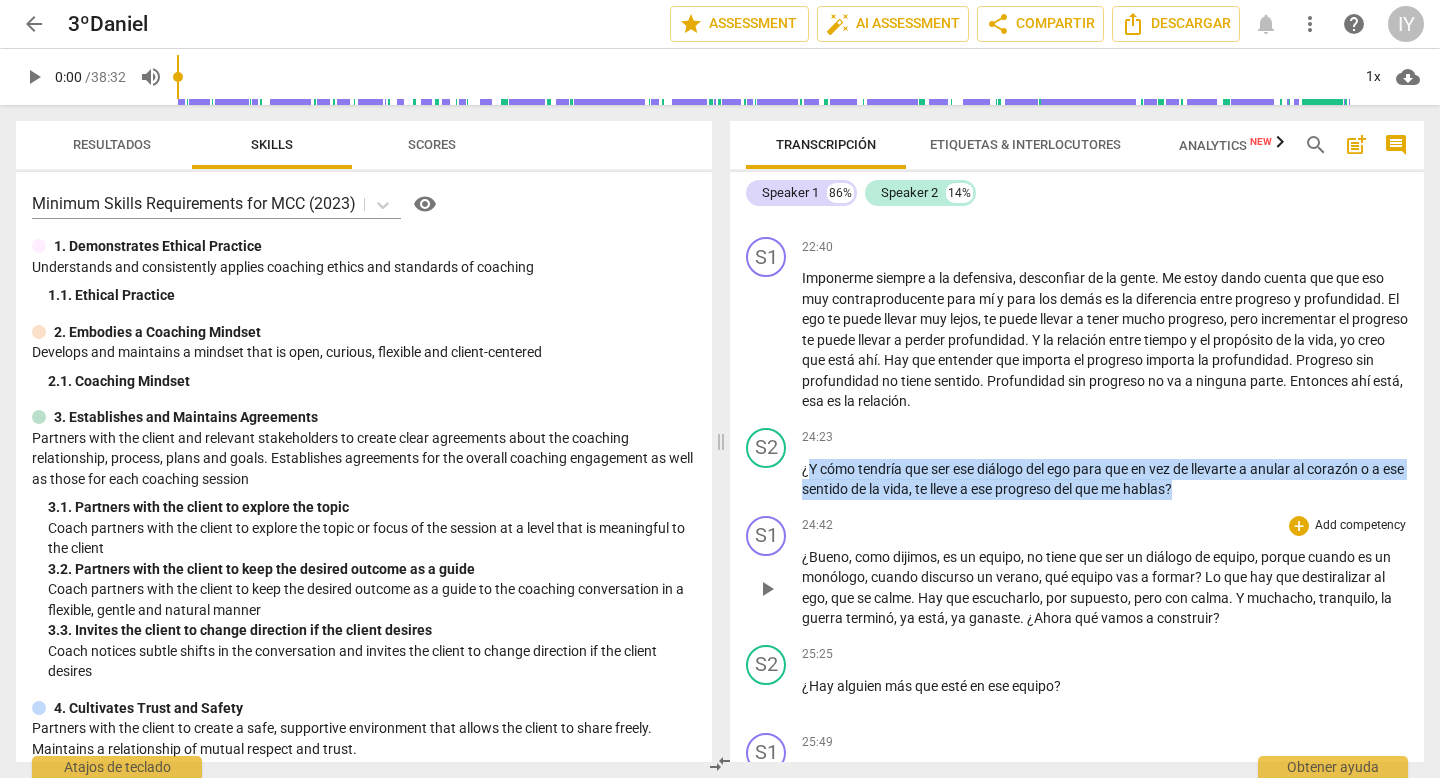 drag, startPoint x: 806, startPoint y: 506, endPoint x: 1183, endPoint y: 551, distance: 379.67618 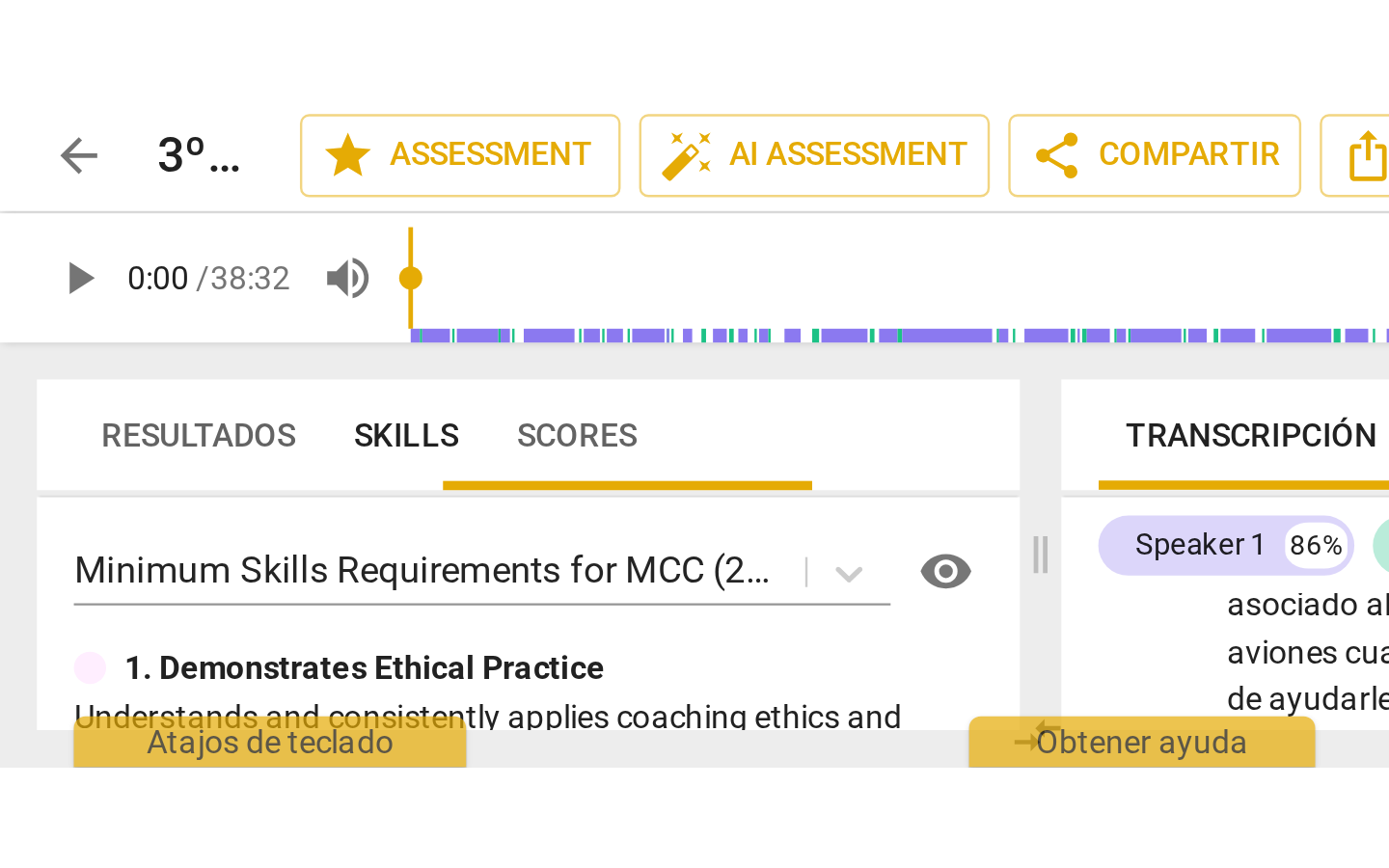 scroll, scrollTop: 6088, scrollLeft: 0, axis: vertical 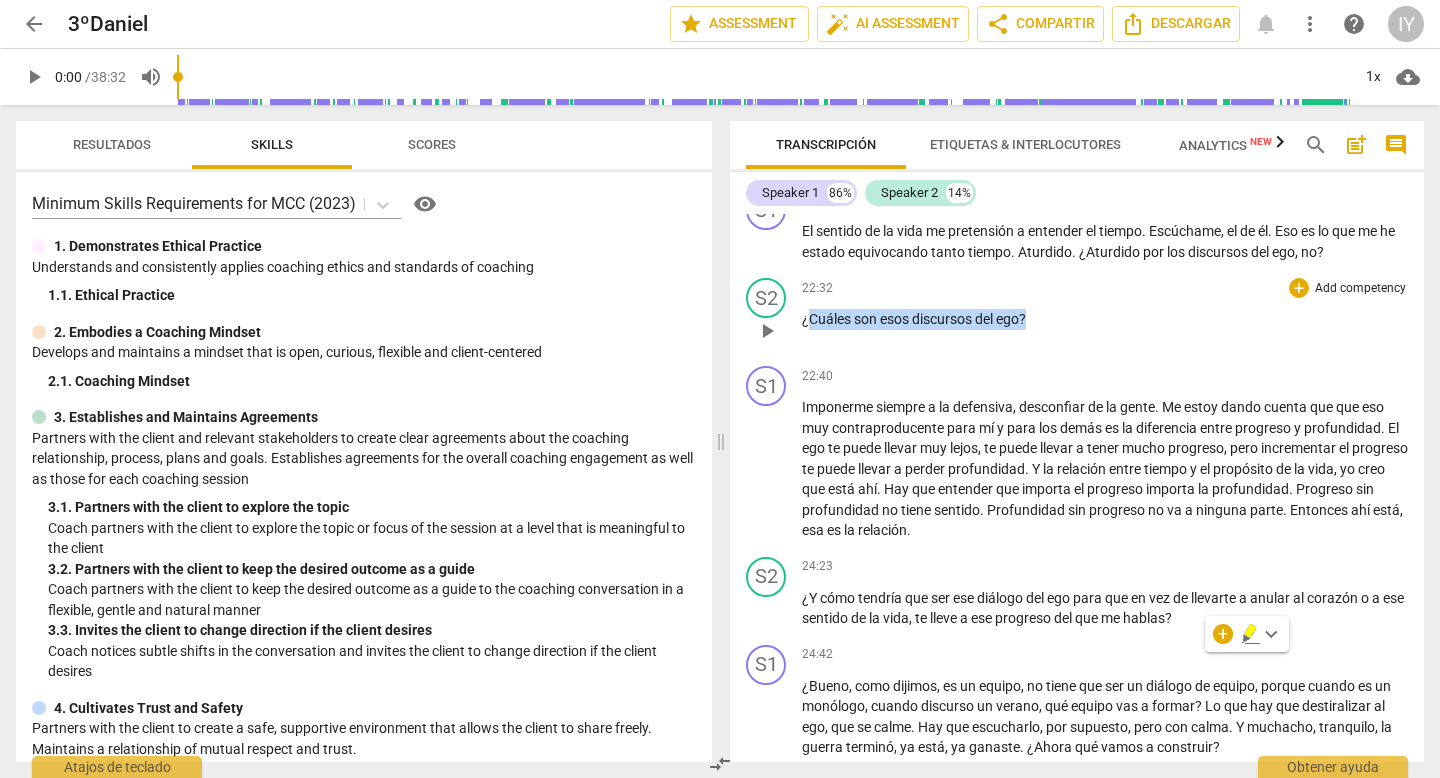 drag, startPoint x: 805, startPoint y: 359, endPoint x: 1126, endPoint y: 375, distance: 321.3985 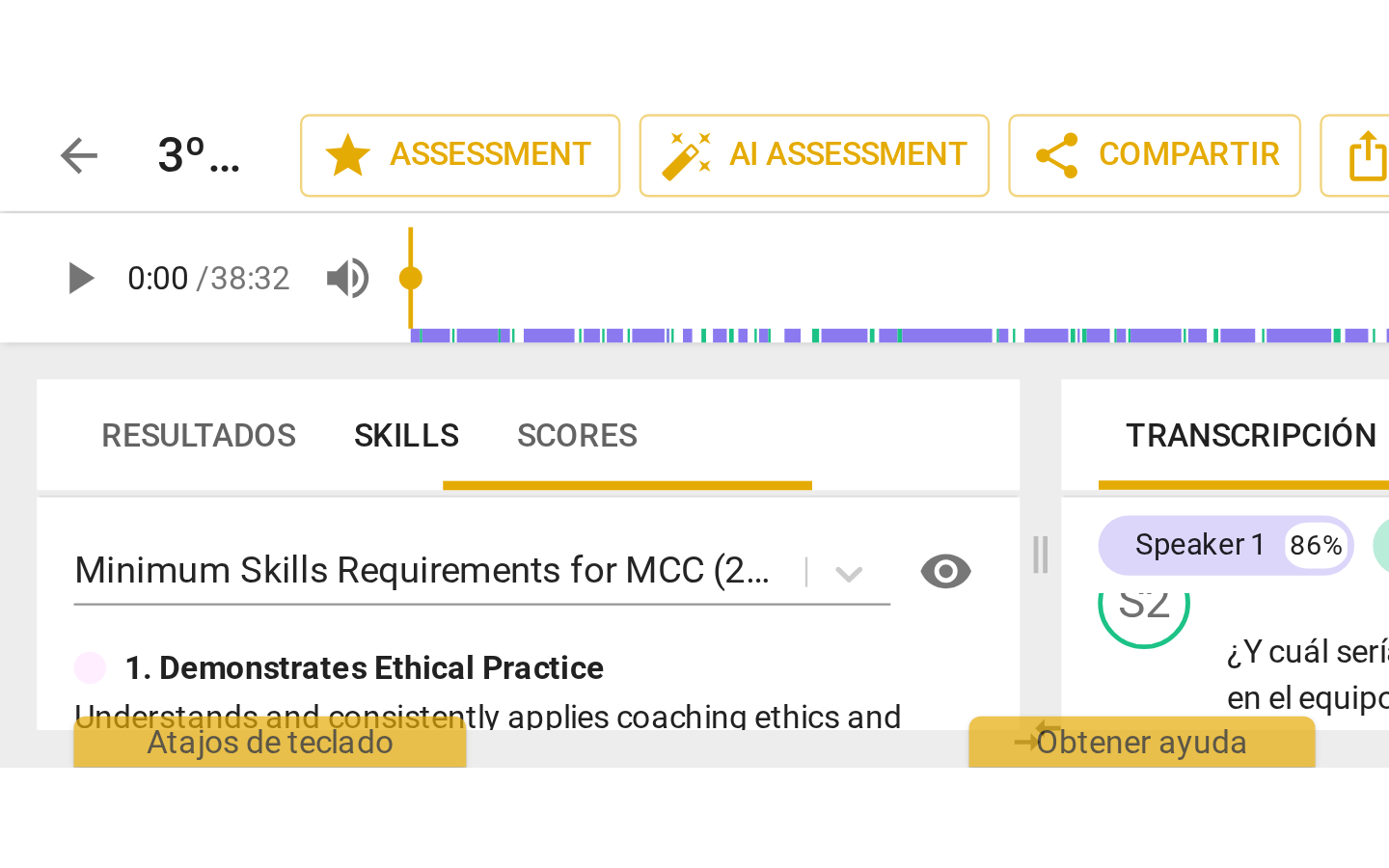 scroll, scrollTop: 5864, scrollLeft: 0, axis: vertical 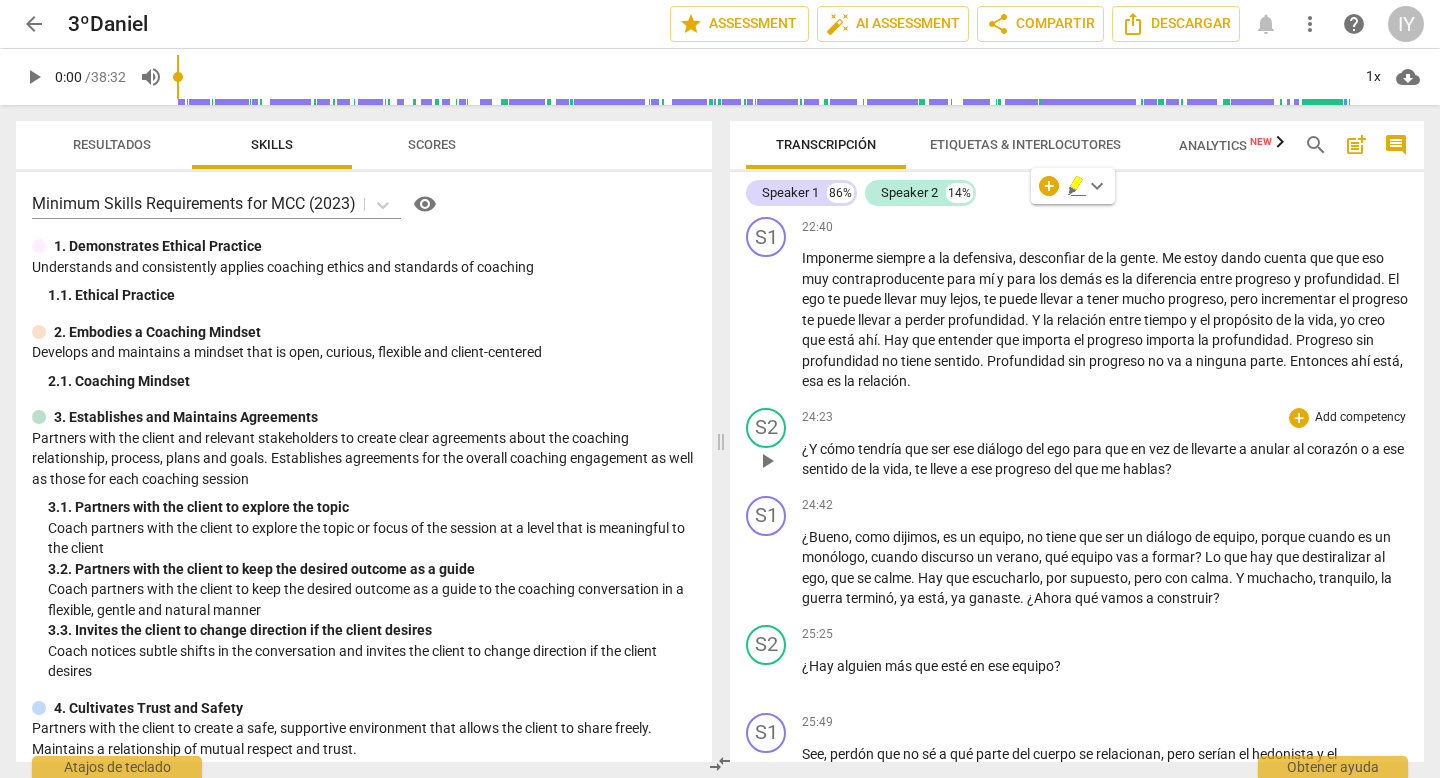 drag, startPoint x: 802, startPoint y: 491, endPoint x: 1142, endPoint y: 520, distance: 341.23453 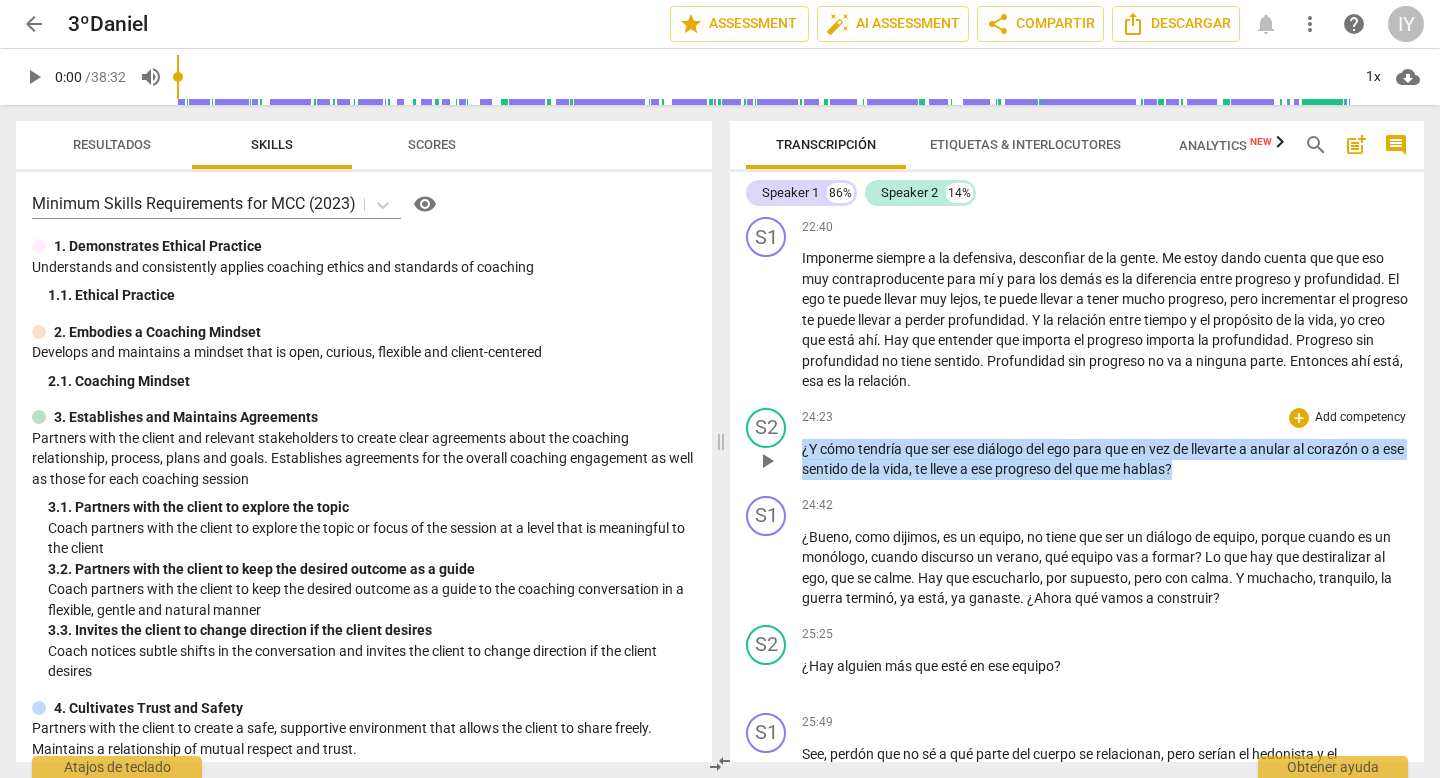 drag, startPoint x: 1207, startPoint y: 518, endPoint x: 793, endPoint y: 493, distance: 414.75415 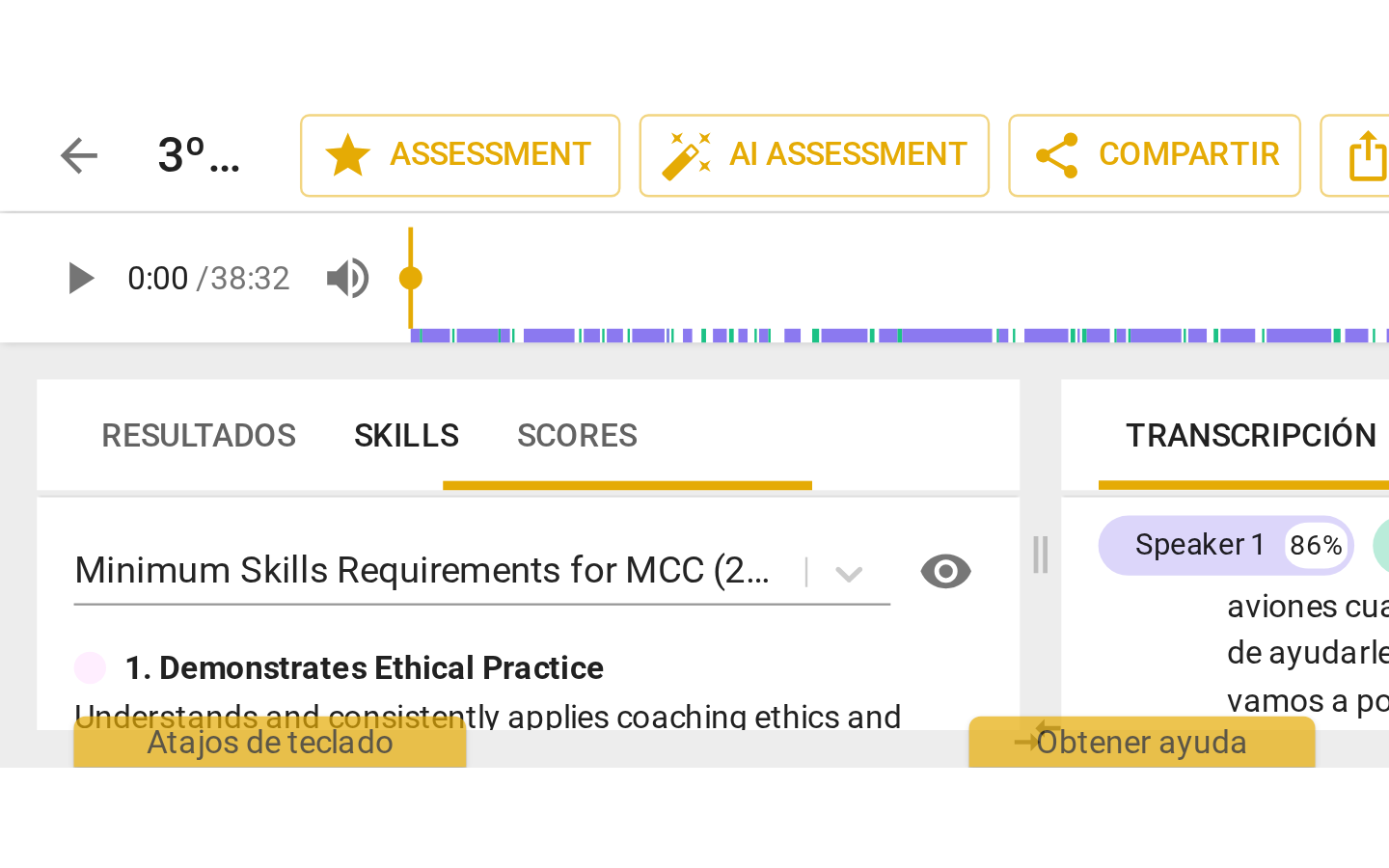 scroll, scrollTop: 6107, scrollLeft: 0, axis: vertical 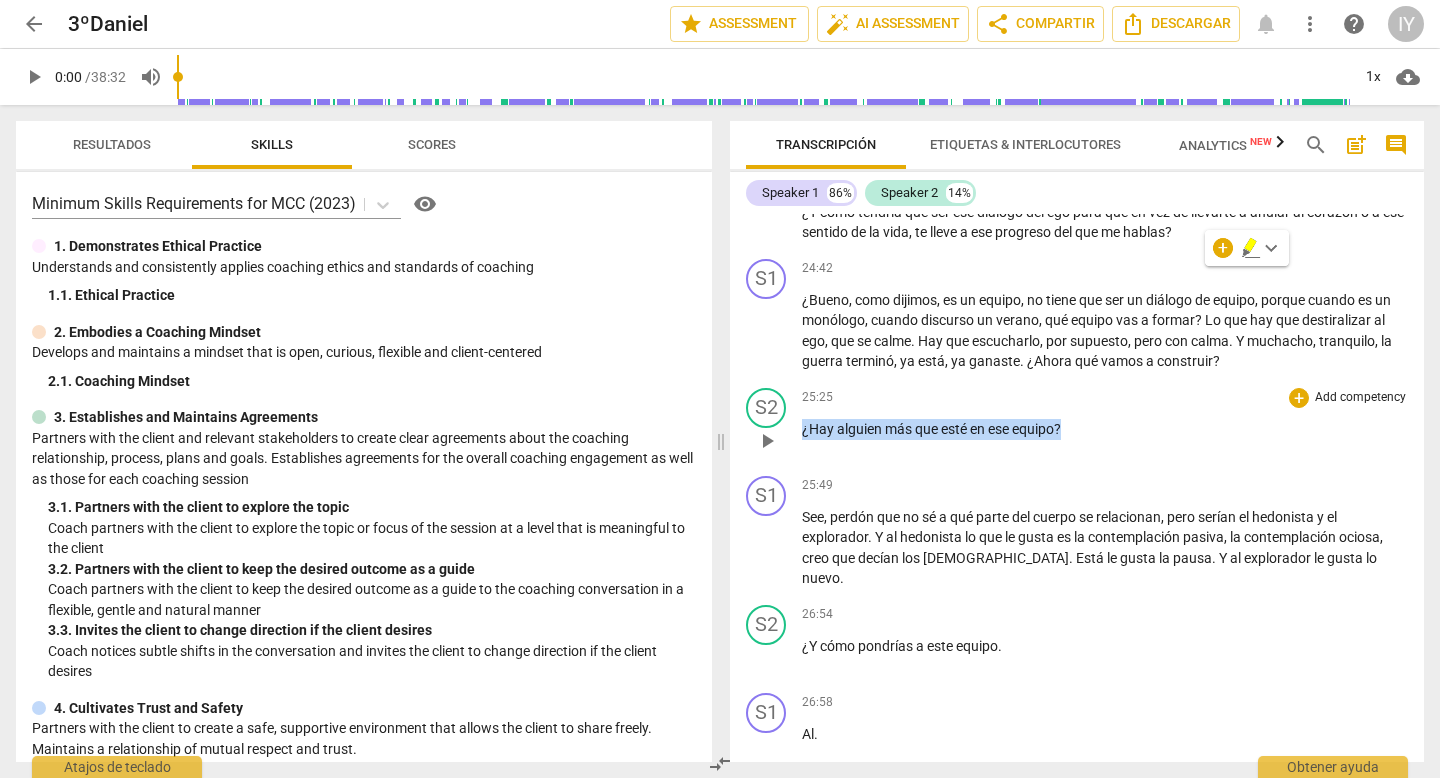 drag, startPoint x: 1083, startPoint y: 470, endPoint x: 800, endPoint y: 475, distance: 283.04416 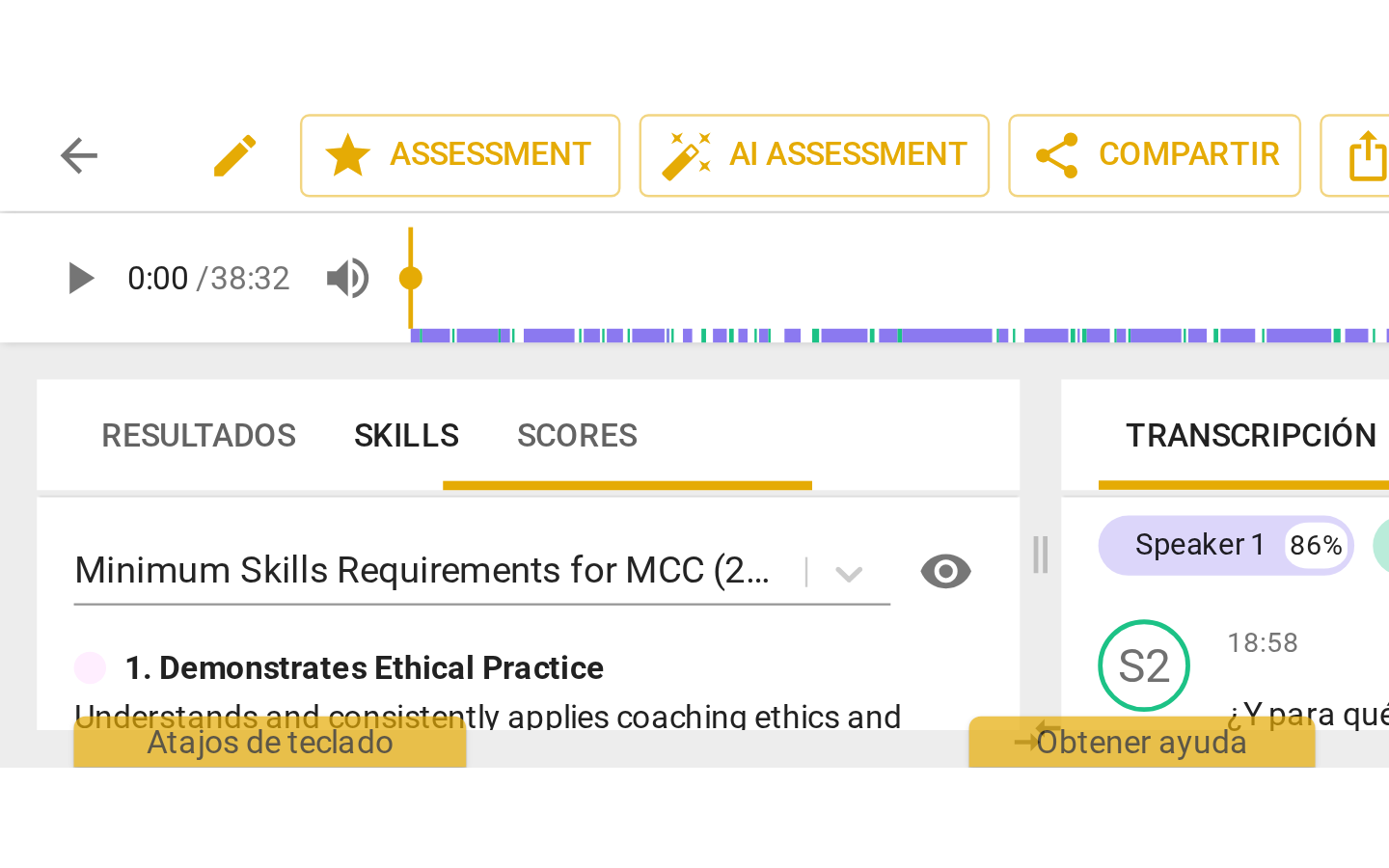 scroll, scrollTop: 6434, scrollLeft: 0, axis: vertical 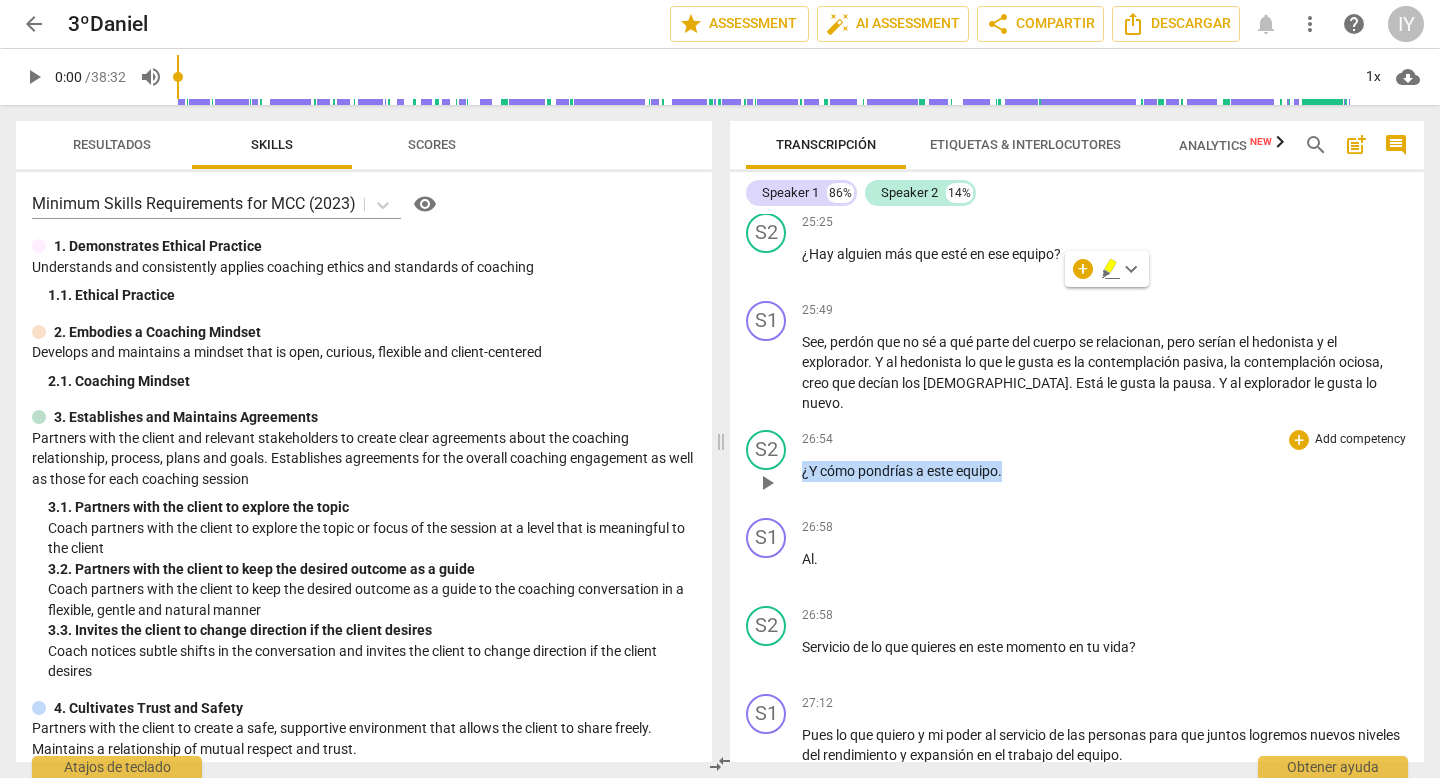 drag, startPoint x: 1020, startPoint y: 490, endPoint x: 794, endPoint y: 491, distance: 226.00221 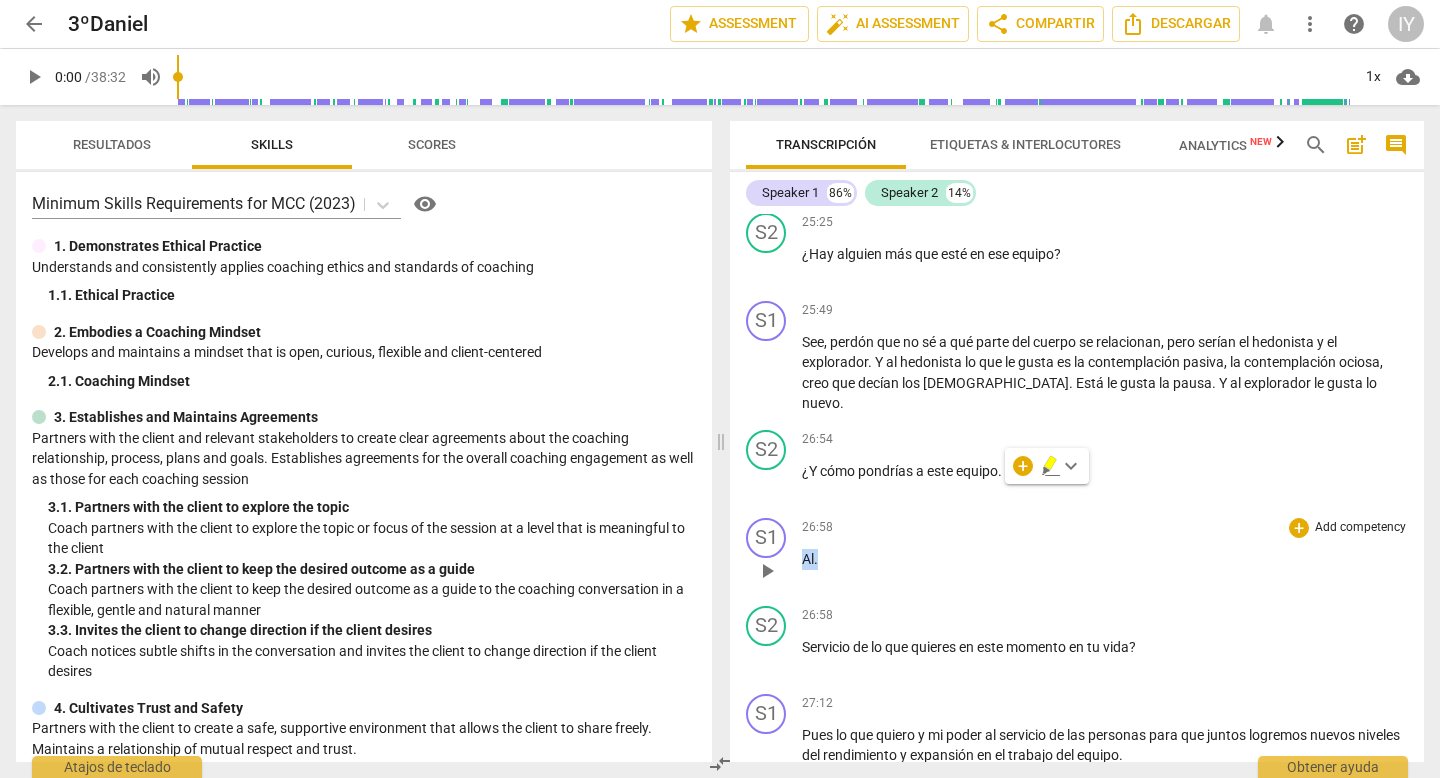 drag, startPoint x: 834, startPoint y: 576, endPoint x: 800, endPoint y: 576, distance: 34 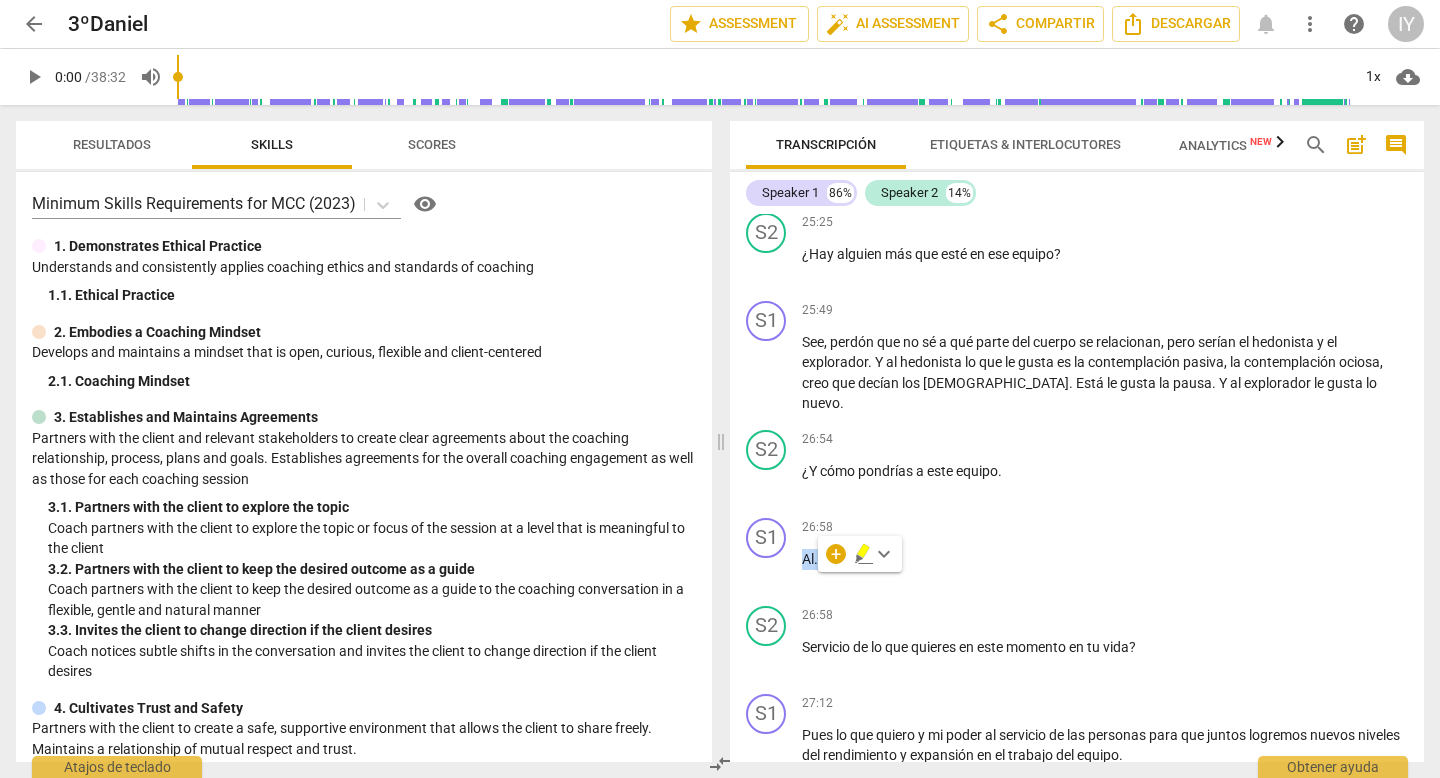 click on "keyboard_arrow_down" at bounding box center (884, 554) 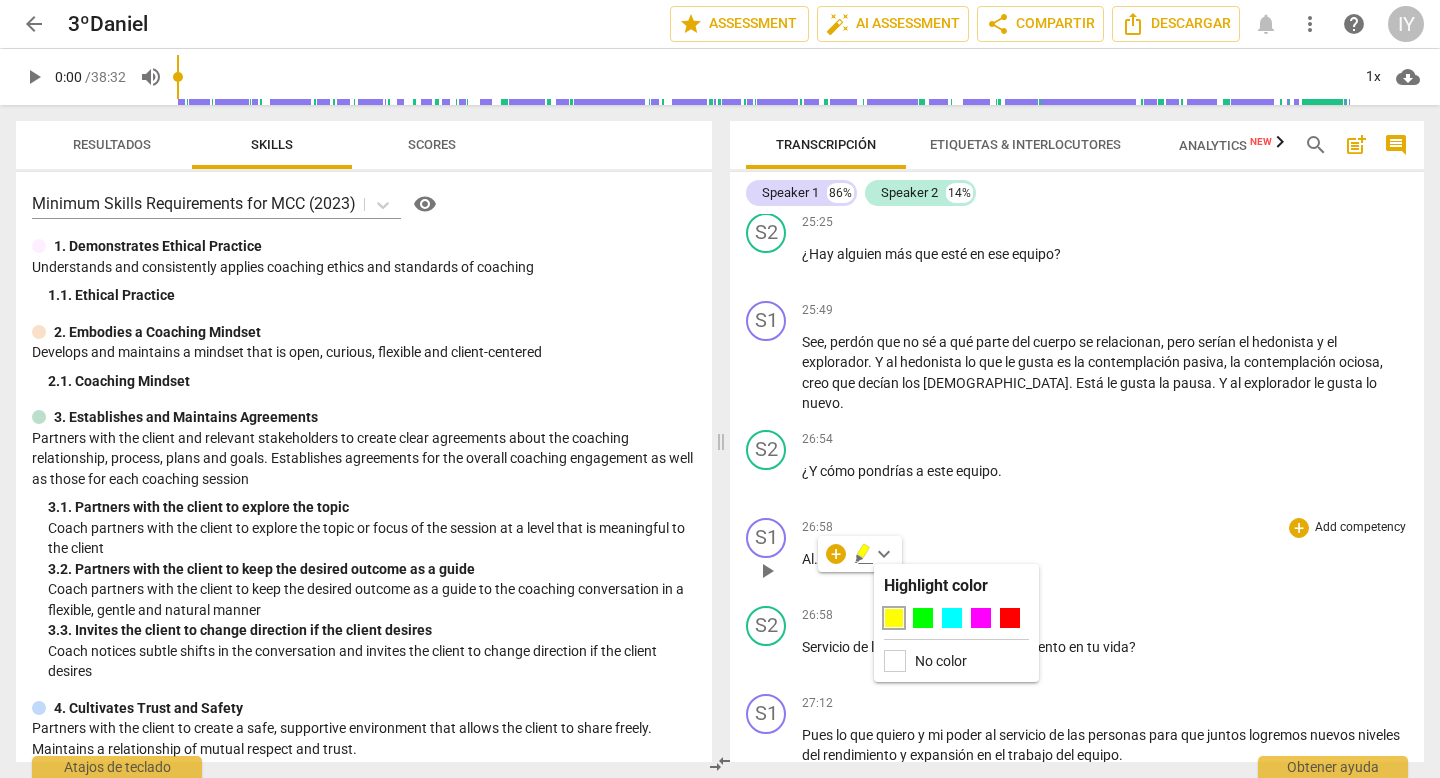 click on "26:58 + Add competency keyboard_arrow_right Al ." at bounding box center [1105, 554] 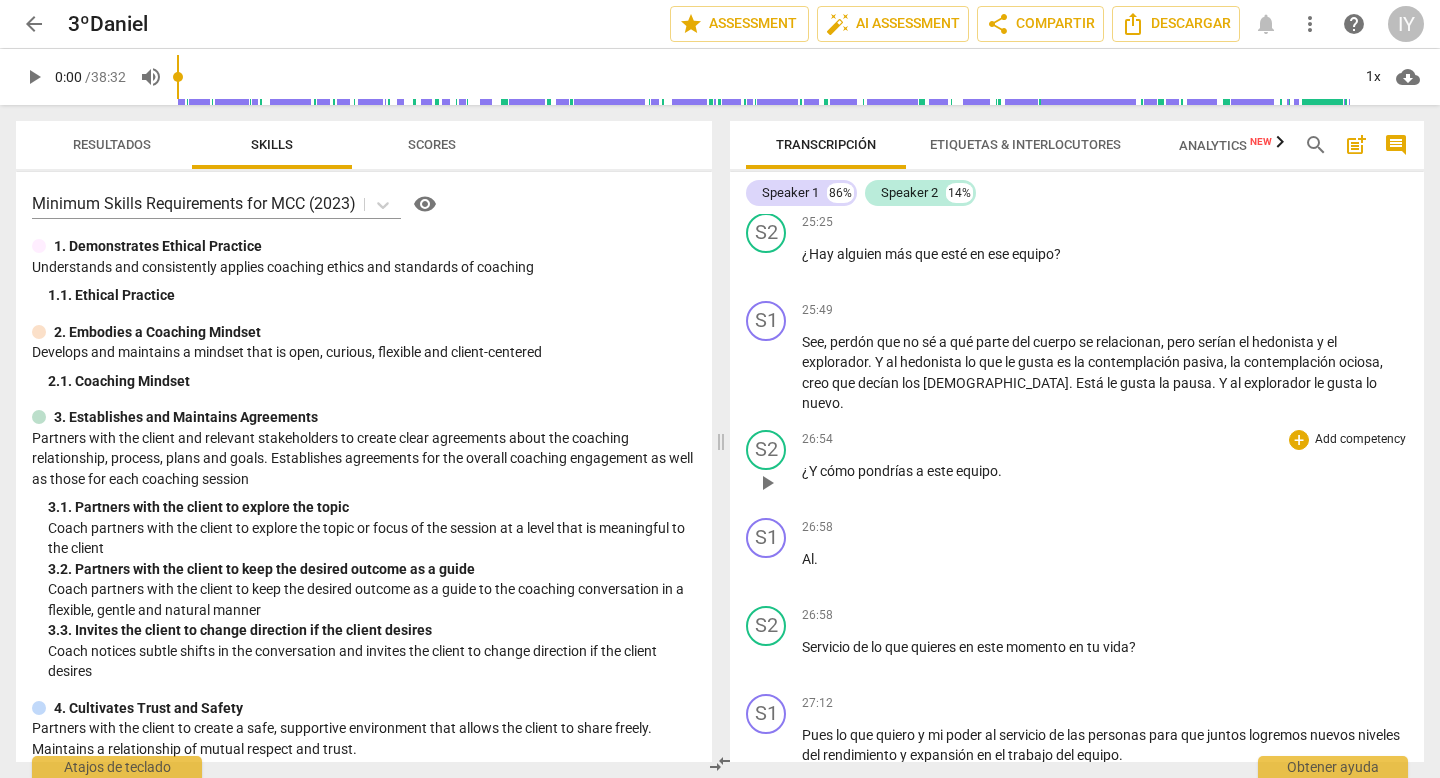 click on "¿Y   cómo   pondrías   a   este   equipo ." at bounding box center [1105, 471] 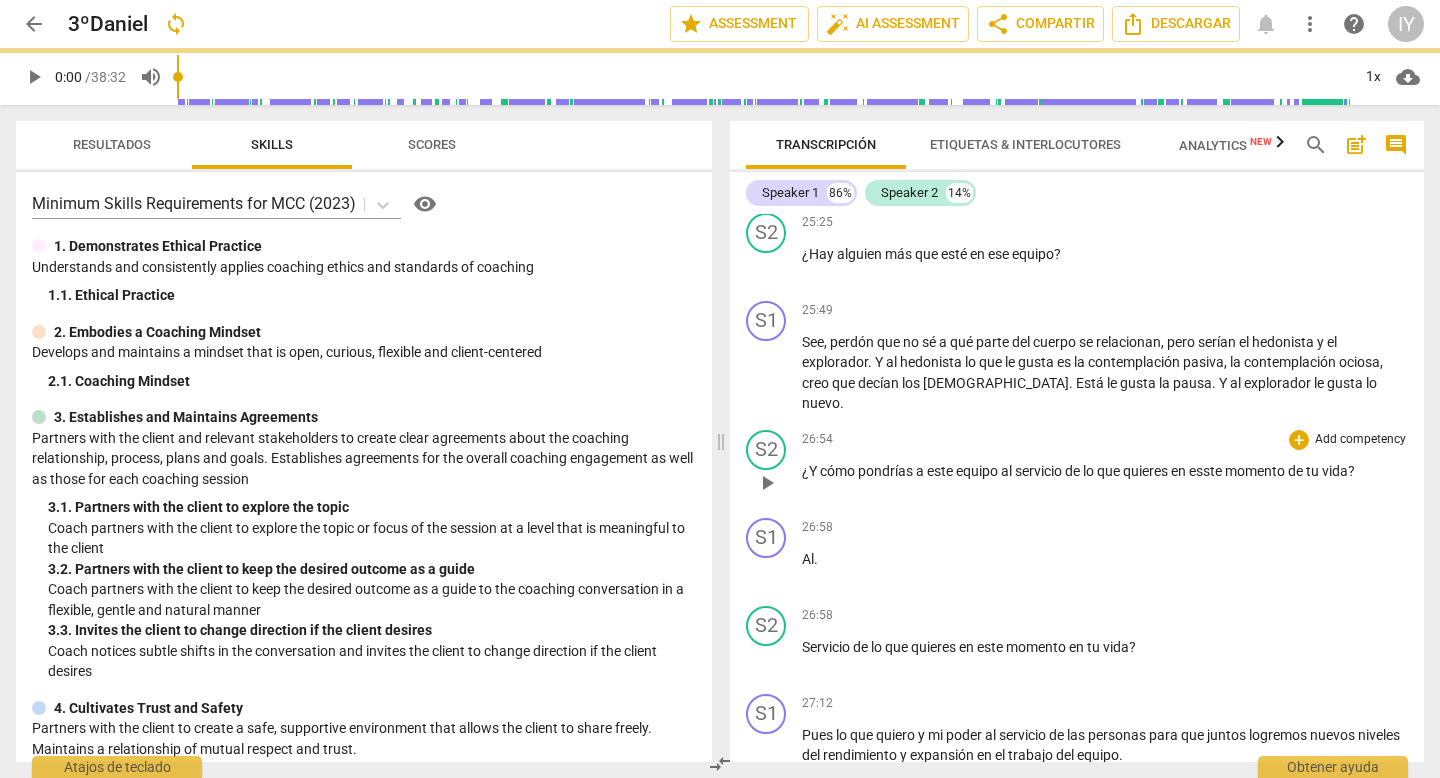 click on "equipo al servicio de lo que quieres en esste momento de tu vida?" at bounding box center (1155, 471) 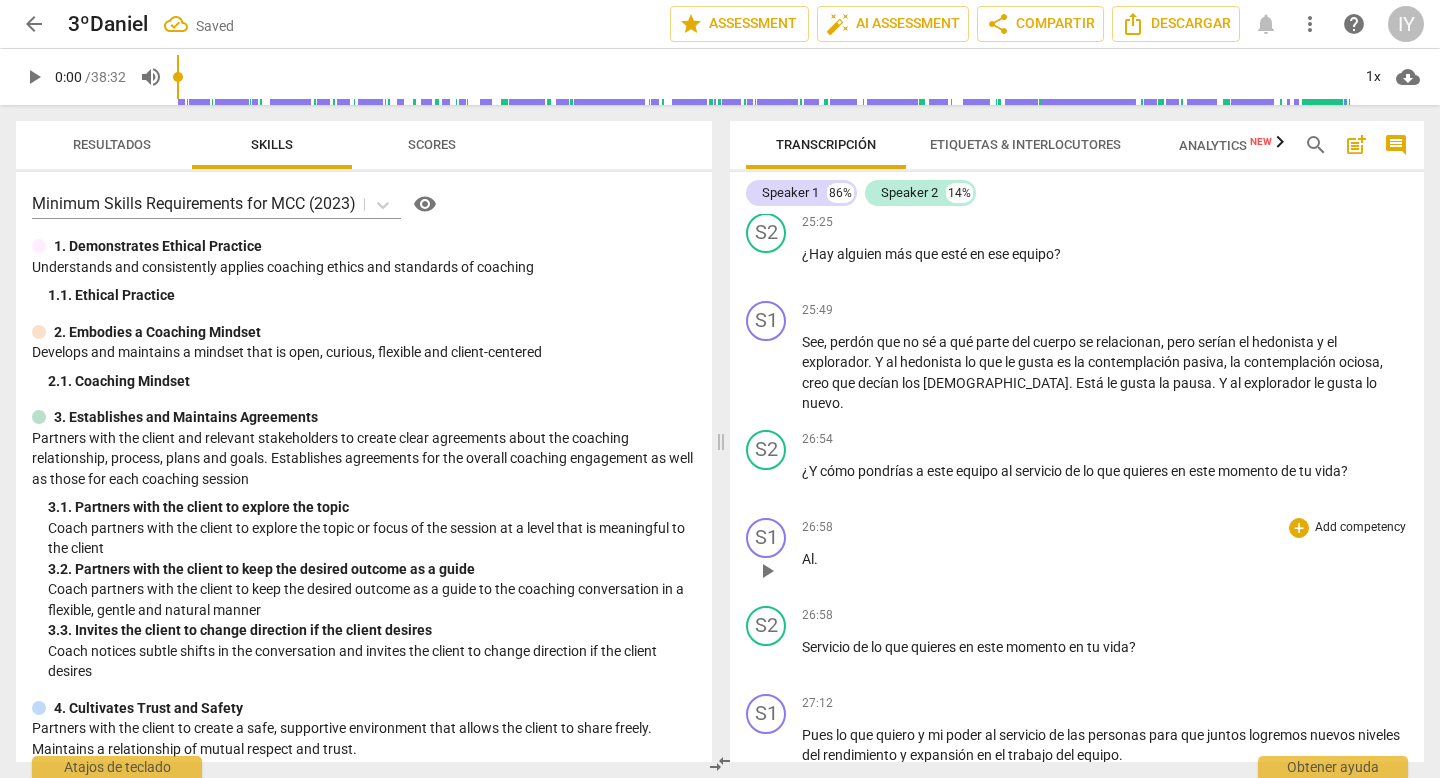 click on "Al ." at bounding box center (1105, 559) 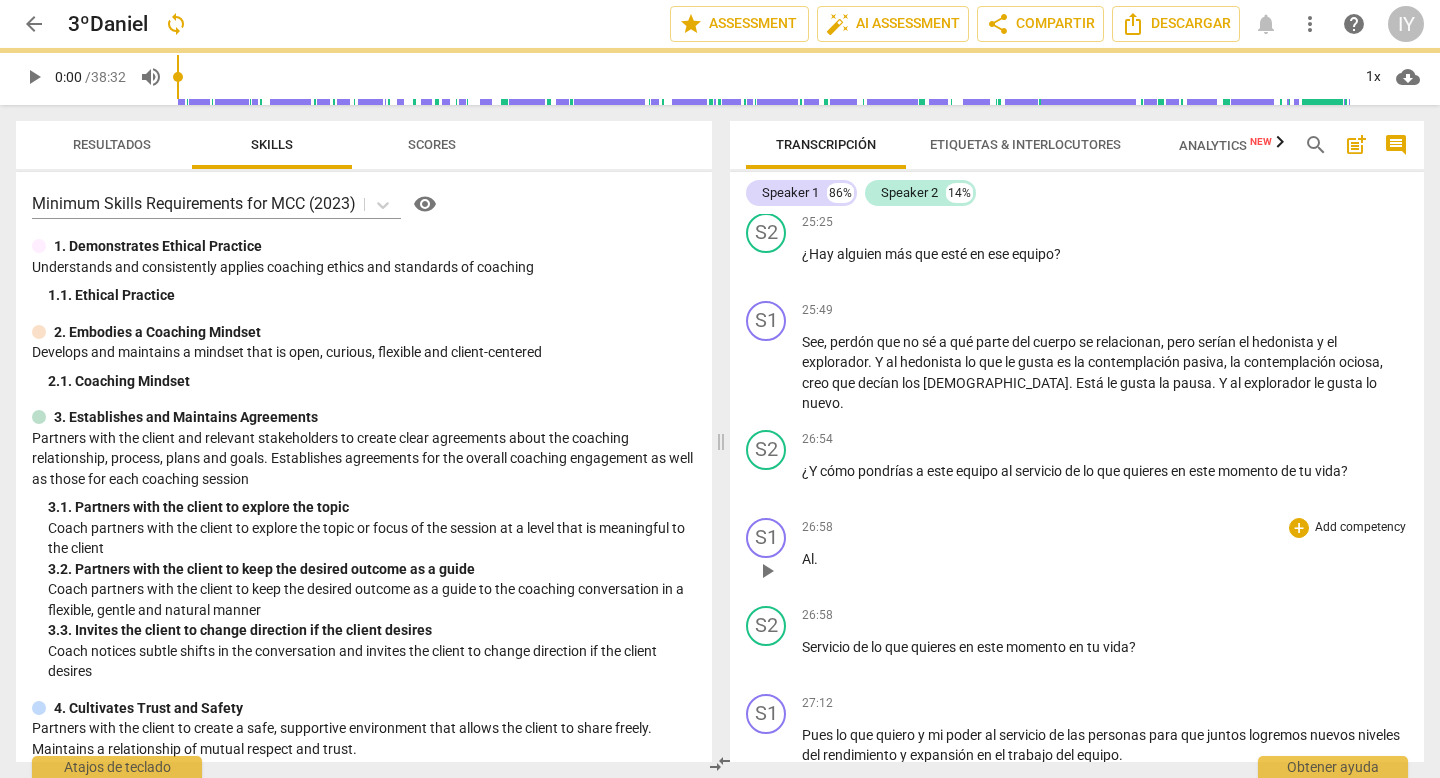 type 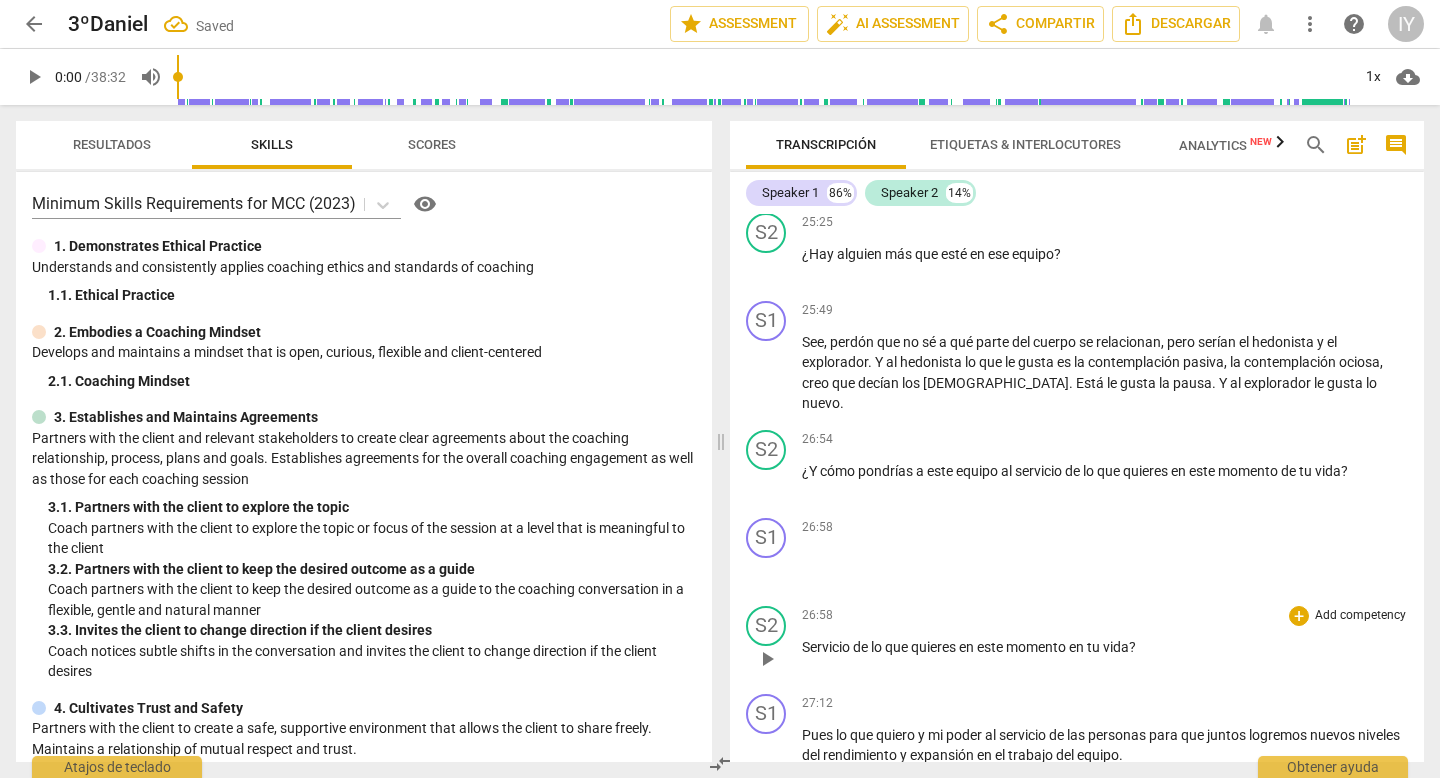 click on "que" at bounding box center (898, 647) 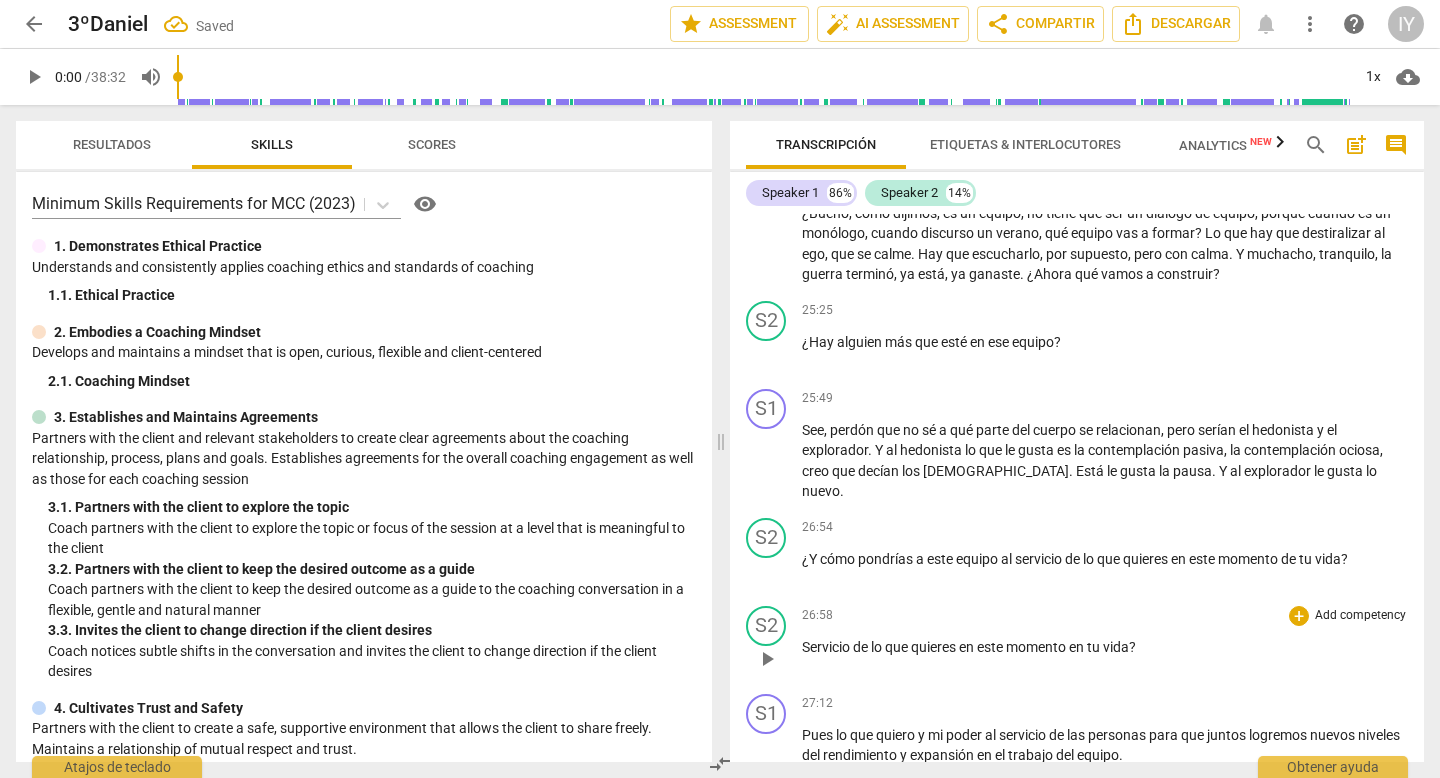 click on "Servicio   de   lo   que   quieres   en   este   momento   en   tu   vida ?" at bounding box center (1105, 647) 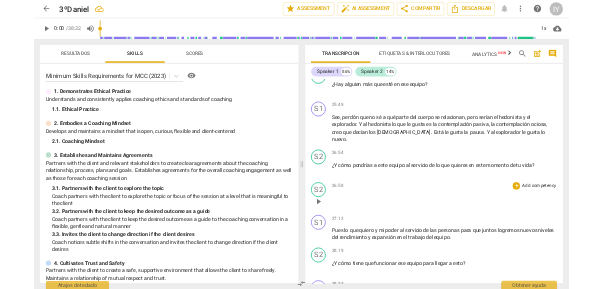 scroll, scrollTop: 5540, scrollLeft: 0, axis: vertical 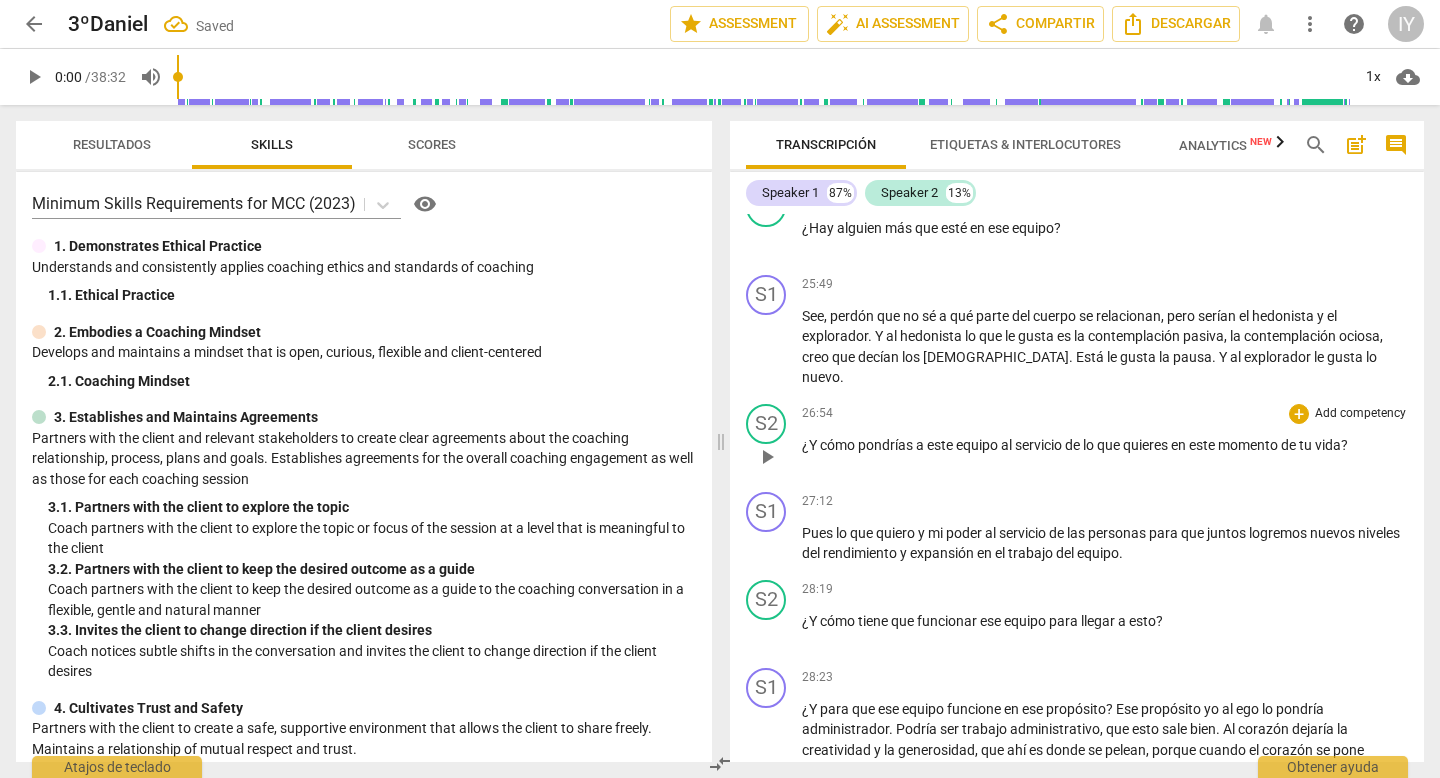 click on "S2 play_arrow pause" at bounding box center (774, 440) 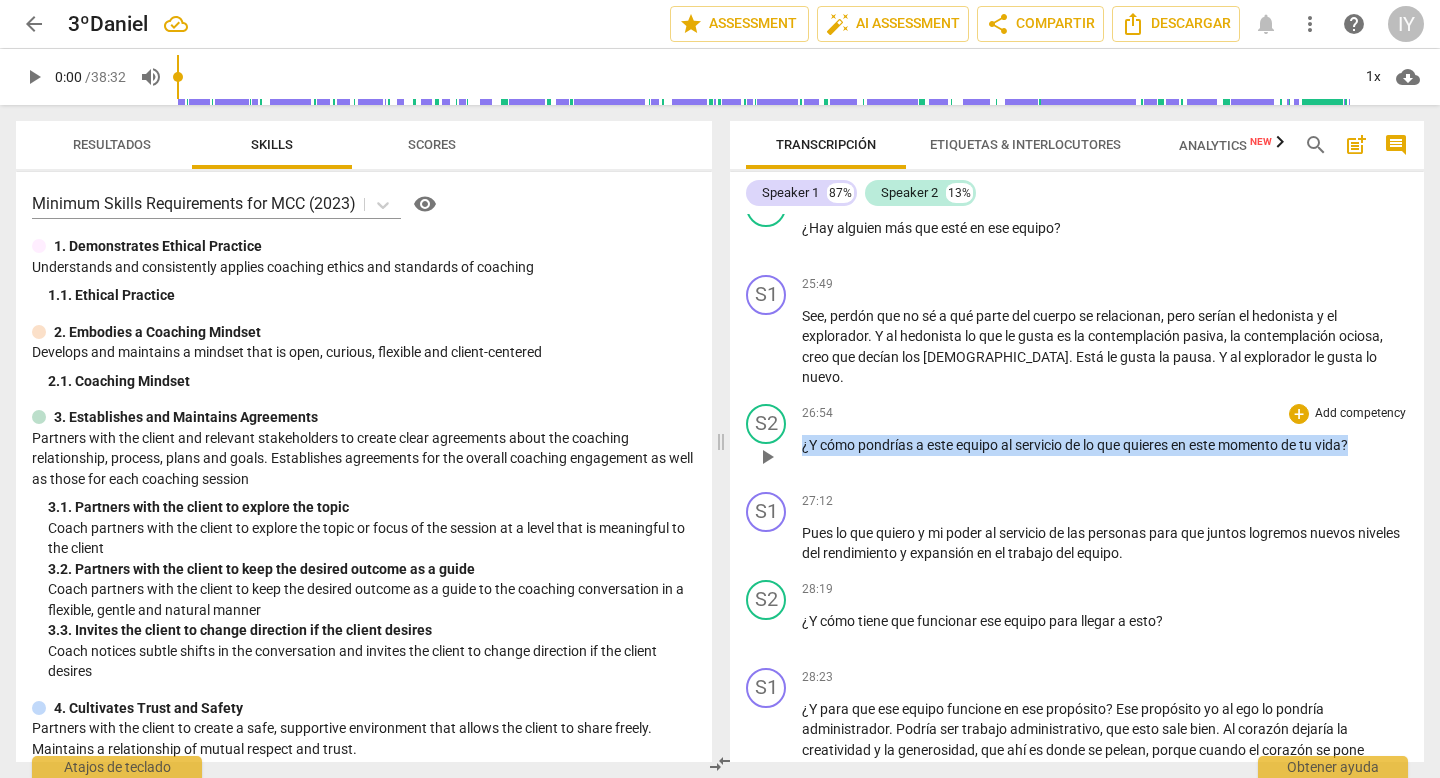 drag, startPoint x: 1376, startPoint y: 462, endPoint x: 791, endPoint y: 464, distance: 585.0034 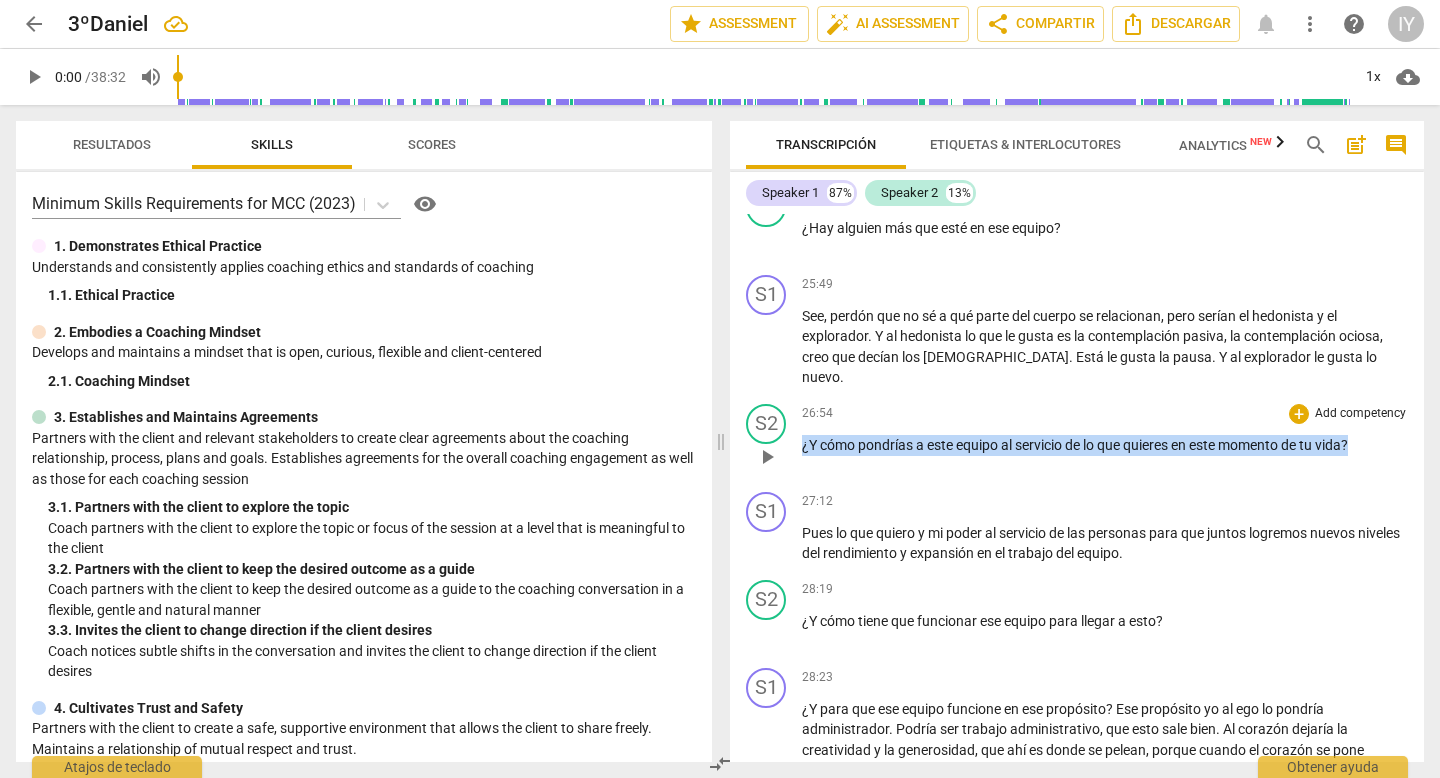 click on "S2 play_arrow pause 26:54 + Add competency keyboard_arrow_right ¿Y   cómo   pondrías   a   este   equipo   al   servicio   de   lo   que   quieres   en   este   momento   de   tu   vida ?" at bounding box center [1077, 440] 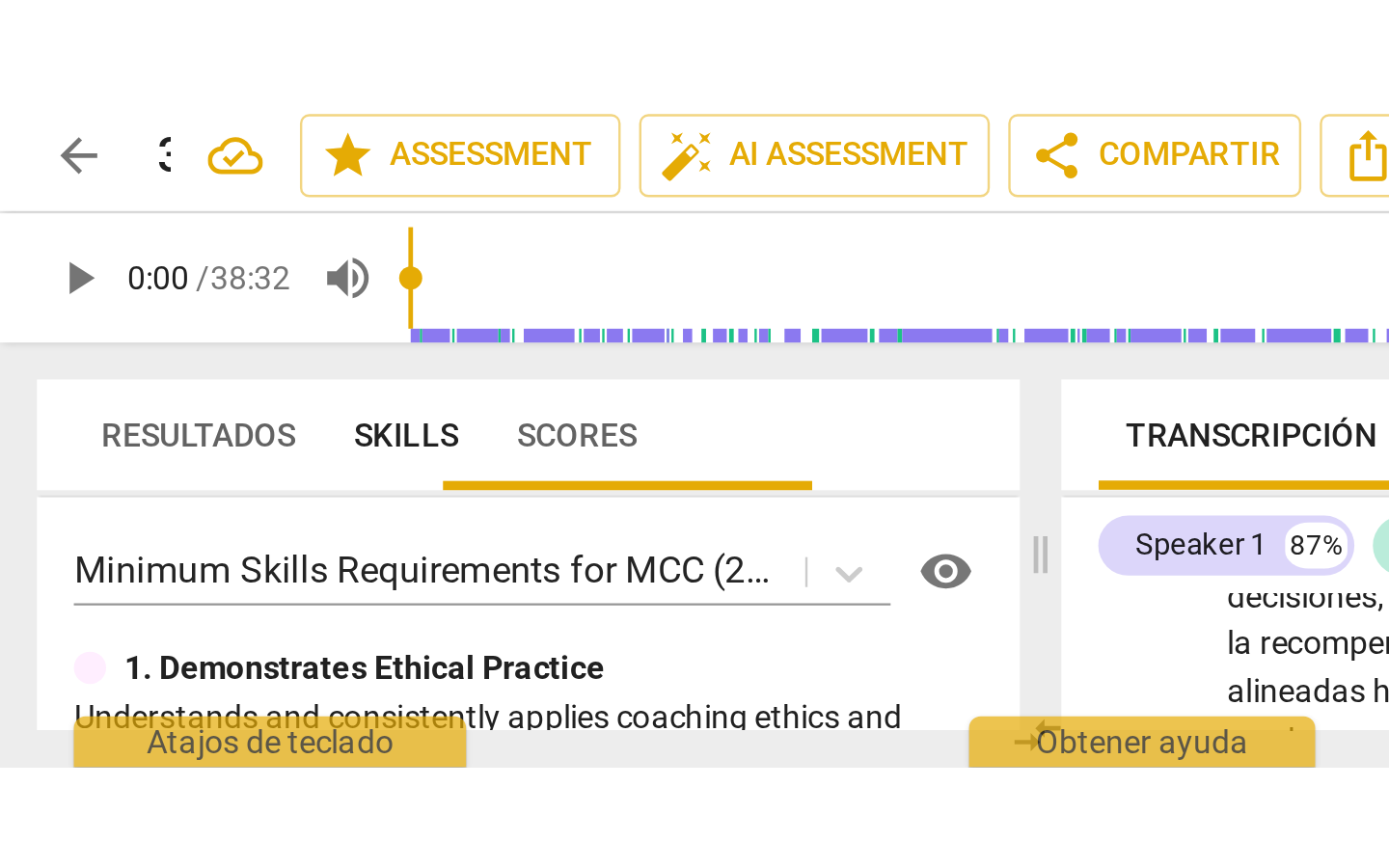 scroll, scrollTop: 6687, scrollLeft: 0, axis: vertical 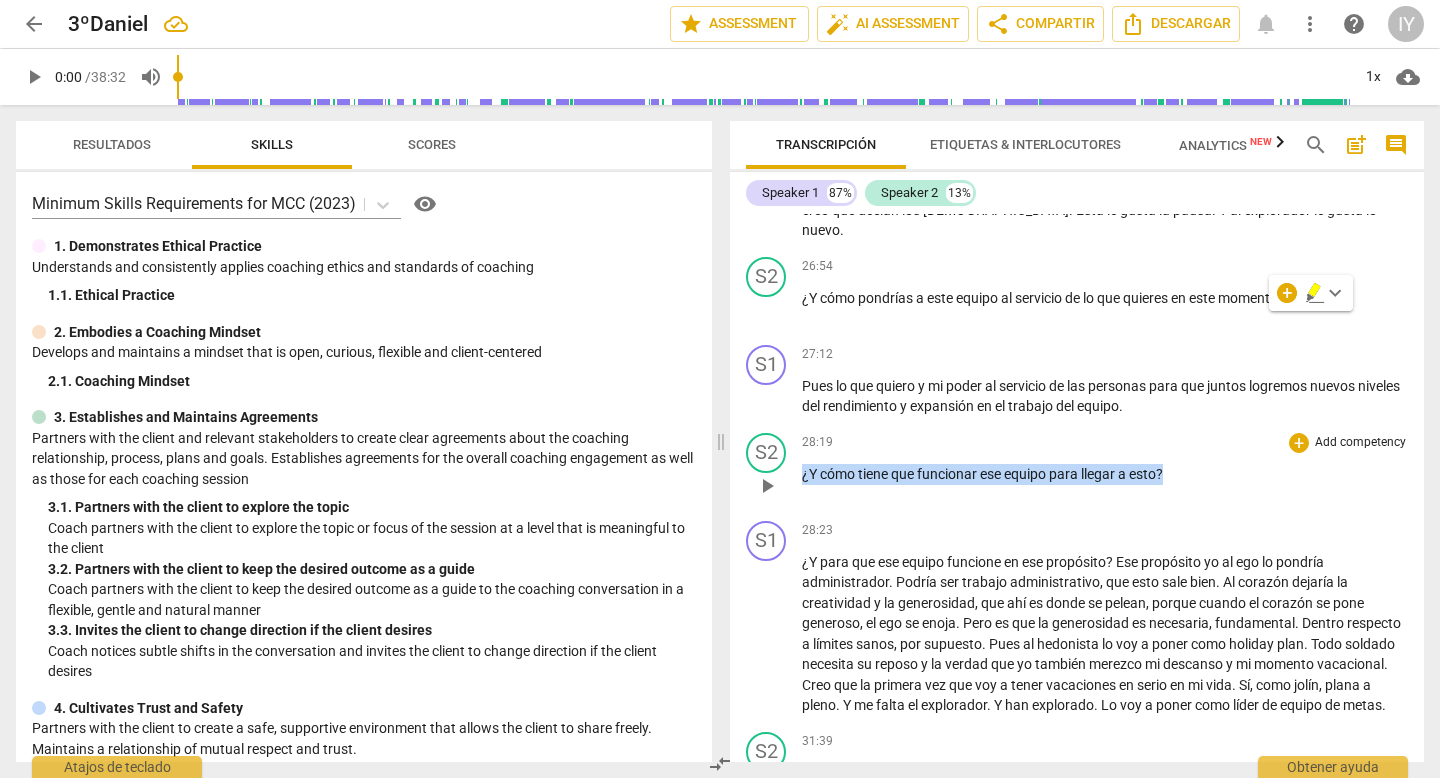 drag, startPoint x: 1185, startPoint y: 488, endPoint x: 739, endPoint y: 497, distance: 446.0908 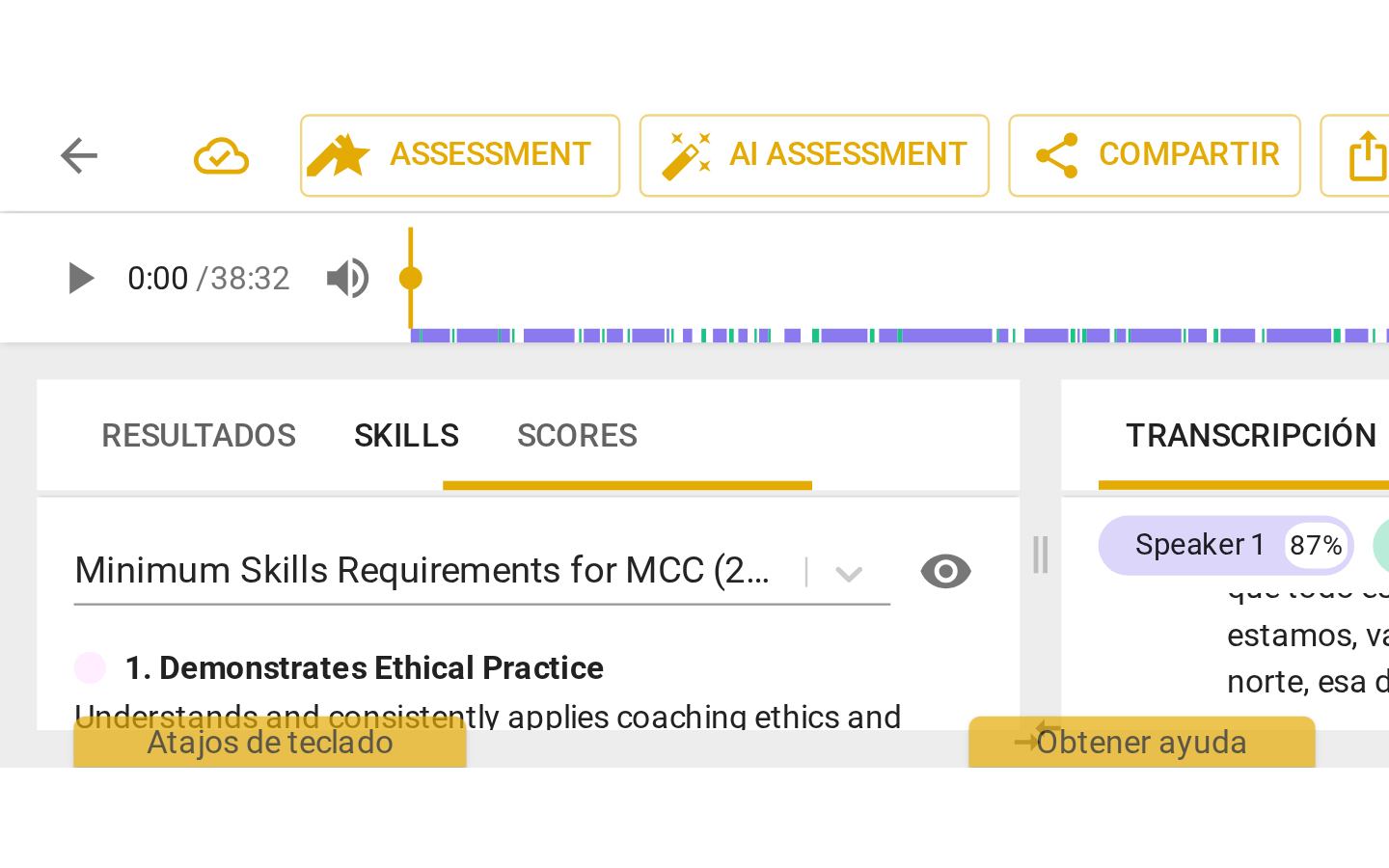 scroll, scrollTop: 6849, scrollLeft: 0, axis: vertical 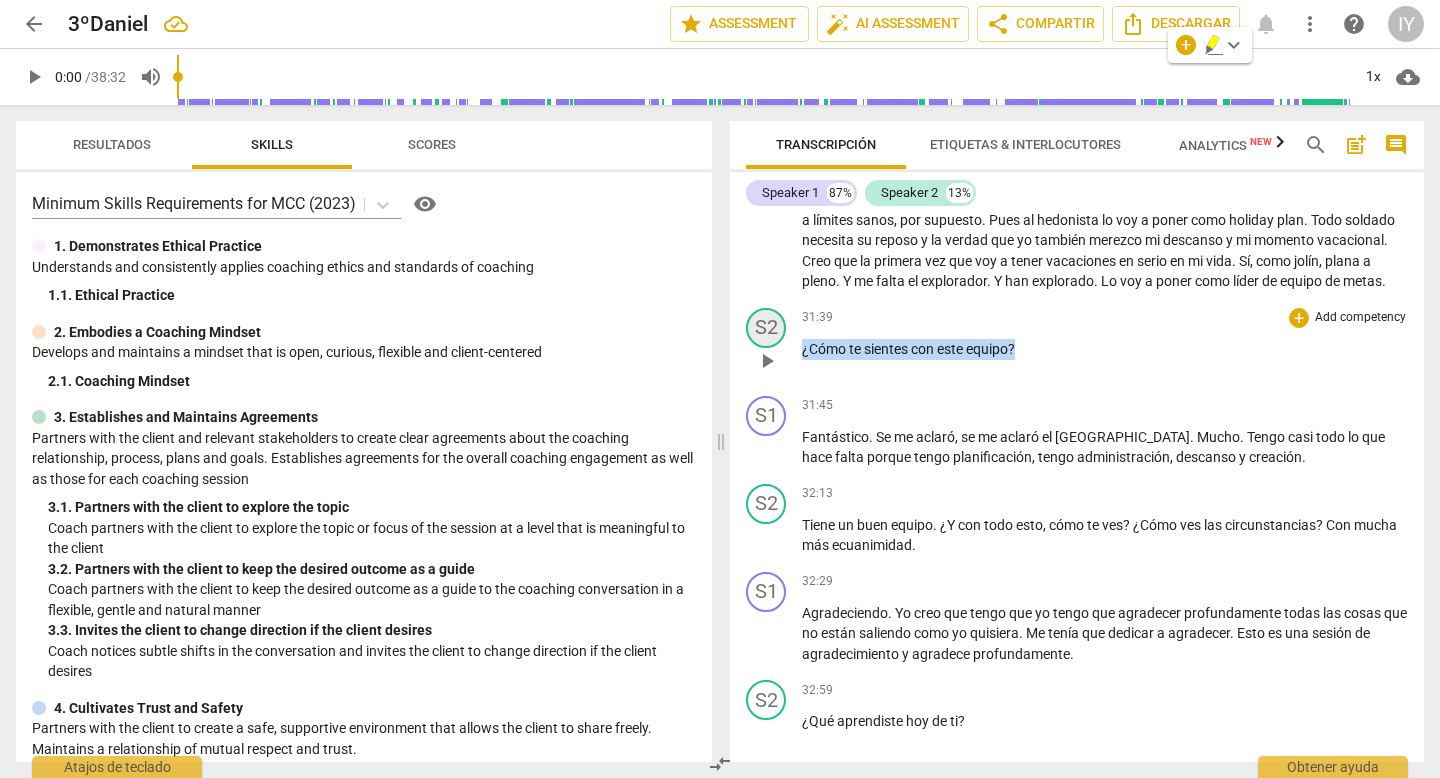 drag, startPoint x: 1027, startPoint y: 383, endPoint x: 763, endPoint y: 383, distance: 264 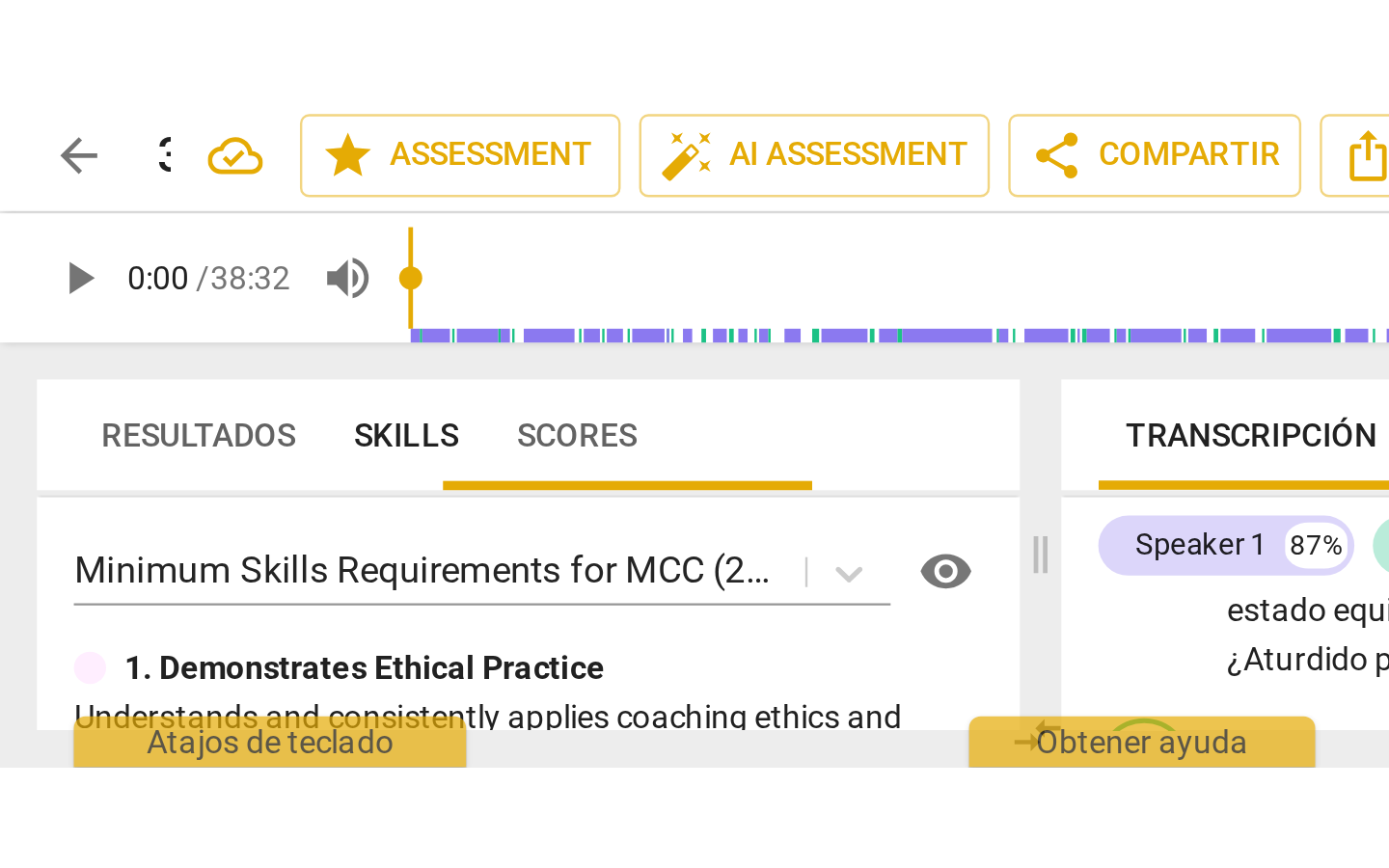 scroll, scrollTop: 7376, scrollLeft: 0, axis: vertical 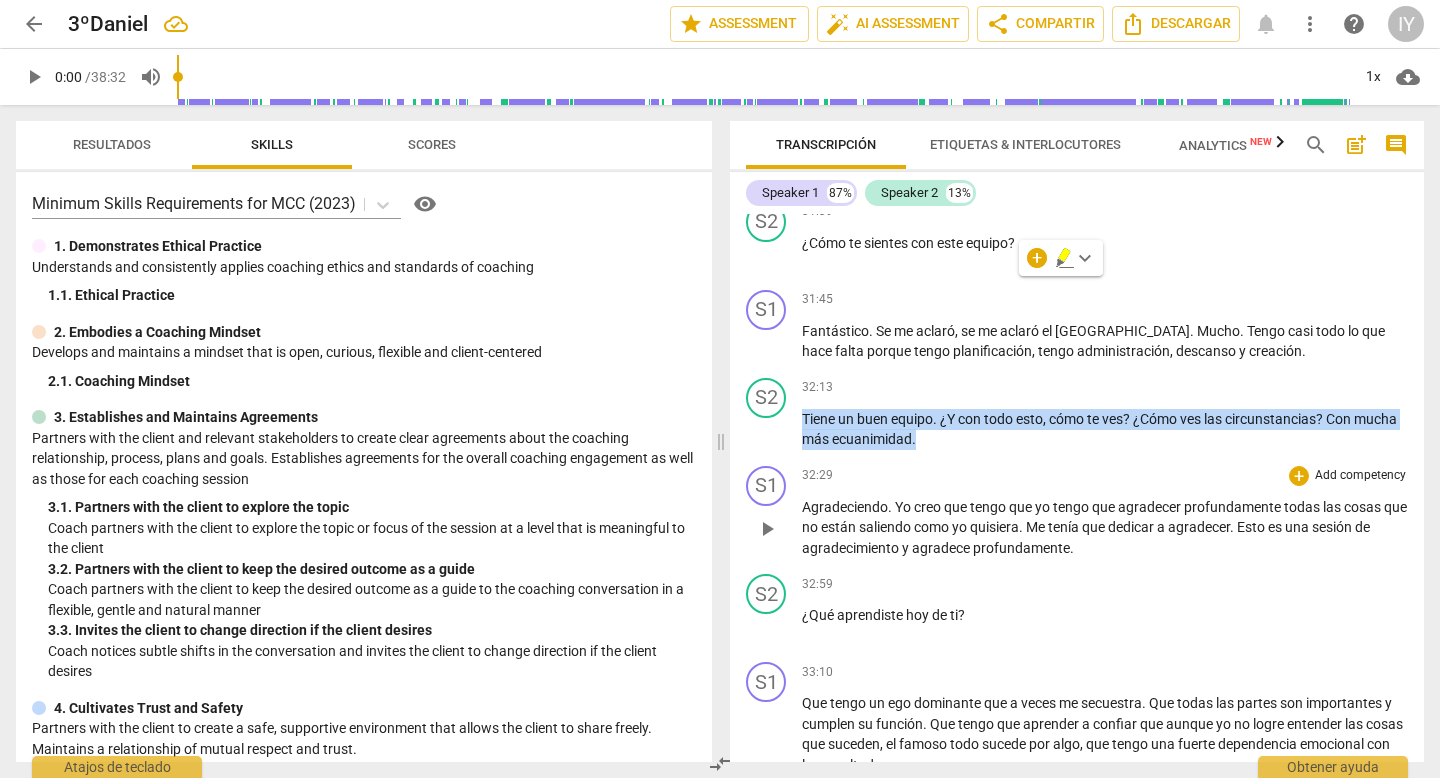 drag, startPoint x: 802, startPoint y: 455, endPoint x: 1012, endPoint y: 501, distance: 214.97906 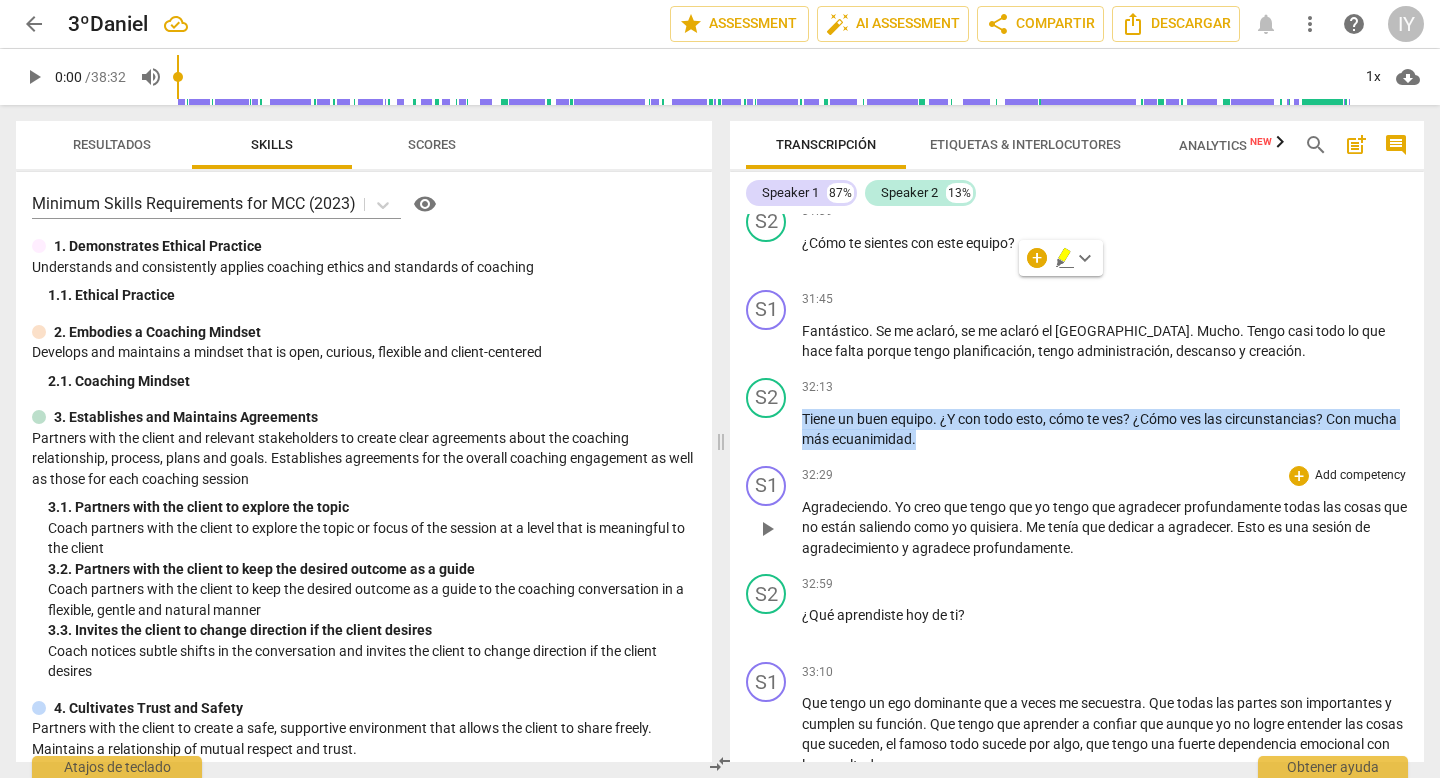 click on "S1 play_arrow pause 00:02 + Add competency keyboard_arrow_right ¿Modo   offline ,   le   saco   hasta   la   batería ,   cosa   que   no   suene ,   viste ?   Con   razón   esto   me   estaba   jodiendo .   Bueno ,   listo . S2 play_arrow pause 00:19 + Add competency keyboard_arrow_right ¿Qué   tal ?   ¿Cómo   estás ? S1 play_arrow pause 00:23 + Add competency keyboard_arrow_right Bueno ,   lidiando   un   poco   con   el   estrés ,   la   preocupación .   Se   me   ha   complicado   un   poco   esta   última   semana   con   las   actividades .   Pero   bueno ,   estoy   aprendiendo   a   lidiar   con   mi   propia   cabeza   y   aprendiendo   a   mantener   la   calma   en   la   tormenta   incompatibilidad ,   ocupándome   de   todo .   Voy   a   cerrar   acá   porque   cuando   pasan   aún   hace   un   ruido . S2 play_arrow pause 01:08 + Add competency keyboard_arrow_right Sí ,   tranquilo . S1 play_arrow pause 01:15 + Add competency keyboard_arrow_right Bueno ,   qué   decirte .   En" at bounding box center (1077, 488) 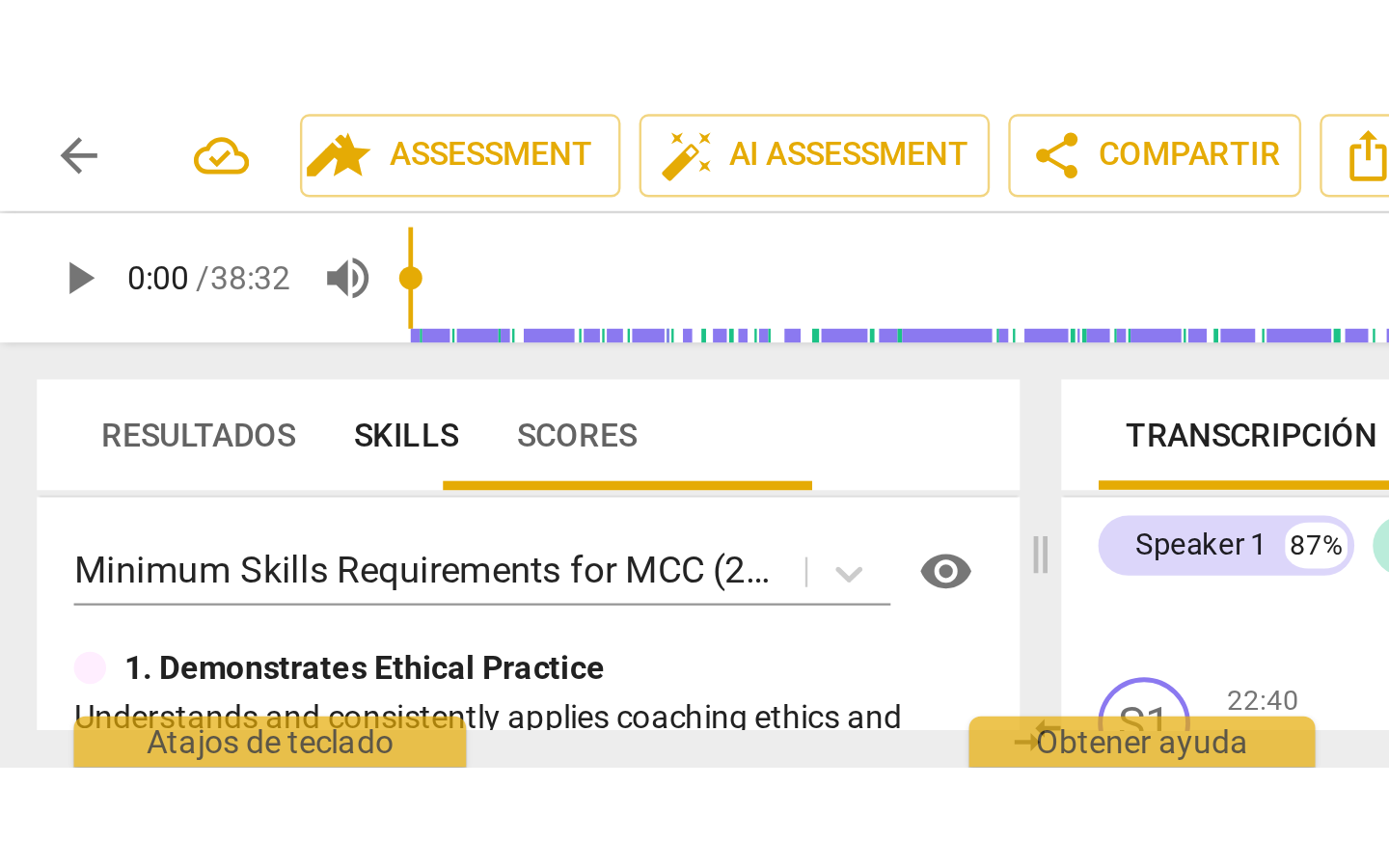 scroll, scrollTop: 7518, scrollLeft: 0, axis: vertical 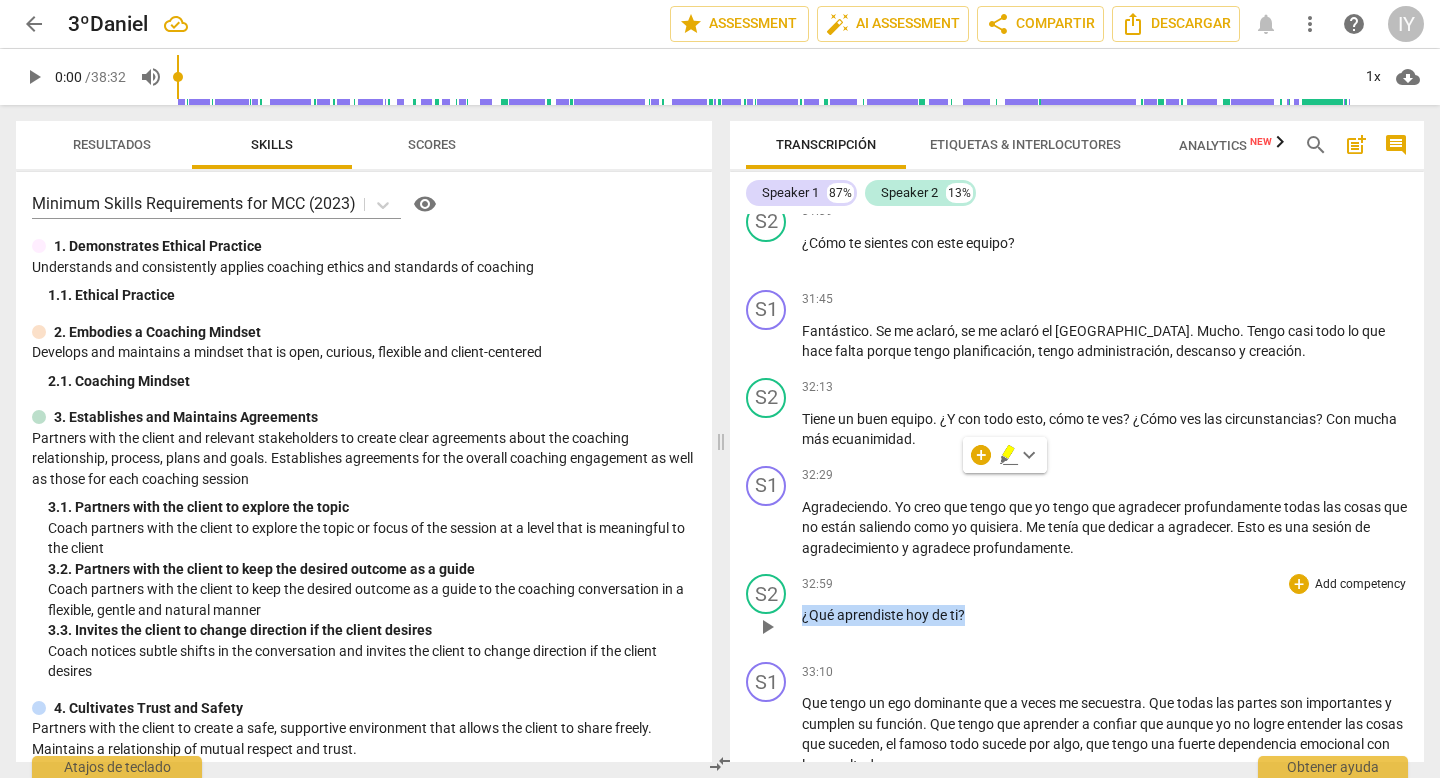 drag, startPoint x: 992, startPoint y: 653, endPoint x: 789, endPoint y: 649, distance: 203.0394 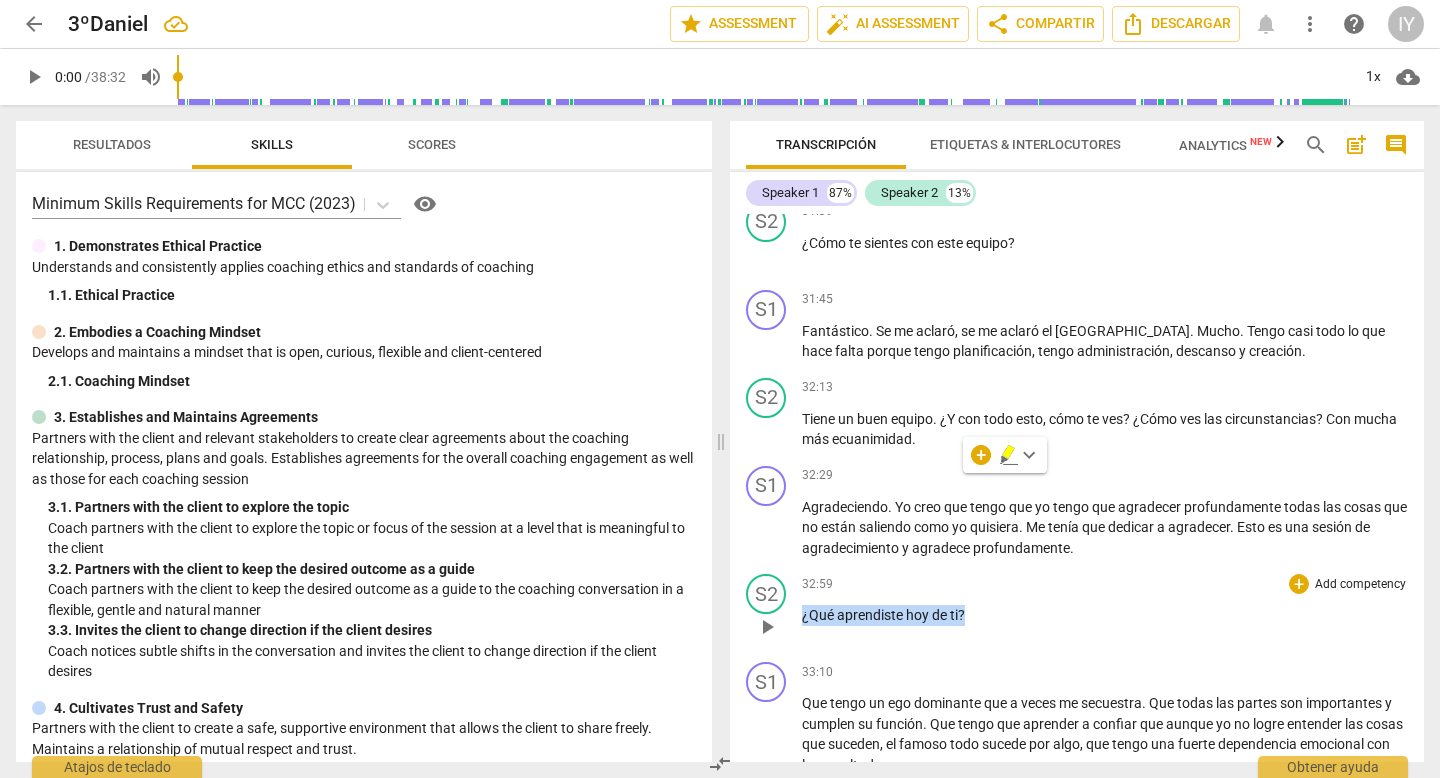 click on "S2 play_arrow pause 32:59 + Add competency keyboard_arrow_right ¿Qué   aprendiste   [DATE]   de   ti ?" at bounding box center (1077, 610) 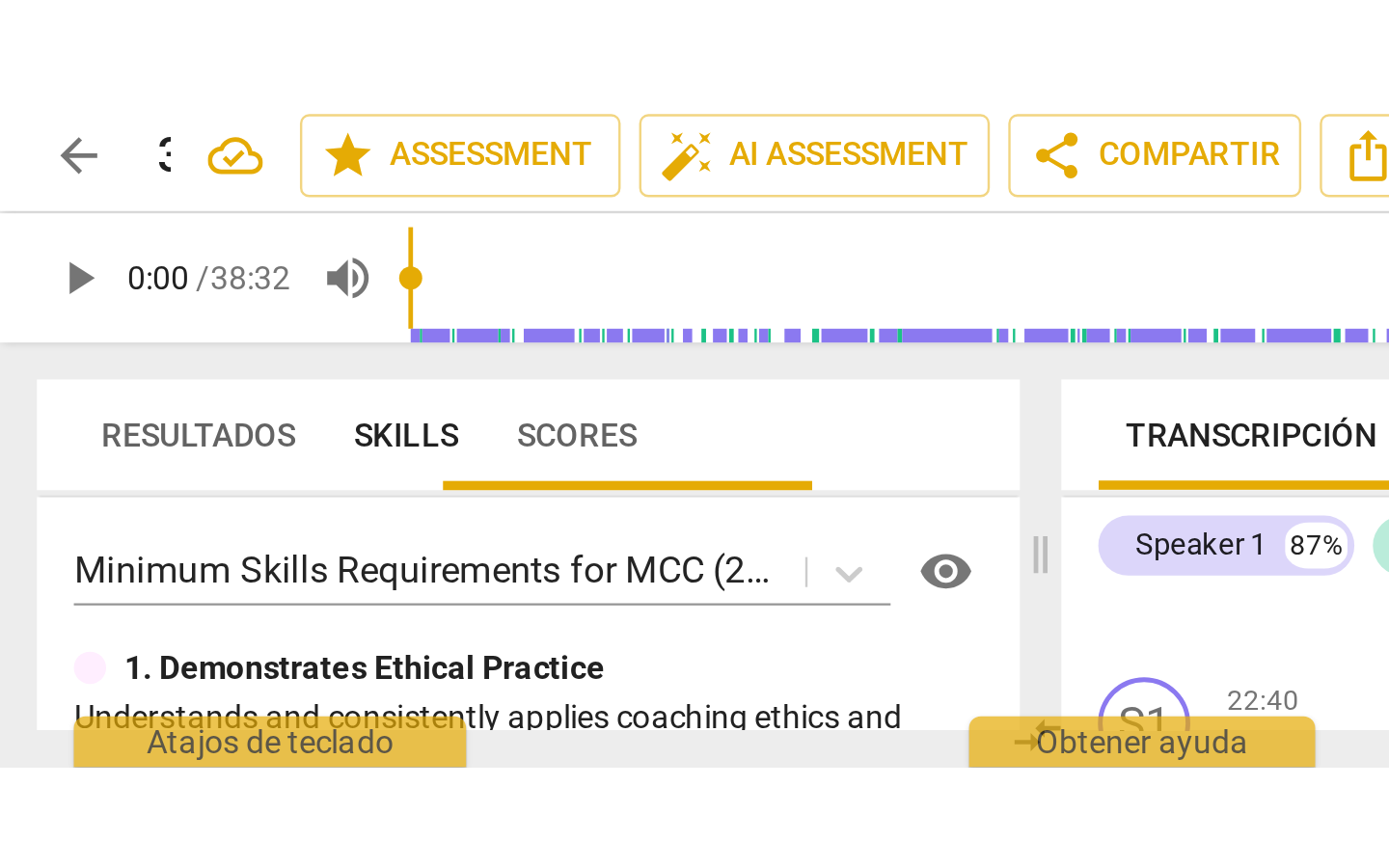 scroll, scrollTop: 7578, scrollLeft: 0, axis: vertical 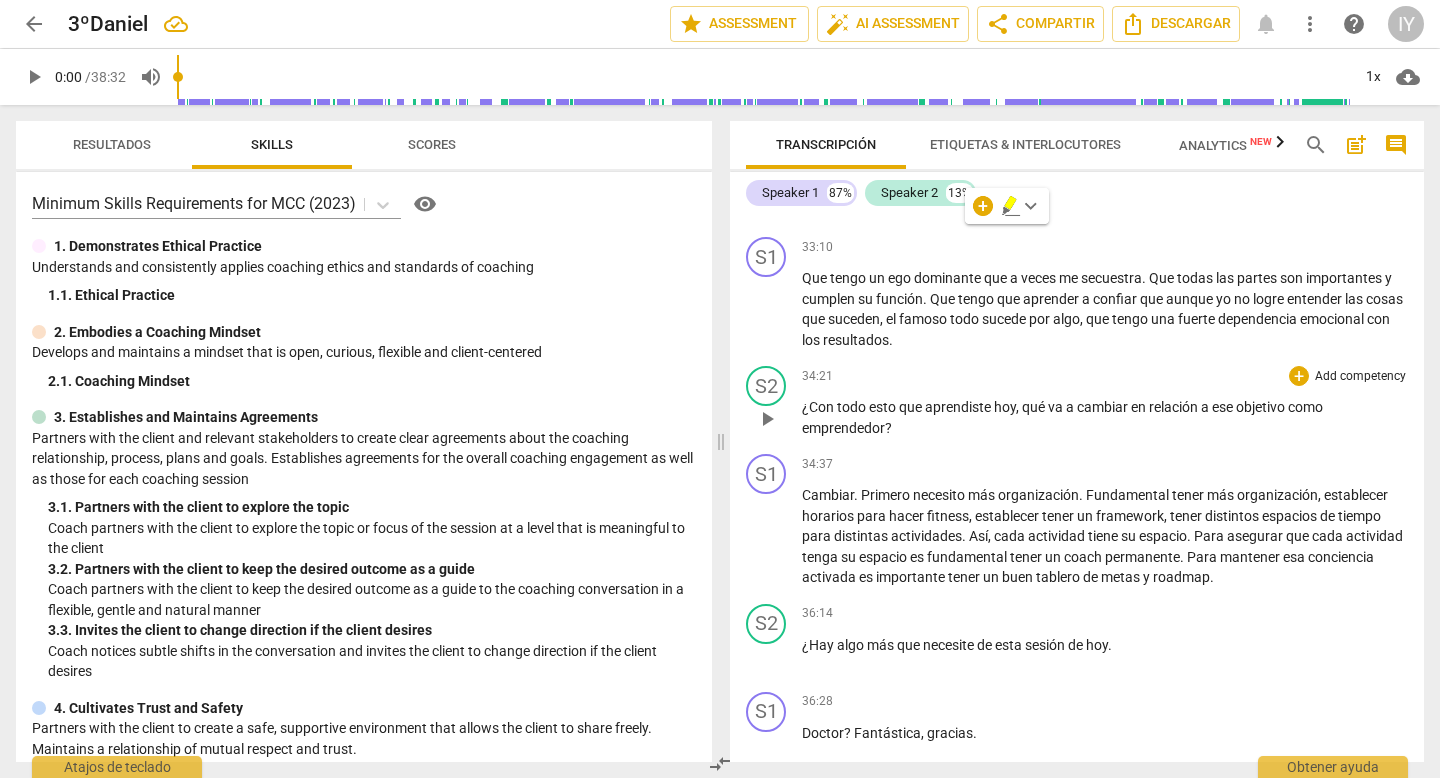drag, startPoint x: 803, startPoint y: 445, endPoint x: 916, endPoint y: 472, distance: 116.18089 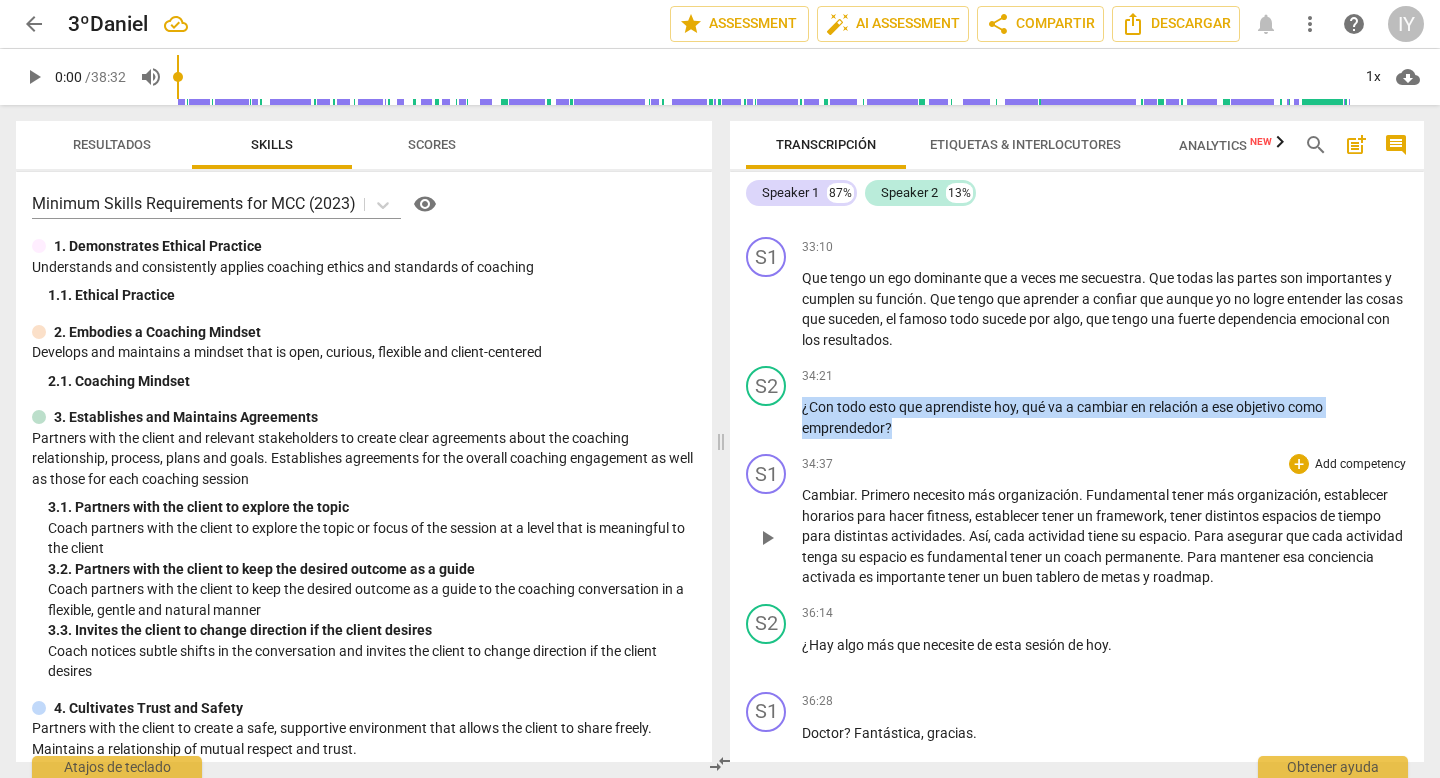 drag, startPoint x: 804, startPoint y: 444, endPoint x: 880, endPoint y: 495, distance: 91.525955 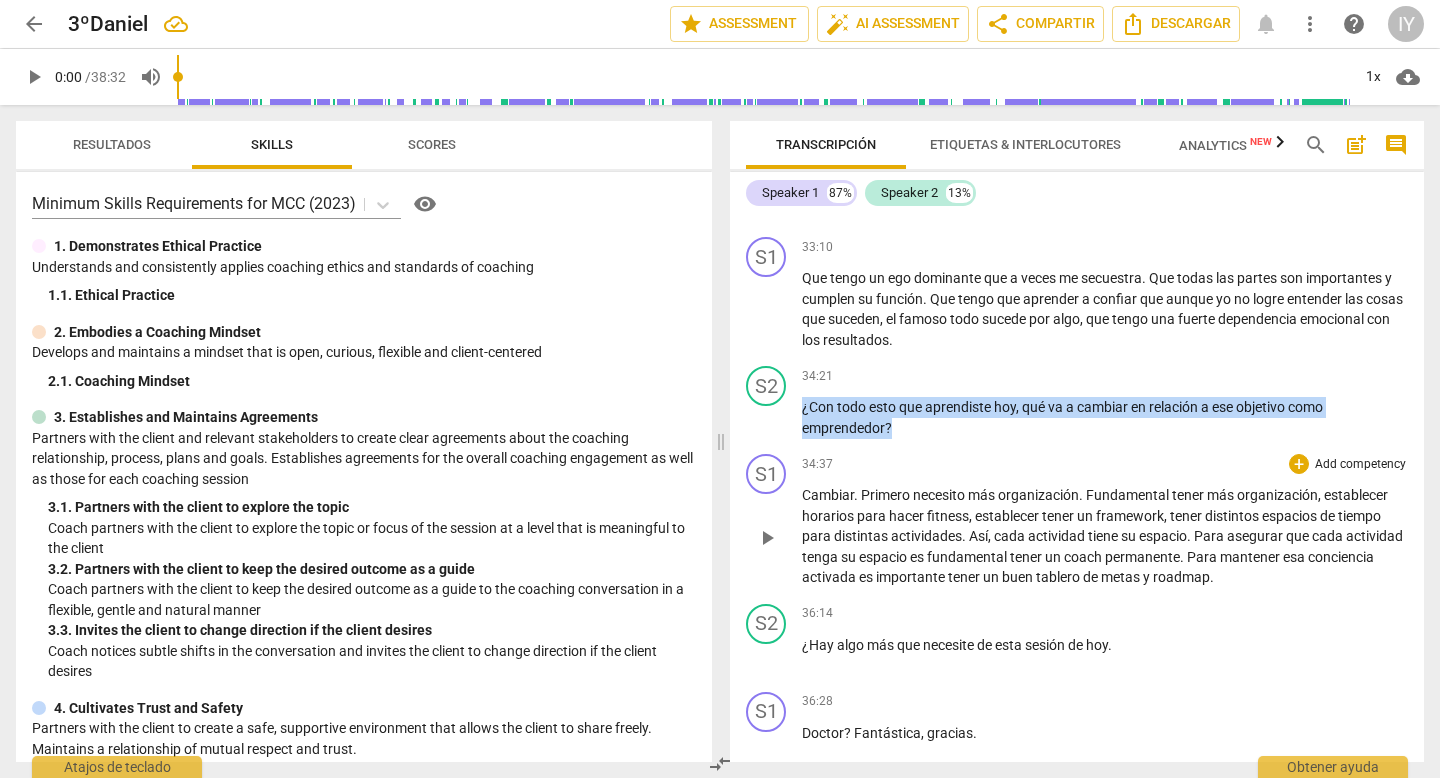 click on "S1 play_arrow pause 00:02 + Add competency keyboard_arrow_right ¿Modo   offline ,   le   saco   hasta   la   batería ,   cosa   que   no   suene ,   viste ?   Con   razón   esto   me   estaba   jodiendo .   Bueno ,   listo . S2 play_arrow pause 00:19 + Add competency keyboard_arrow_right ¿Qué   tal ?   ¿Cómo   estás ? S1 play_arrow pause 00:23 + Add competency keyboard_arrow_right Bueno ,   lidiando   un   poco   con   el   estrés ,   la   preocupación .   Se   me   ha   complicado   un   poco   esta   última   semana   con   las   actividades .   Pero   bueno ,   estoy   aprendiendo   a   lidiar   con   mi   propia   cabeza   y   aprendiendo   a   mantener   la   calma   en   la   tormenta   incompatibilidad ,   ocupándome   de   todo .   Voy   a   cerrar   acá   porque   cuando   pasan   aún   hace   un   ruido . S2 play_arrow pause 01:08 + Add competency keyboard_arrow_right Sí ,   tranquilo . S1 play_arrow pause 01:15 + Add competency keyboard_arrow_right Bueno ,   qué   decirte .   En" at bounding box center (1077, 488) 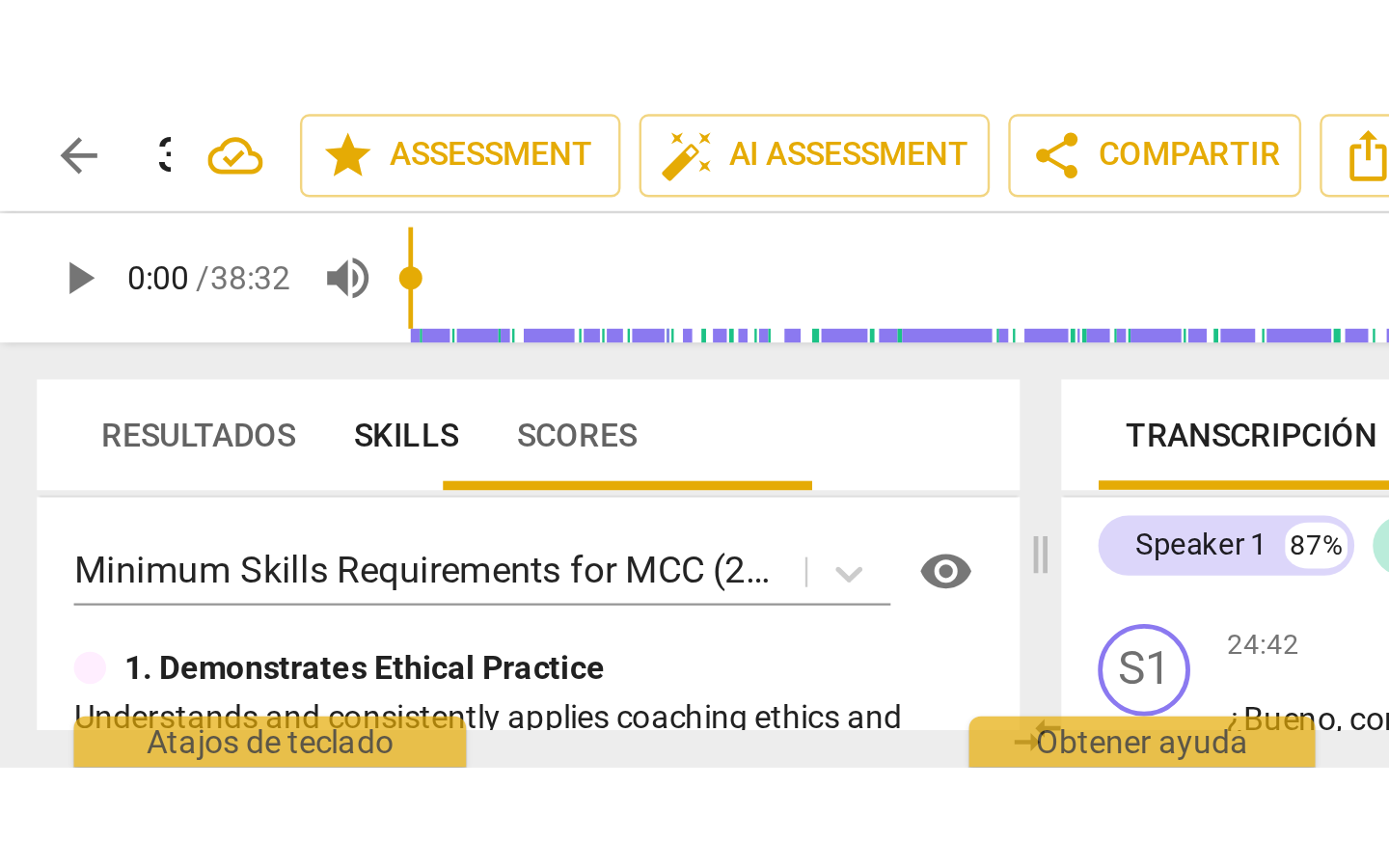 scroll, scrollTop: 8046, scrollLeft: 0, axis: vertical 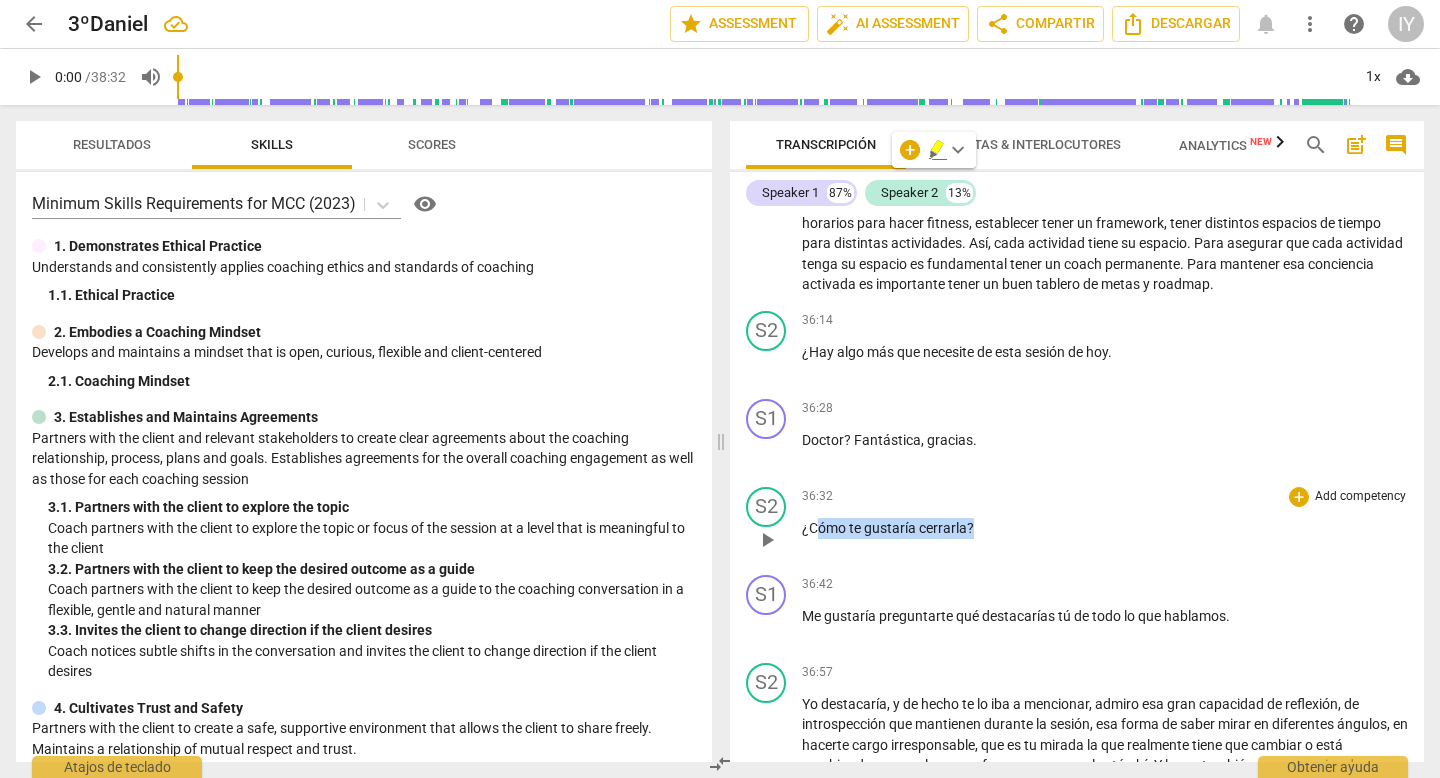 drag, startPoint x: 978, startPoint y: 563, endPoint x: 824, endPoint y: 562, distance: 154.00325 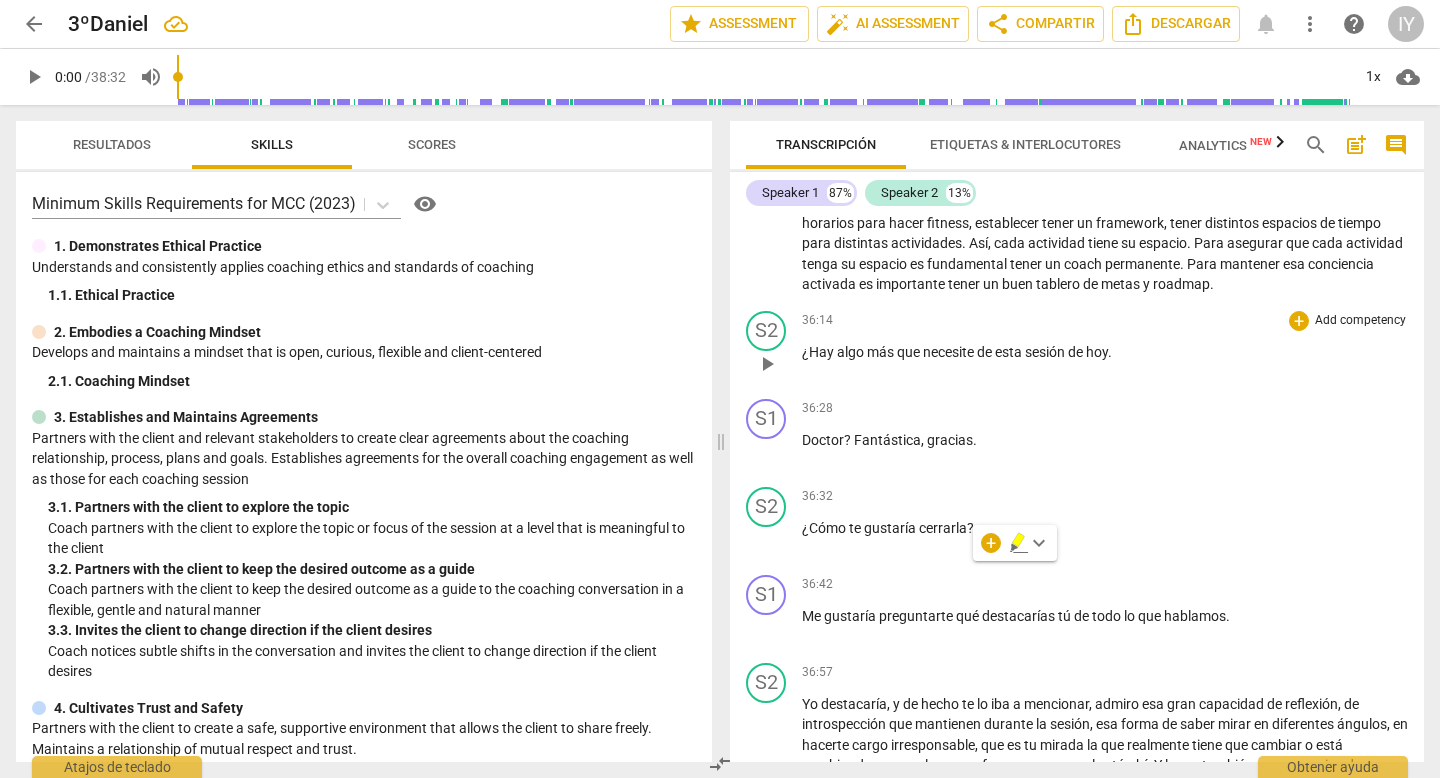 drag, startPoint x: 799, startPoint y: 392, endPoint x: 1018, endPoint y: 394, distance: 219.00912 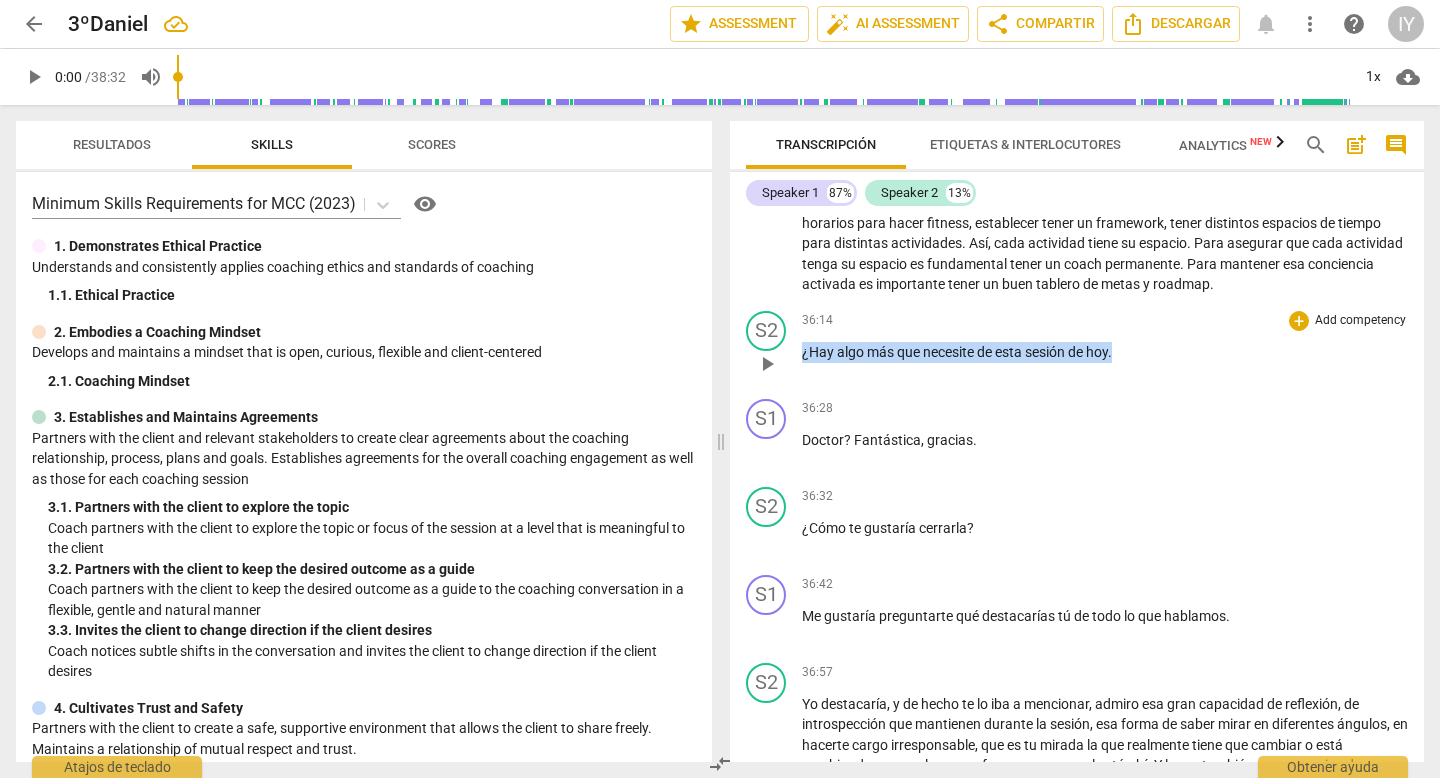 drag, startPoint x: 1122, startPoint y: 392, endPoint x: 778, endPoint y: 399, distance: 344.07123 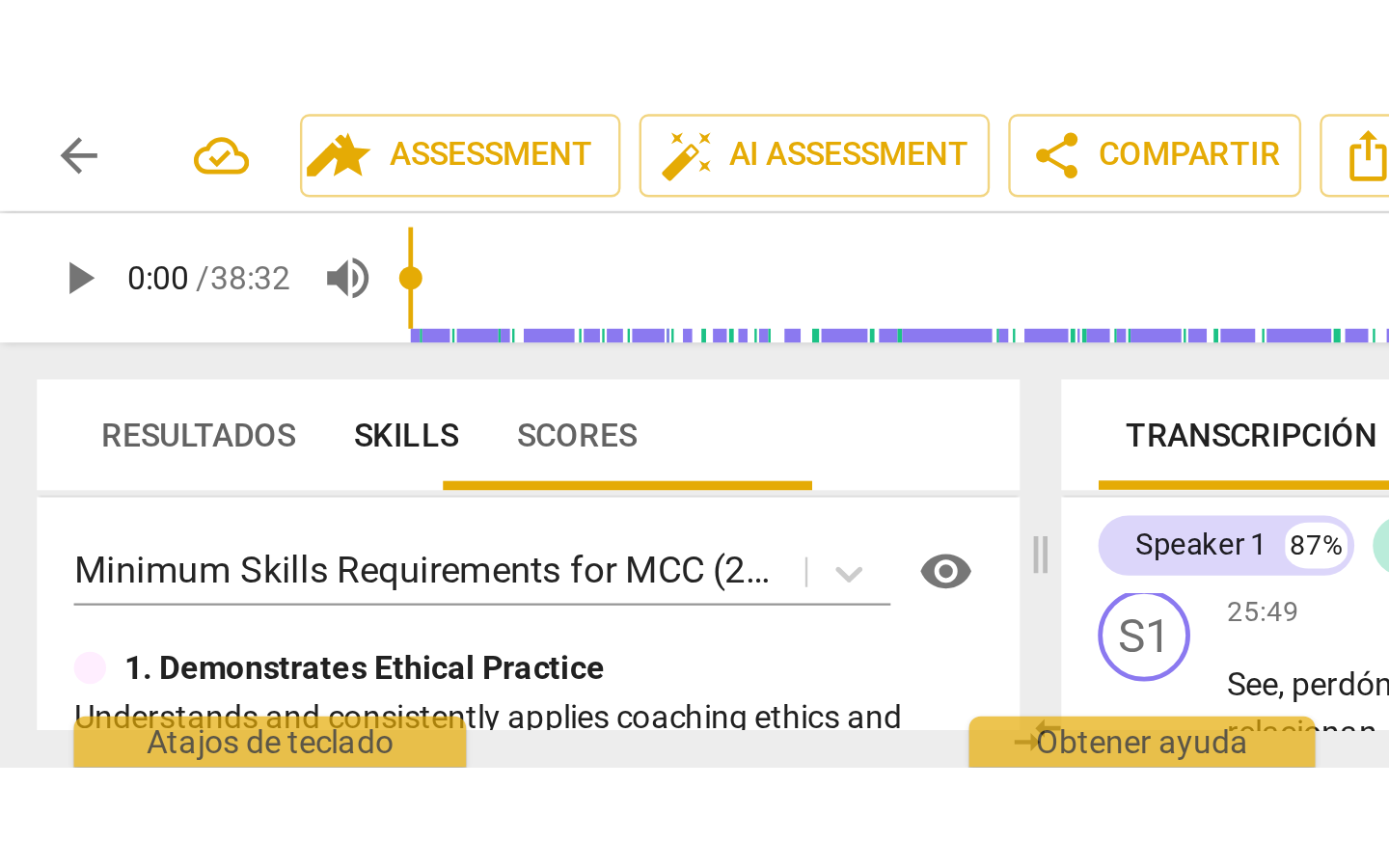 scroll, scrollTop: 8428, scrollLeft: 0, axis: vertical 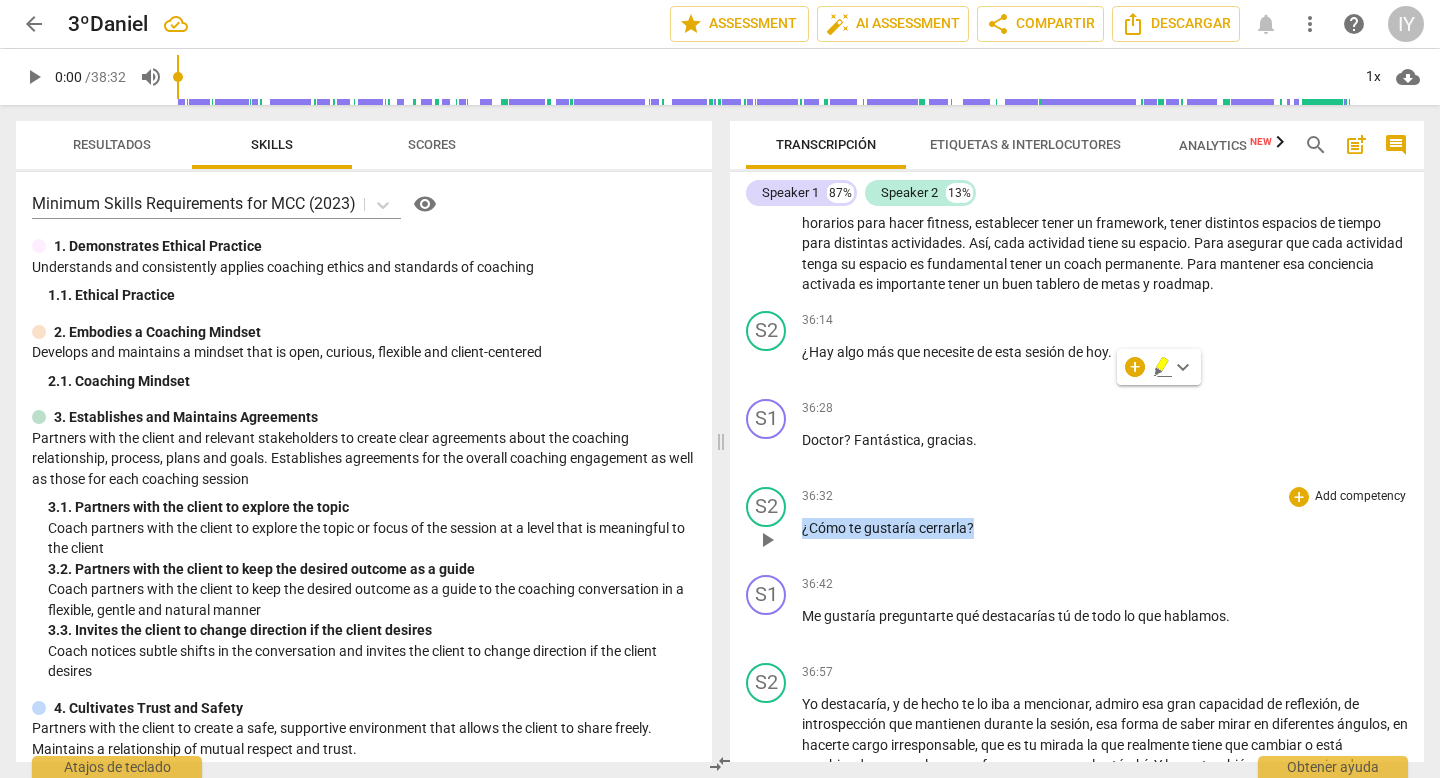 drag, startPoint x: 989, startPoint y: 565, endPoint x: 781, endPoint y: 570, distance: 208.06009 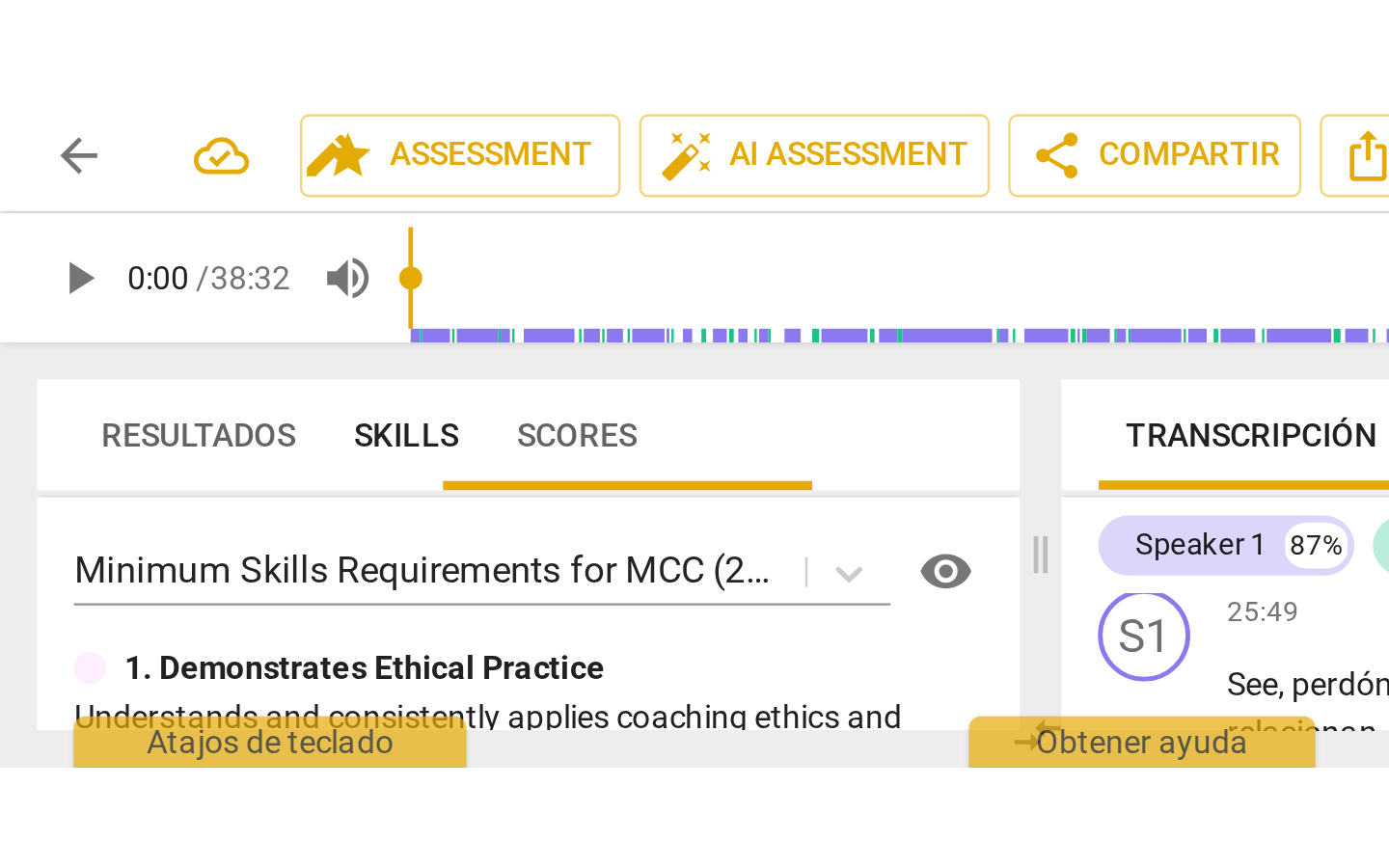 scroll, scrollTop: 8428, scrollLeft: 0, axis: vertical 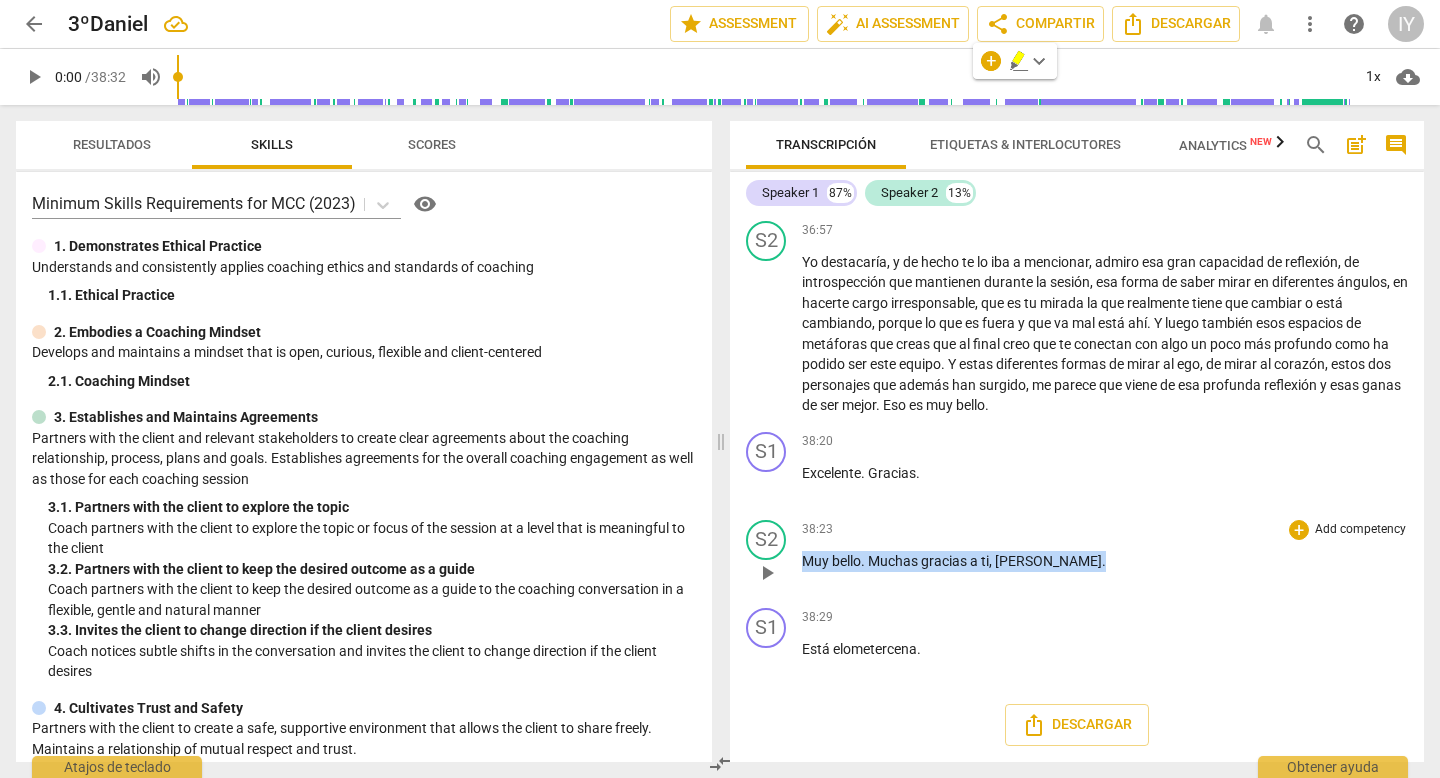 drag, startPoint x: 804, startPoint y: 558, endPoint x: 1048, endPoint y: 558, distance: 244 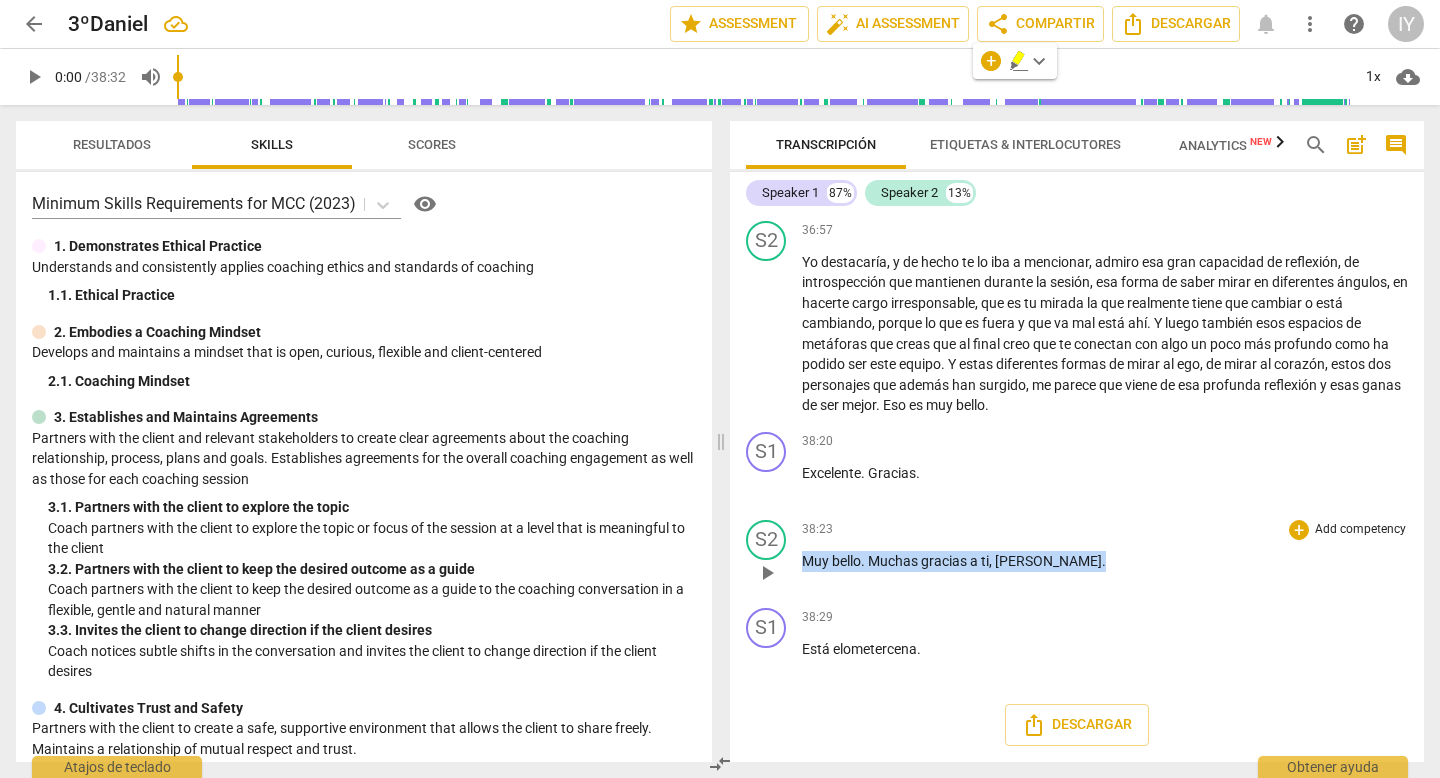 click on "Muy   bello .   Muchas   gracias   a   ti ,   [PERSON_NAME] ." at bounding box center [1105, 561] 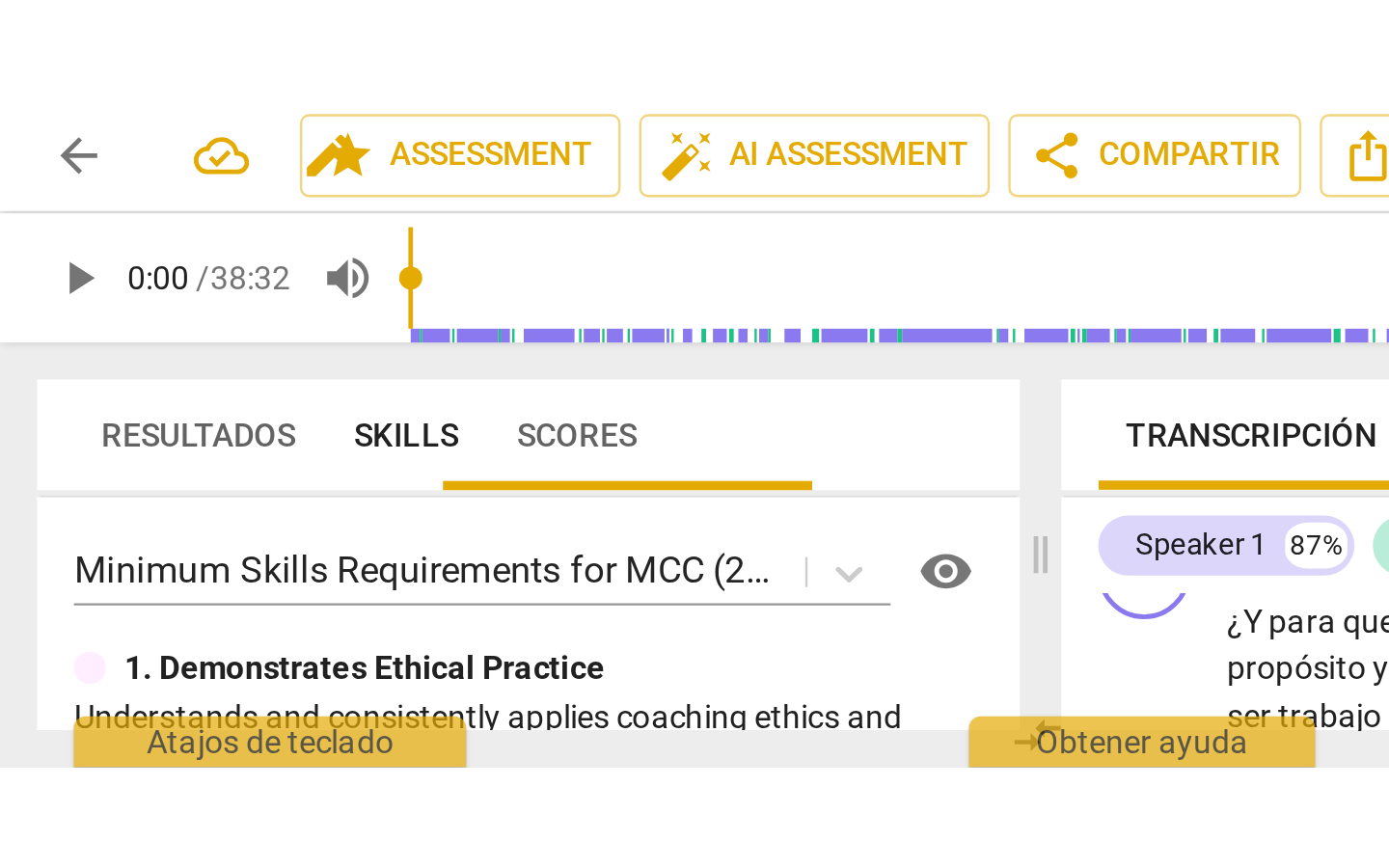 scroll, scrollTop: 9032, scrollLeft: 0, axis: vertical 